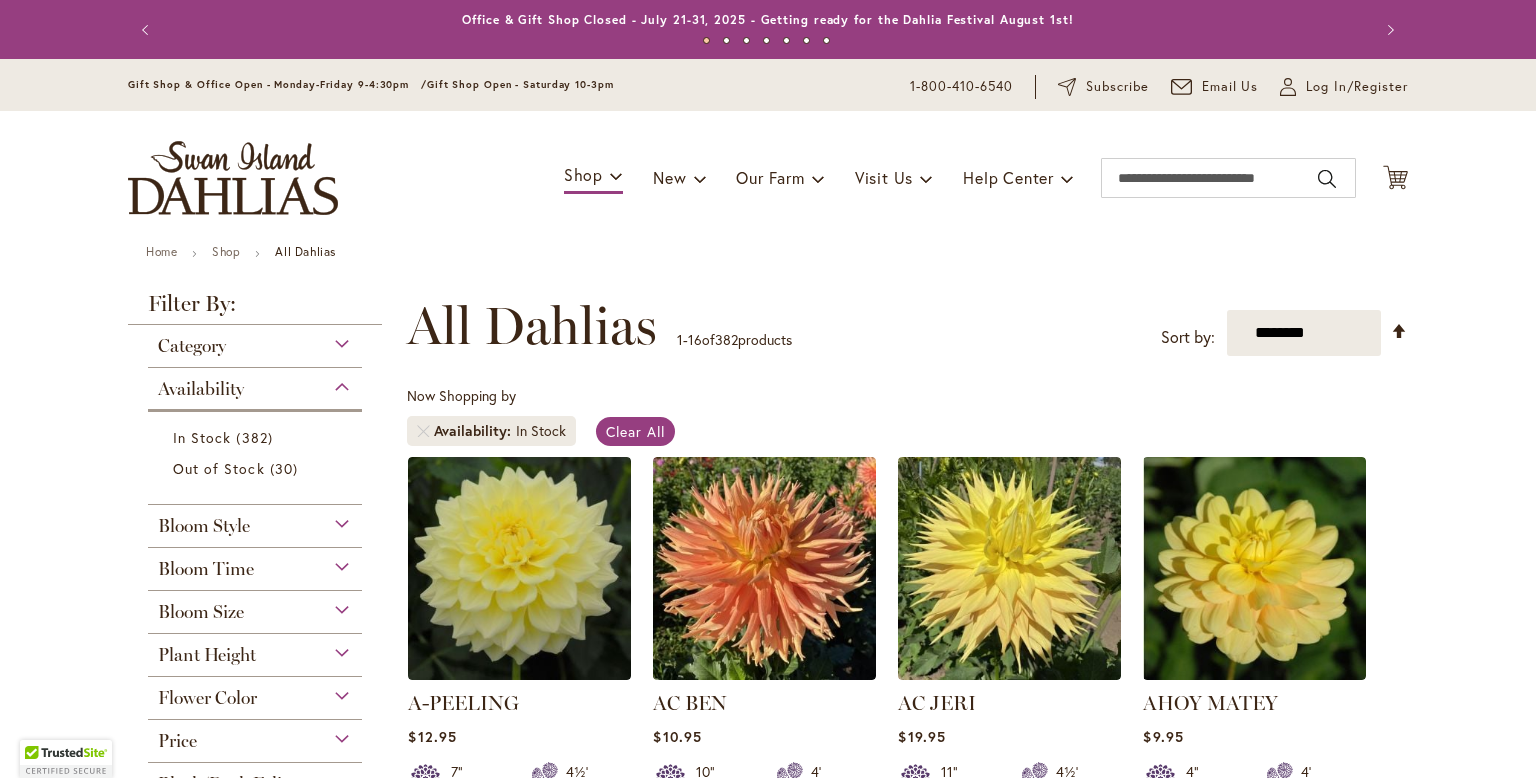 scroll, scrollTop: 0, scrollLeft: 0, axis: both 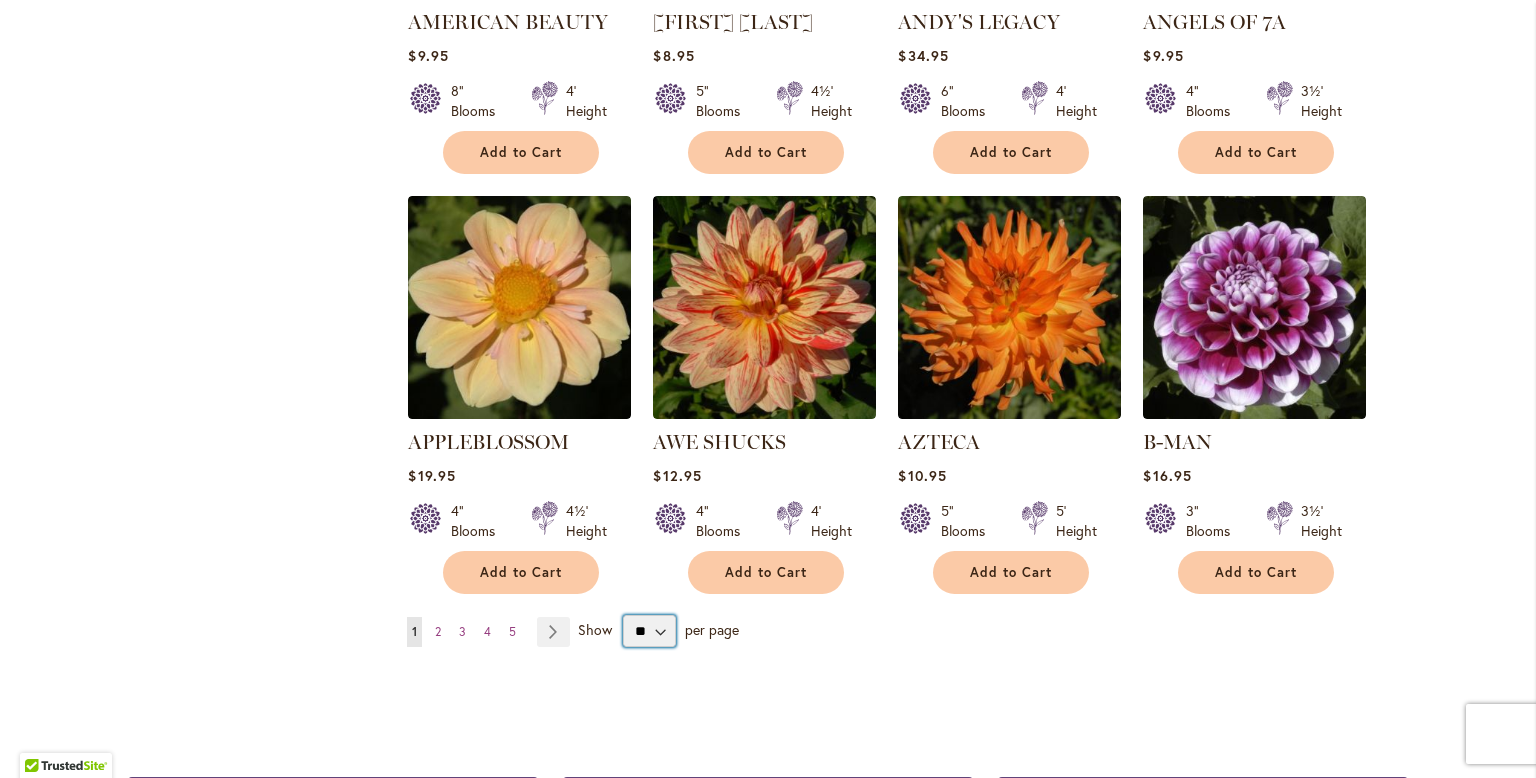 click on "**
**
**
**" at bounding box center (649, 631) 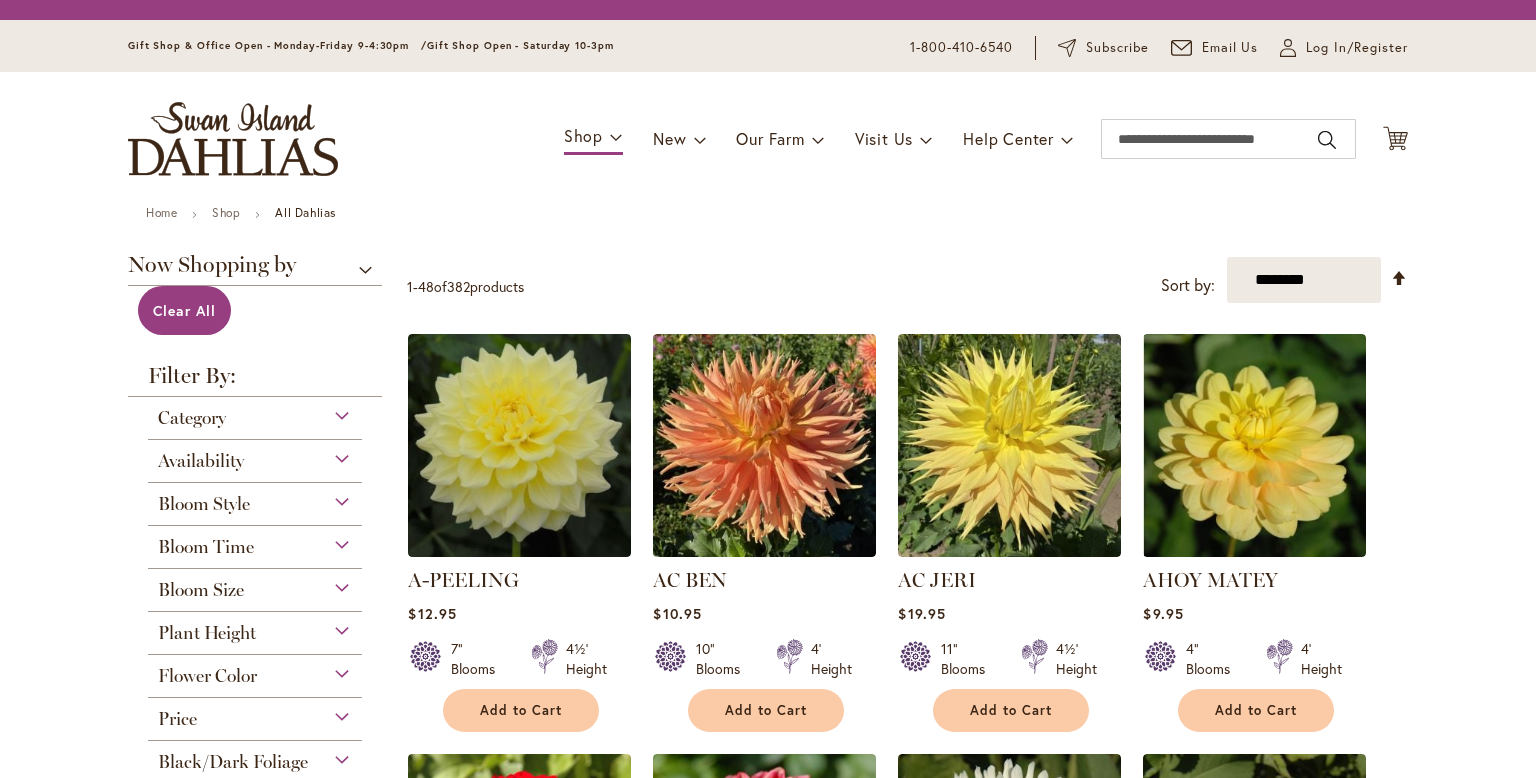 scroll, scrollTop: 0, scrollLeft: 0, axis: both 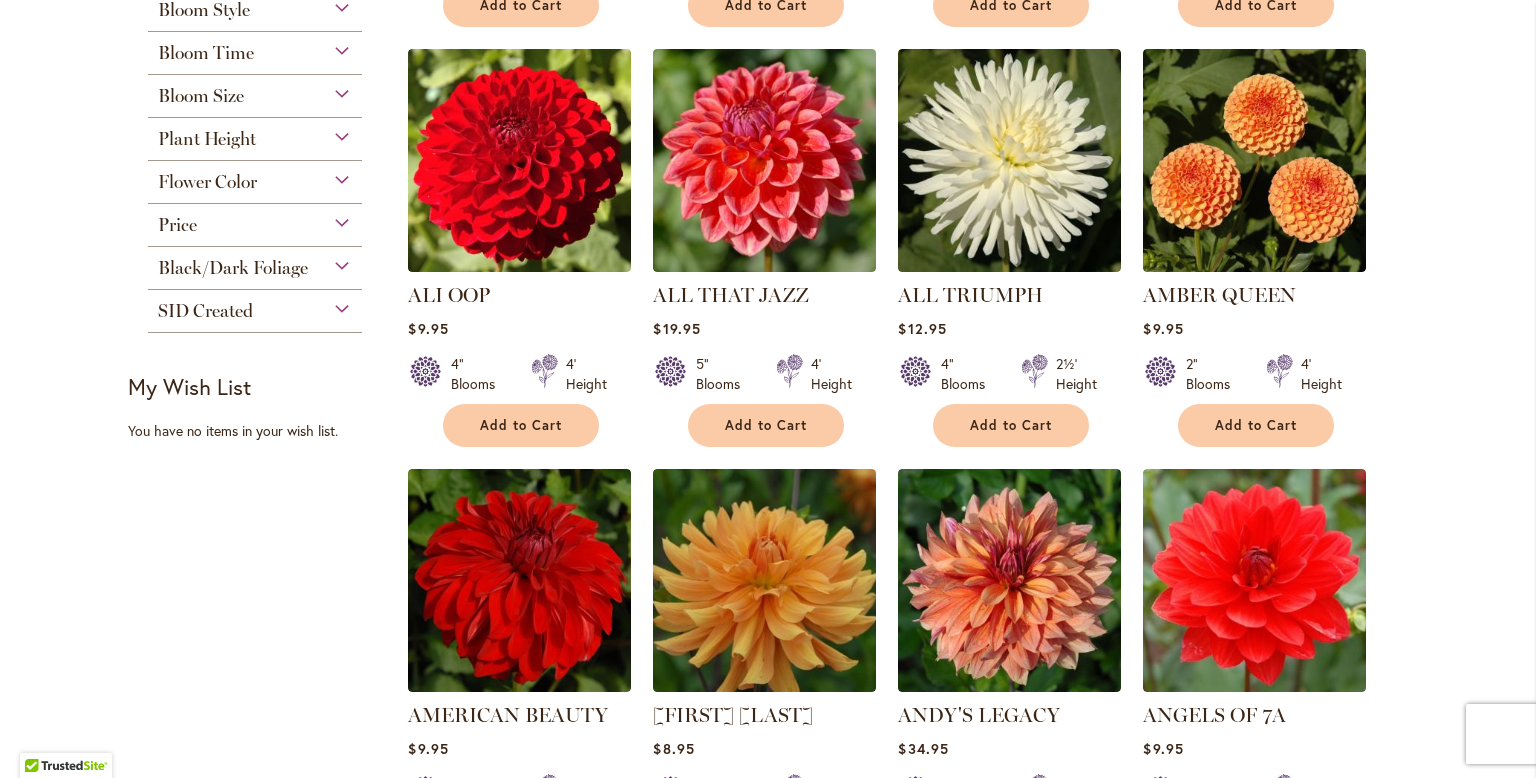 click on "Skip to Content
Gift Shop & Office Open - Monday-Friday 9-4:30pm   /    Gift Shop Open - Saturday 10-3pm
1-800-410-6540
Subscribe
Email Us
My Account
Log In/Register
Toggle Nav
Shop
Dahlia Tubers
Collections
Fresh Cut Dahlias" at bounding box center (768, 2472) 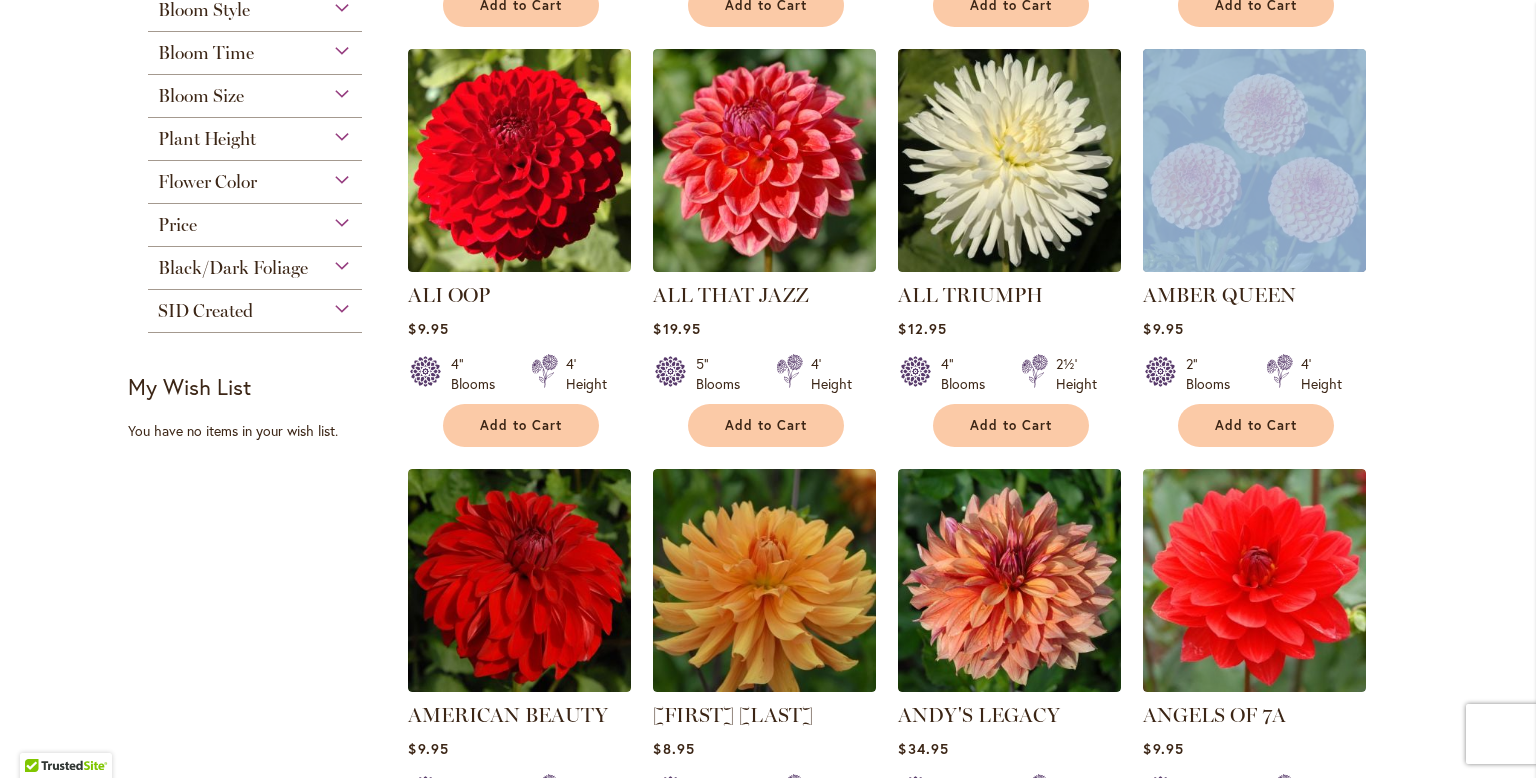 click on "Skip to Content
Gift Shop & Office Open - Monday-Friday 9-4:30pm   /    Gift Shop Open - Saturday 10-3pm
1-800-410-6540
Subscribe
Email Us
My Account
Log In/Register
Toggle Nav
Shop
Dahlia Tubers
Collections
Fresh Cut Dahlias" at bounding box center [768, 2472] 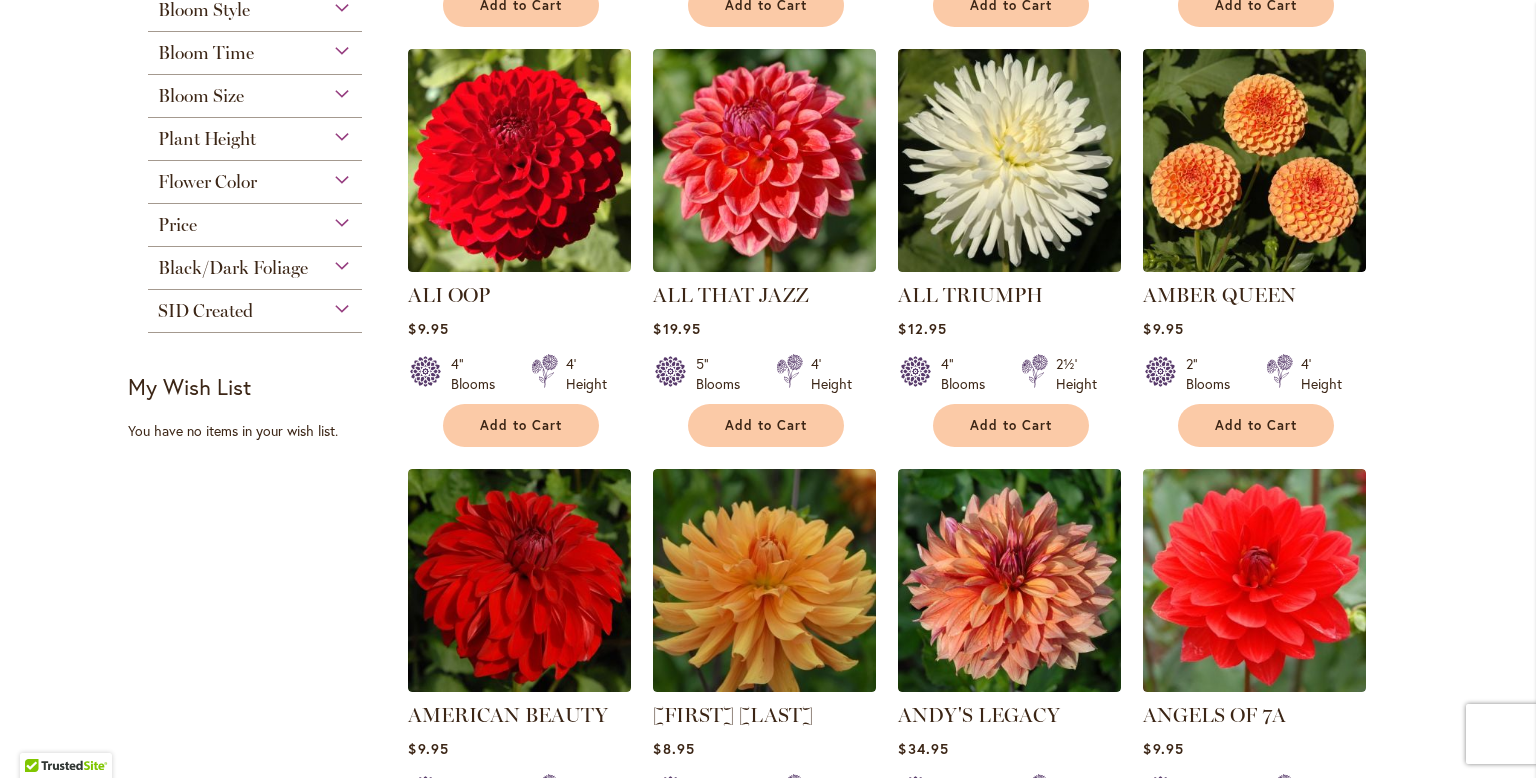 click on "Skip to Content
Gift Shop & Office Open - Monday-Friday 9-4:30pm   /    Gift Shop Open - Saturday 10-3pm
1-800-410-6540
Subscribe
Email Us
My Account
Log In/Register
Toggle Nav
Shop
Dahlia Tubers
Collections
Fresh Cut Dahlias" at bounding box center [768, 2472] 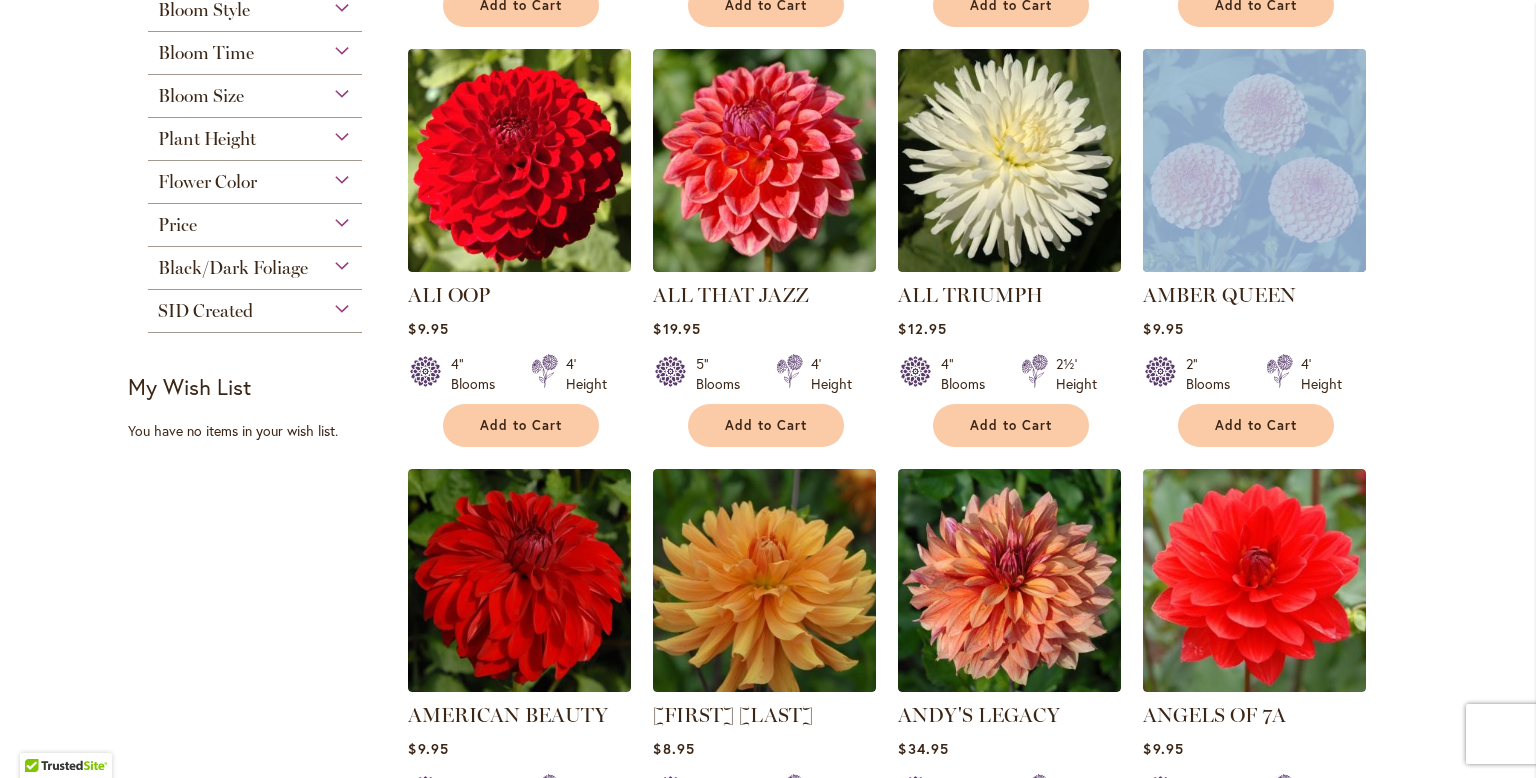 click on "Skip to Content
Gift Shop & Office Open - Monday-Friday 9-4:30pm   /    Gift Shop Open - Saturday 10-3pm
1-800-410-6540
Subscribe
Email Us
My Account
Log In/Register
Toggle Nav
Shop
Dahlia Tubers
Collections
Fresh Cut Dahlias" at bounding box center [768, 2472] 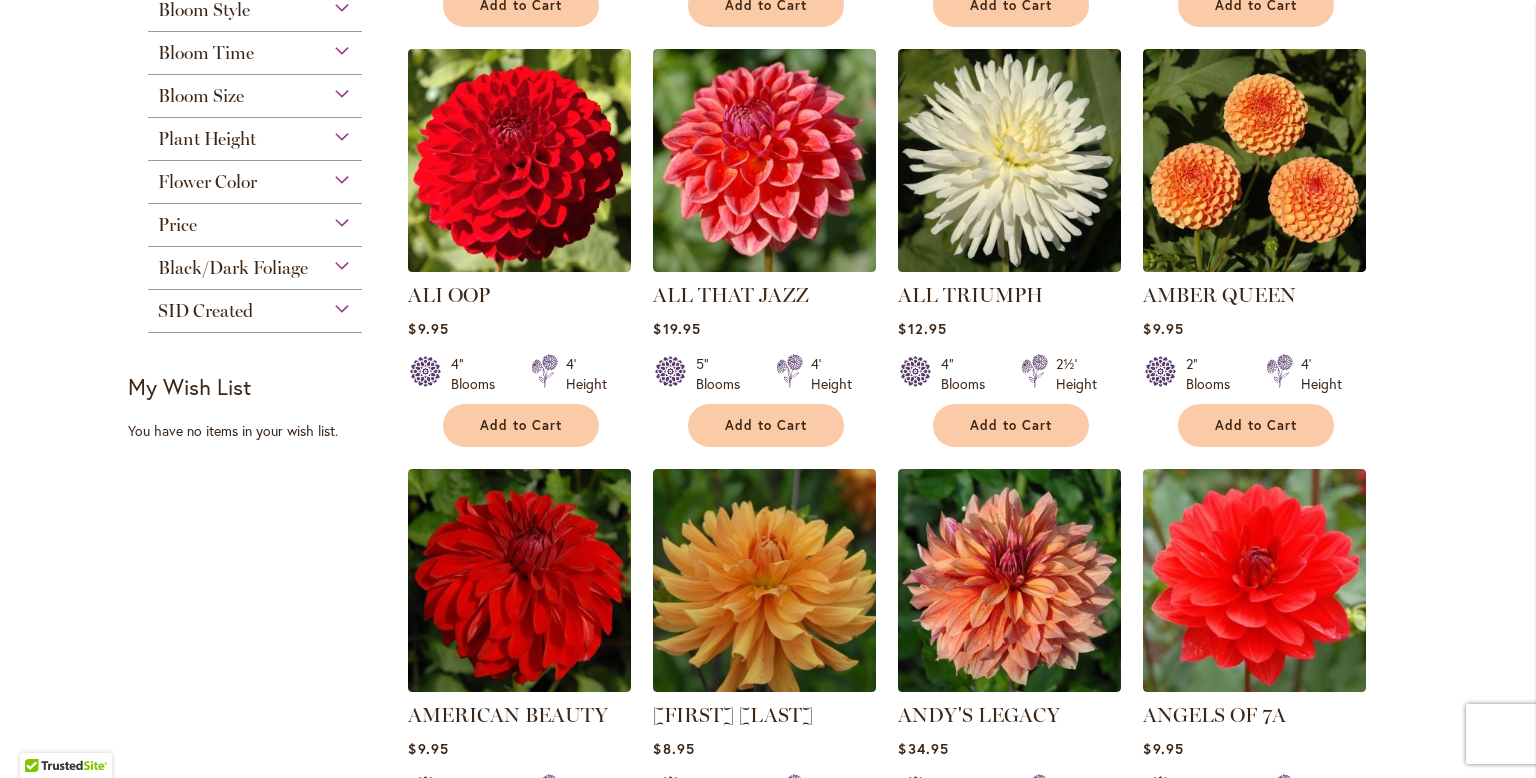 click on "Skip to Content
Gift Shop & Office Open - Monday-Friday 9-4:30pm   /    Gift Shop Open - Saturday 10-3pm
1-800-410-6540
Subscribe
Email Us
My Account
Log In/Register
Toggle Nav
Shop
Dahlia Tubers
Collections
Fresh Cut Dahlias" at bounding box center [768, 2472] 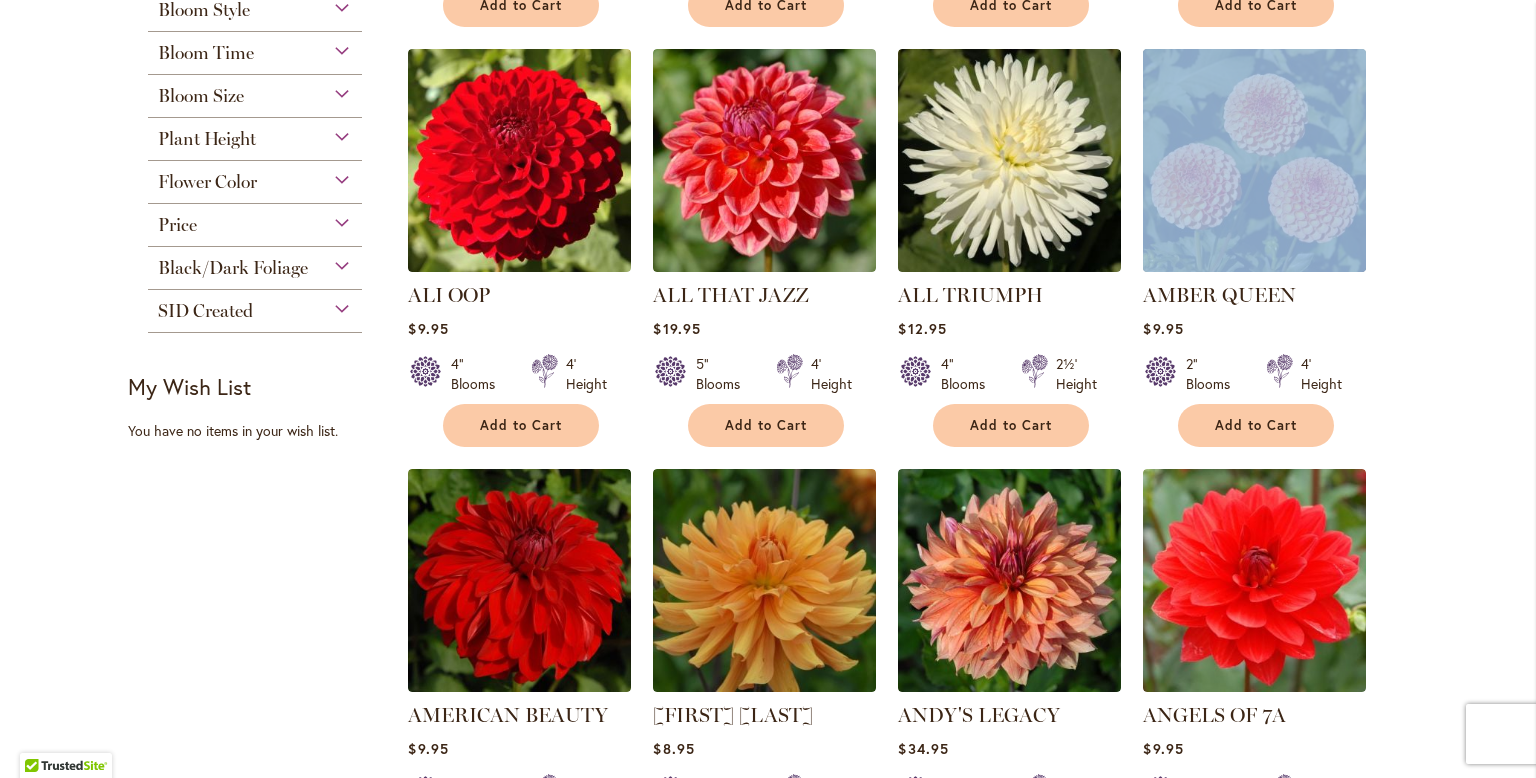 click on "Skip to Content
Gift Shop & Office Open - Monday-Friday 9-4:30pm   /    Gift Shop Open - Saturday 10-3pm
1-800-410-6540
Subscribe
Email Us
My Account
Log In/Register
Toggle Nav
Shop
Dahlia Tubers
Collections
Fresh Cut Dahlias" at bounding box center [768, 2472] 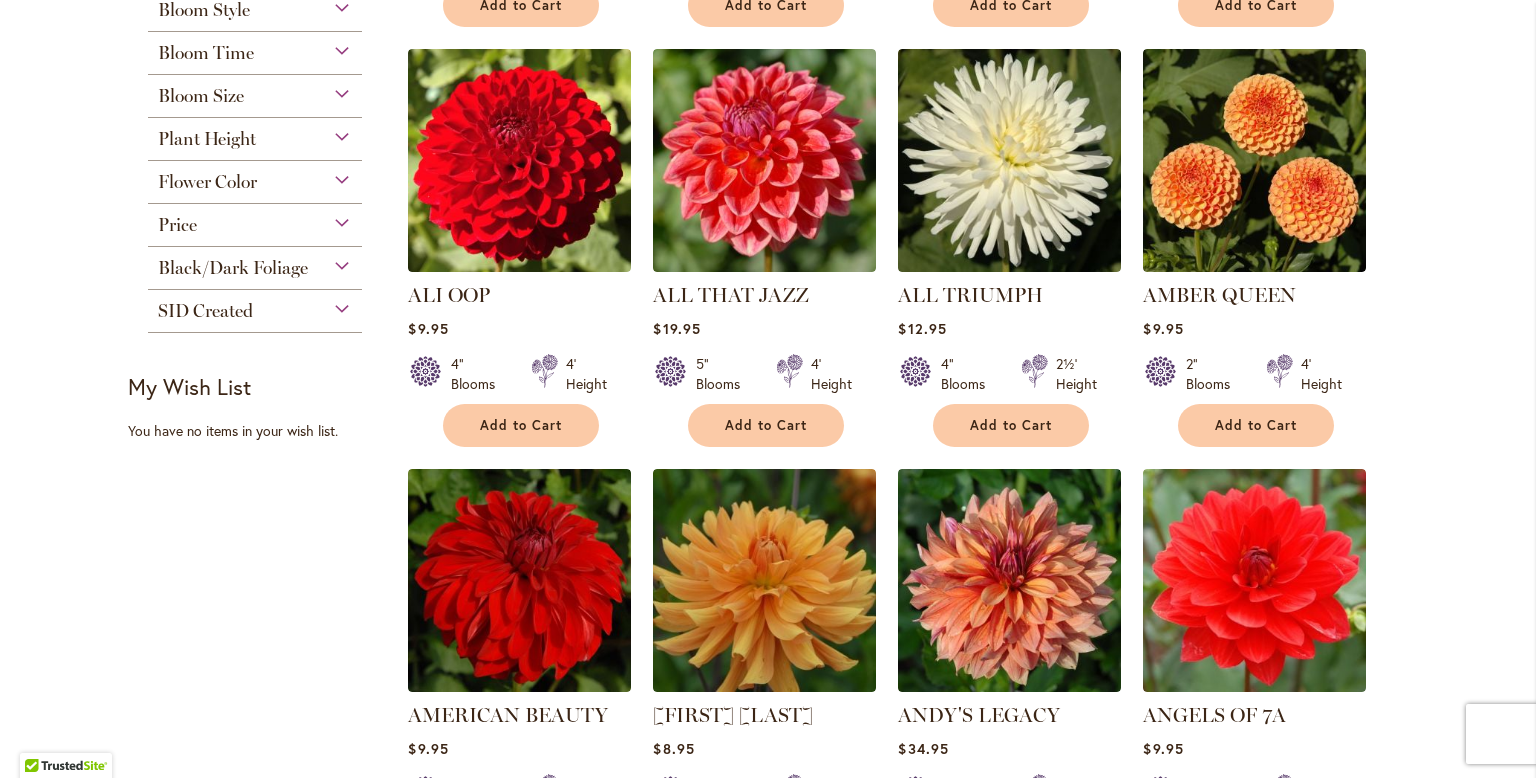 click on "Skip to Content
Gift Shop & Office Open - Monday-Friday 9-4:30pm   /    Gift Shop Open - Saturday 10-3pm
1-800-410-6540
Subscribe
Email Us
My Account
Log In/Register
Toggle Nav
Shop
Dahlia Tubers
Collections
Fresh Cut Dahlias" at bounding box center [768, 2472] 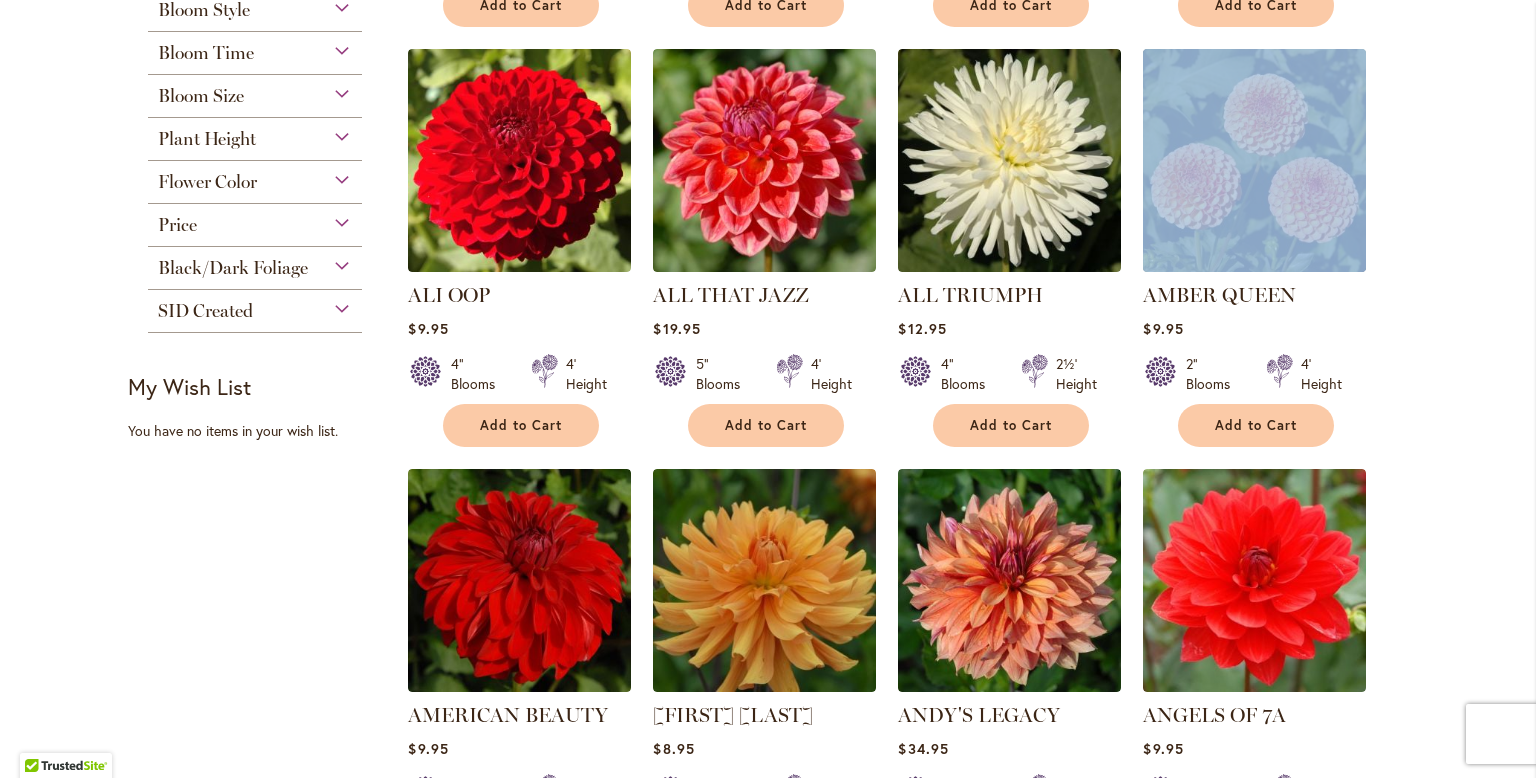 click on "Skip to Content
Gift Shop & Office Open - Monday-Friday 9-4:30pm   /    Gift Shop Open - Saturday 10-3pm
1-800-410-6540
Subscribe
Email Us
My Account
Log In/Register
Toggle Nav
Shop
Dahlia Tubers
Collections
Fresh Cut Dahlias" at bounding box center [768, 2472] 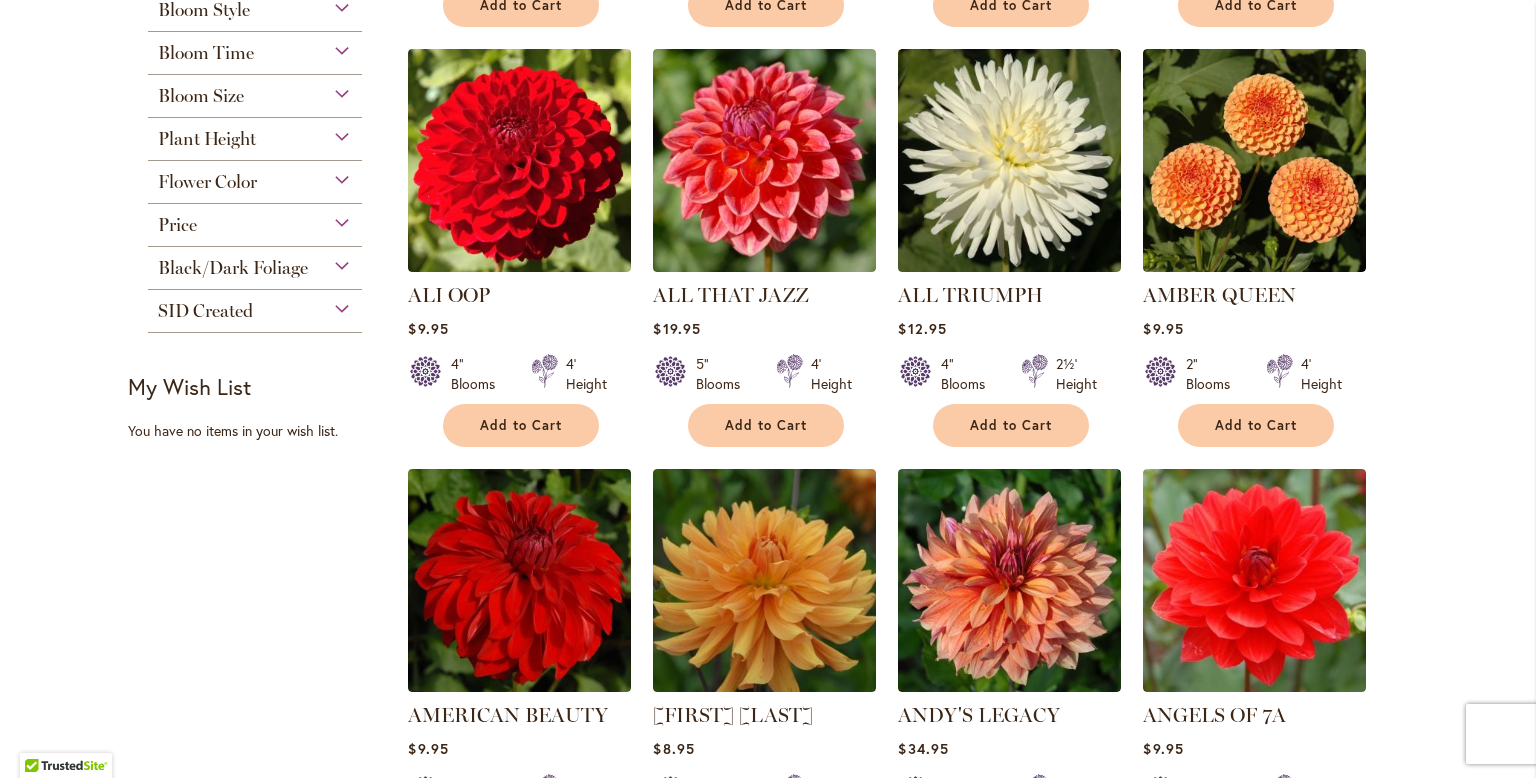 click on "Skip to Content
Gift Shop & Office Open - Monday-Friday 9-4:30pm   /    Gift Shop Open - Saturday 10-3pm
1-800-410-6540
Subscribe
Email Us
My Account
Log In/Register
Toggle Nav
Shop
Dahlia Tubers
Collections
Fresh Cut Dahlias" at bounding box center (768, 2472) 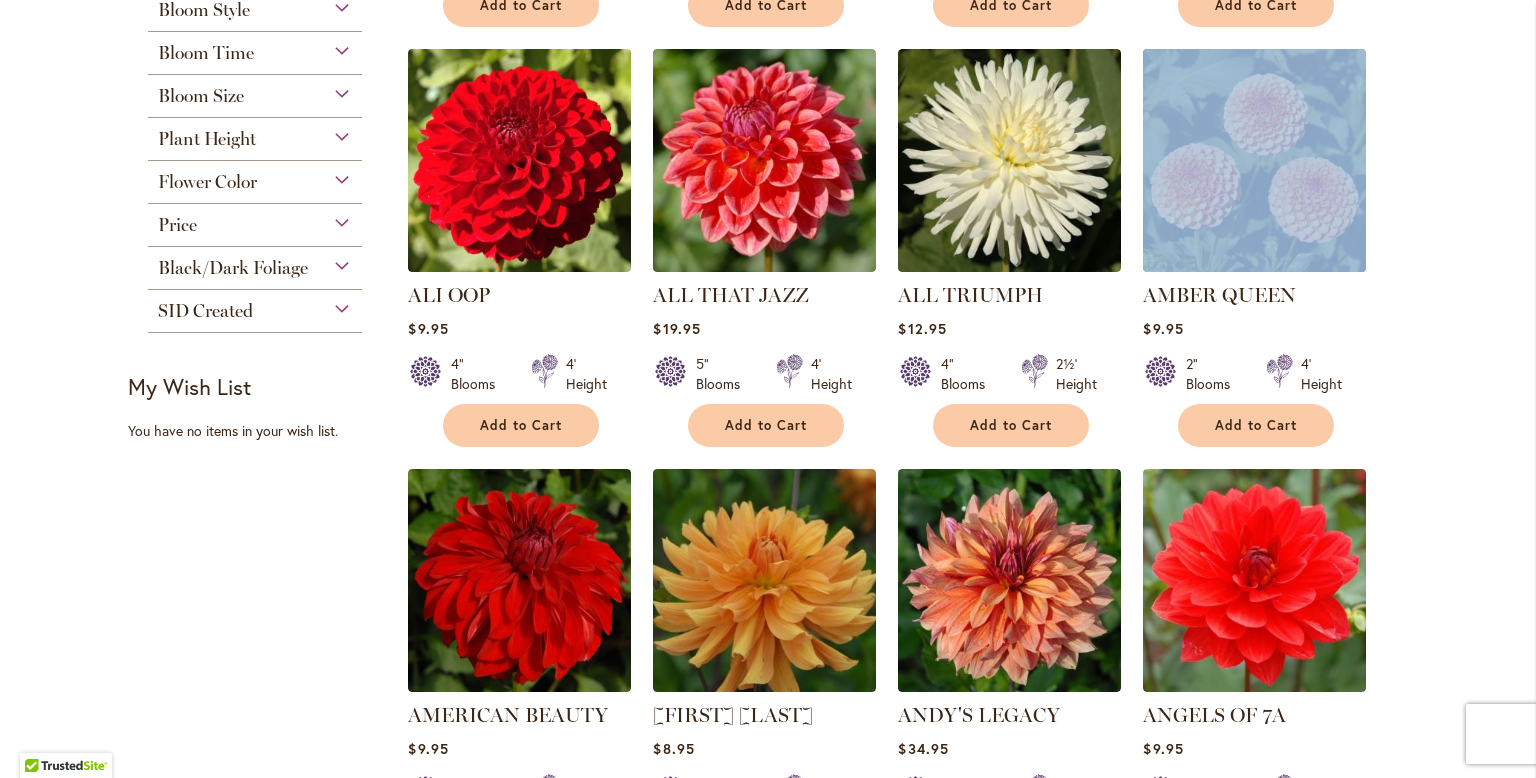 click on "Skip to Content
Gift Shop & Office Open - Monday-Friday 9-4:30pm   /    Gift Shop Open - Saturday 10-3pm
1-800-410-6540
Subscribe
Email Us
My Account
Log In/Register
Toggle Nav
Shop
Dahlia Tubers
Collections
Fresh Cut Dahlias" at bounding box center [768, 2472] 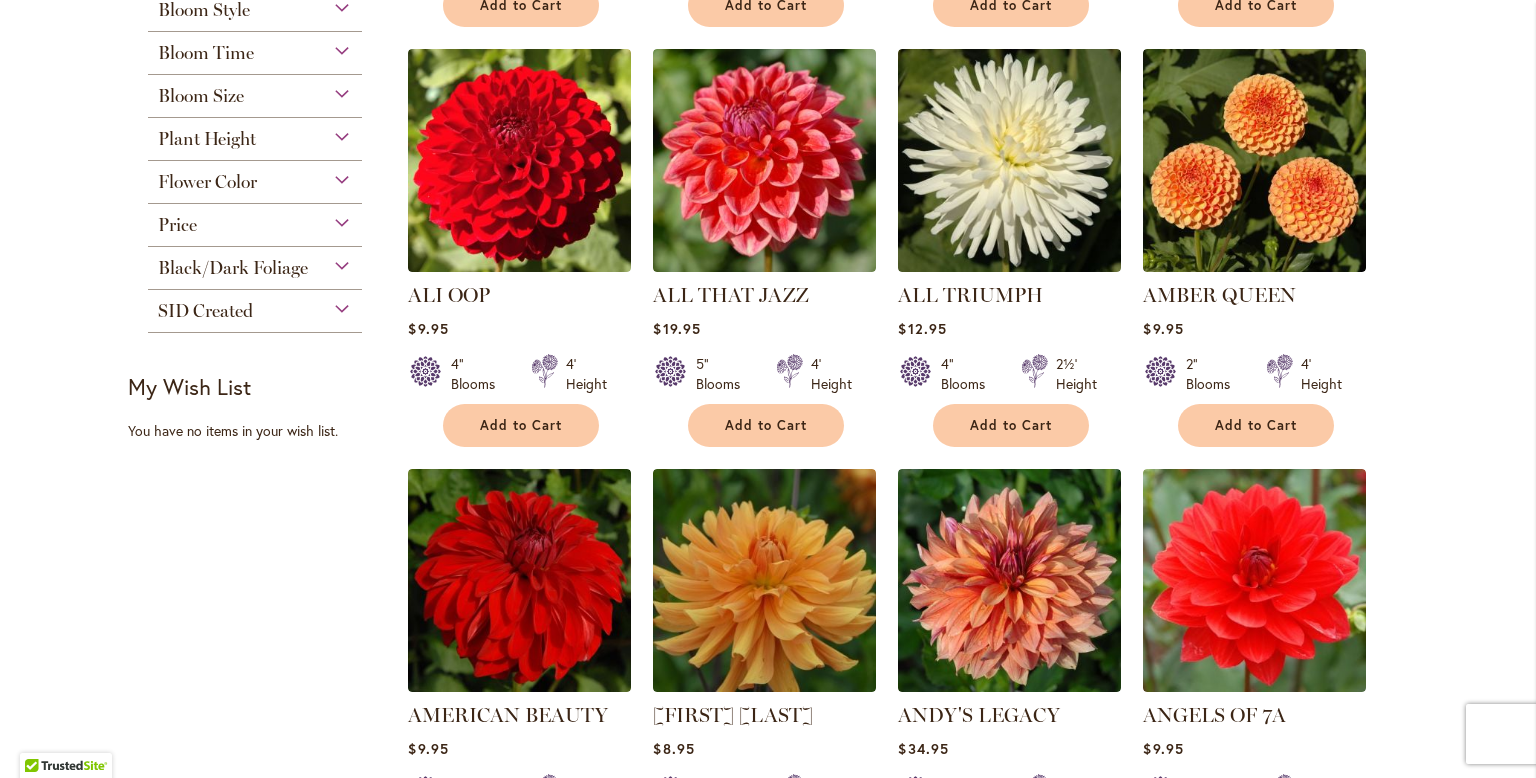 click on "Skip to Content
Gift Shop & Office Open - Monday-Friday 9-4:30pm   /    Gift Shop Open - Saturday 10-3pm
1-800-410-6540
Subscribe
Email Us
My Account
Log In/Register
Toggle Nav
Shop
Dahlia Tubers
Collections
Fresh Cut Dahlias" at bounding box center (768, 2472) 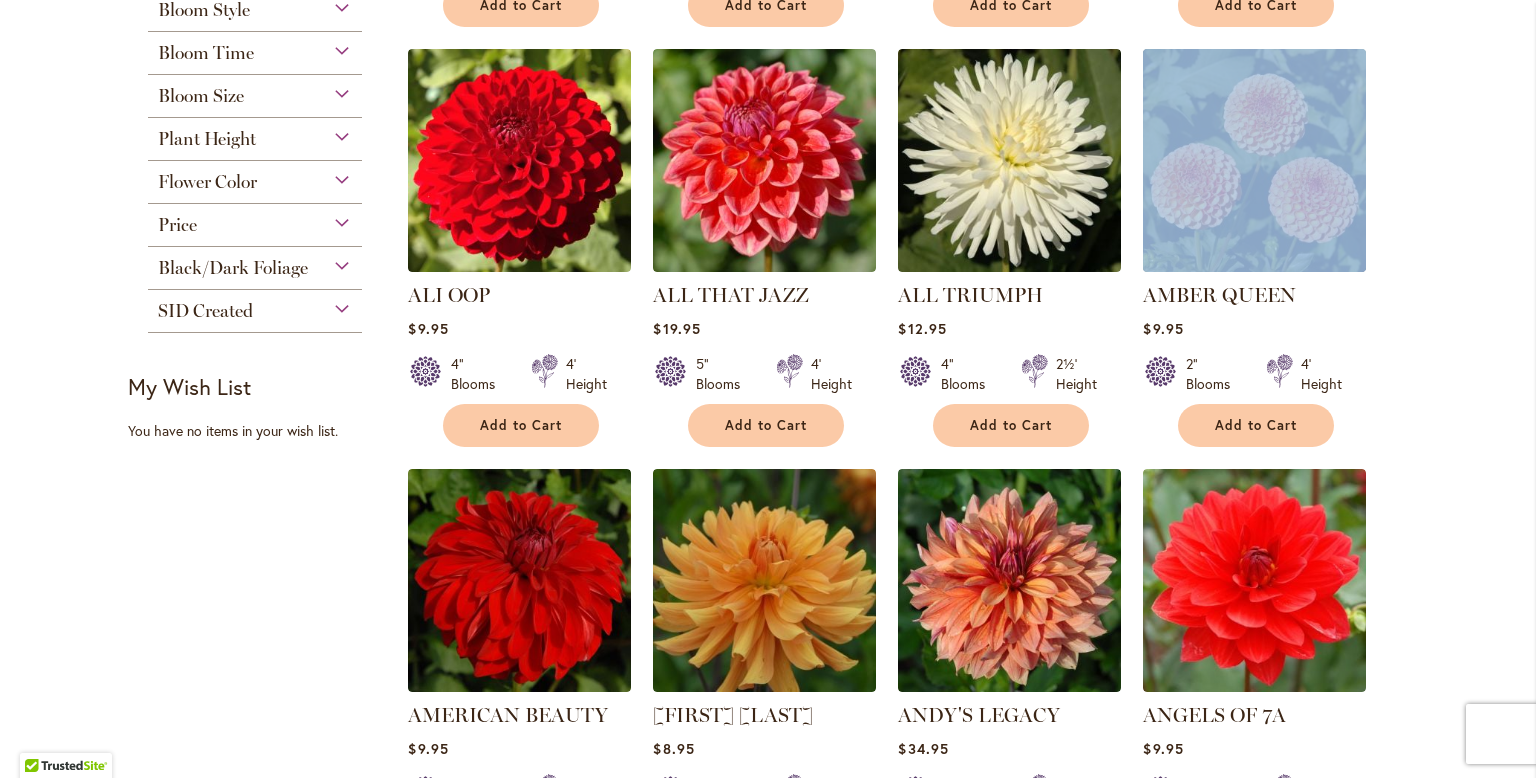 click on "Skip to Content
Gift Shop & Office Open - Monday-Friday 9-4:30pm   /    Gift Shop Open - Saturday 10-3pm
1-800-410-6540
Subscribe
Email Us
My Account
Log In/Register
Toggle Nav
Shop
Dahlia Tubers
Collections
Fresh Cut Dahlias" at bounding box center (768, 2472) 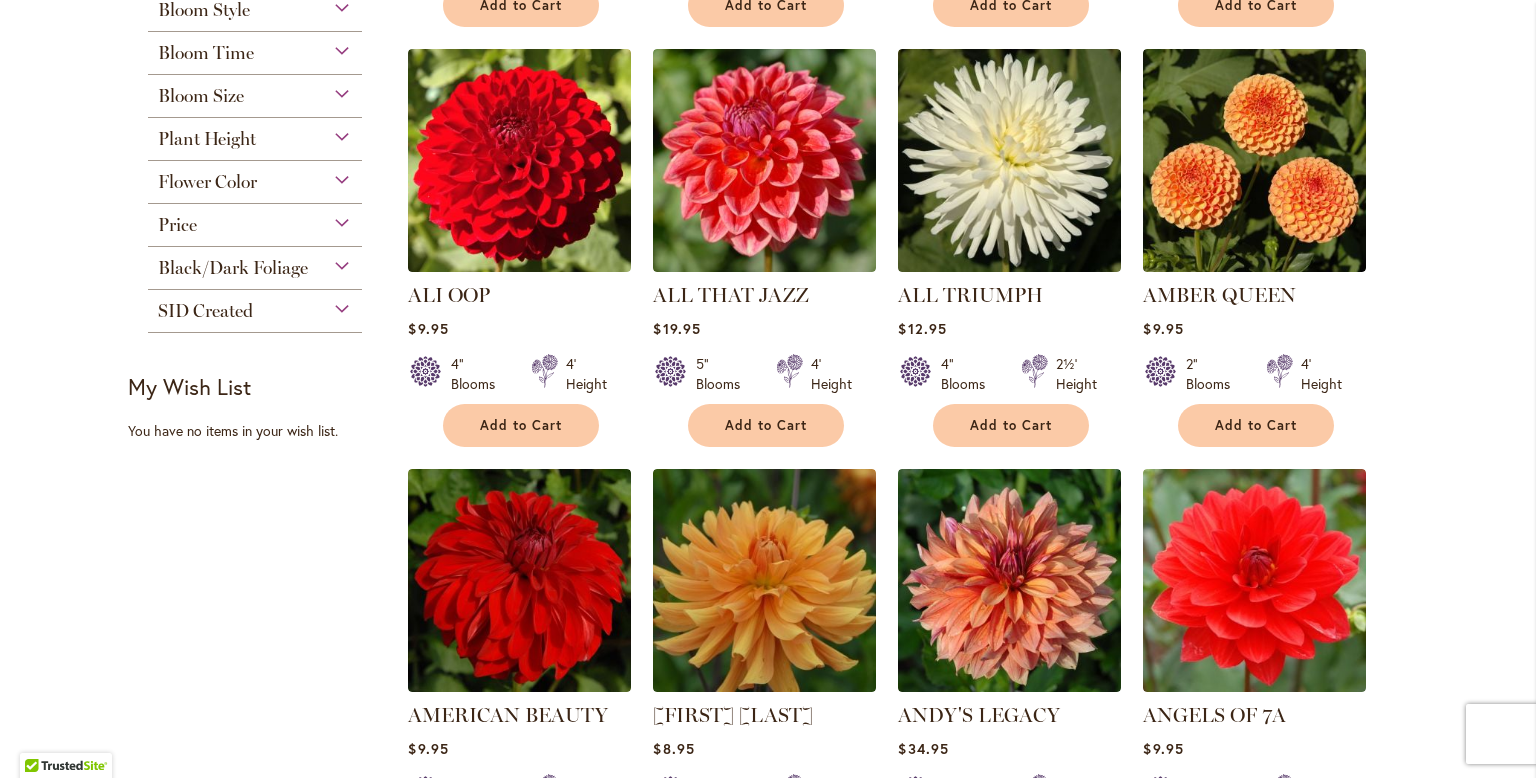 click on "Skip to Content
Gift Shop & Office Open - Monday-Friday 9-4:30pm   /    Gift Shop Open - Saturday 10-3pm
1-800-410-6540
Subscribe
Email Us
My Account
Log In/Register
Toggle Nav
Shop
Dahlia Tubers
Collections
Fresh Cut Dahlias" at bounding box center [768, 2472] 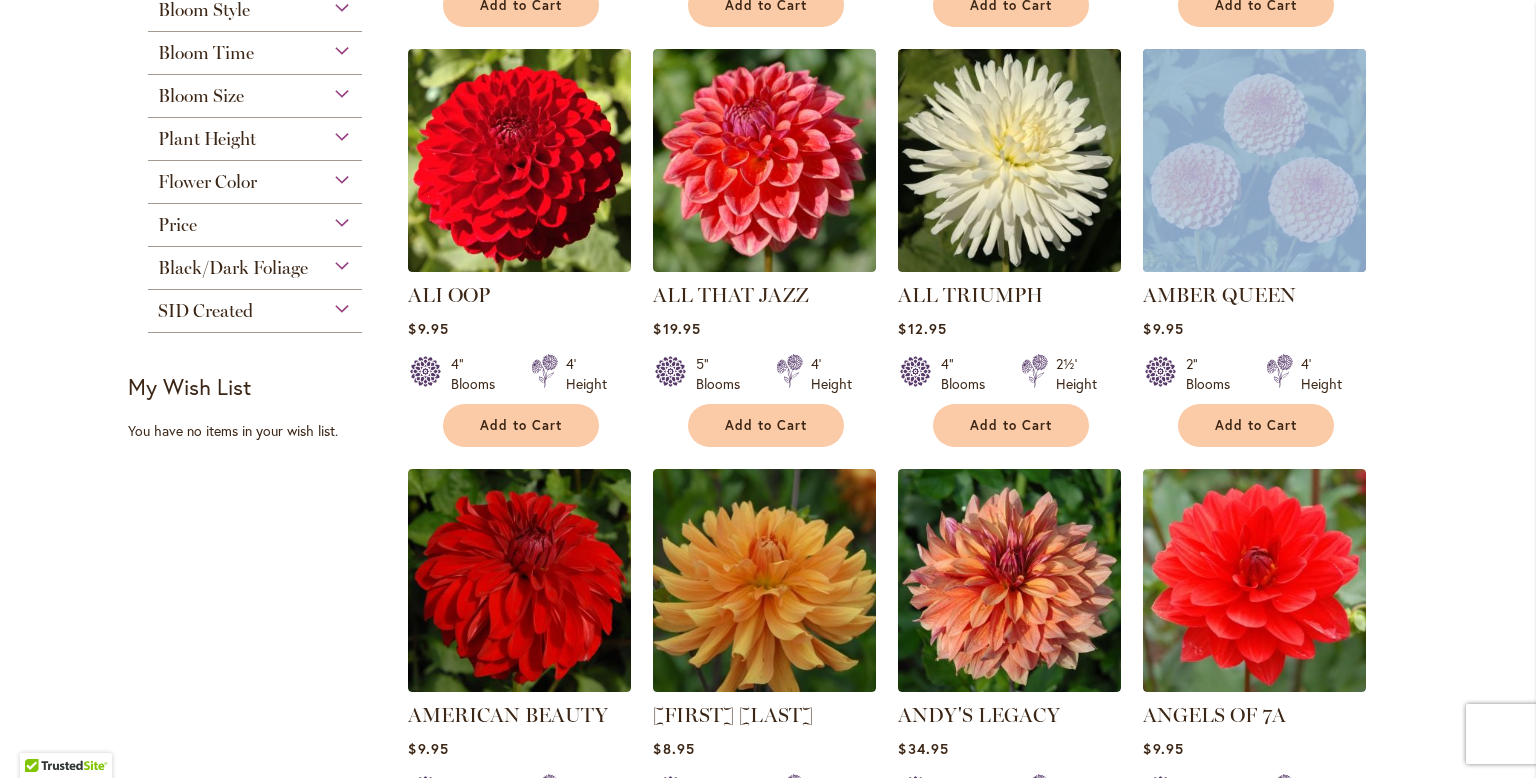 click on "Skip to Content
Gift Shop & Office Open - Monday-Friday 9-4:30pm   /    Gift Shop Open - Saturday 10-3pm
1-800-410-6540
Subscribe
Email Us
My Account
Log In/Register
Toggle Nav
Shop
Dahlia Tubers
Collections
Fresh Cut Dahlias" at bounding box center (768, 2472) 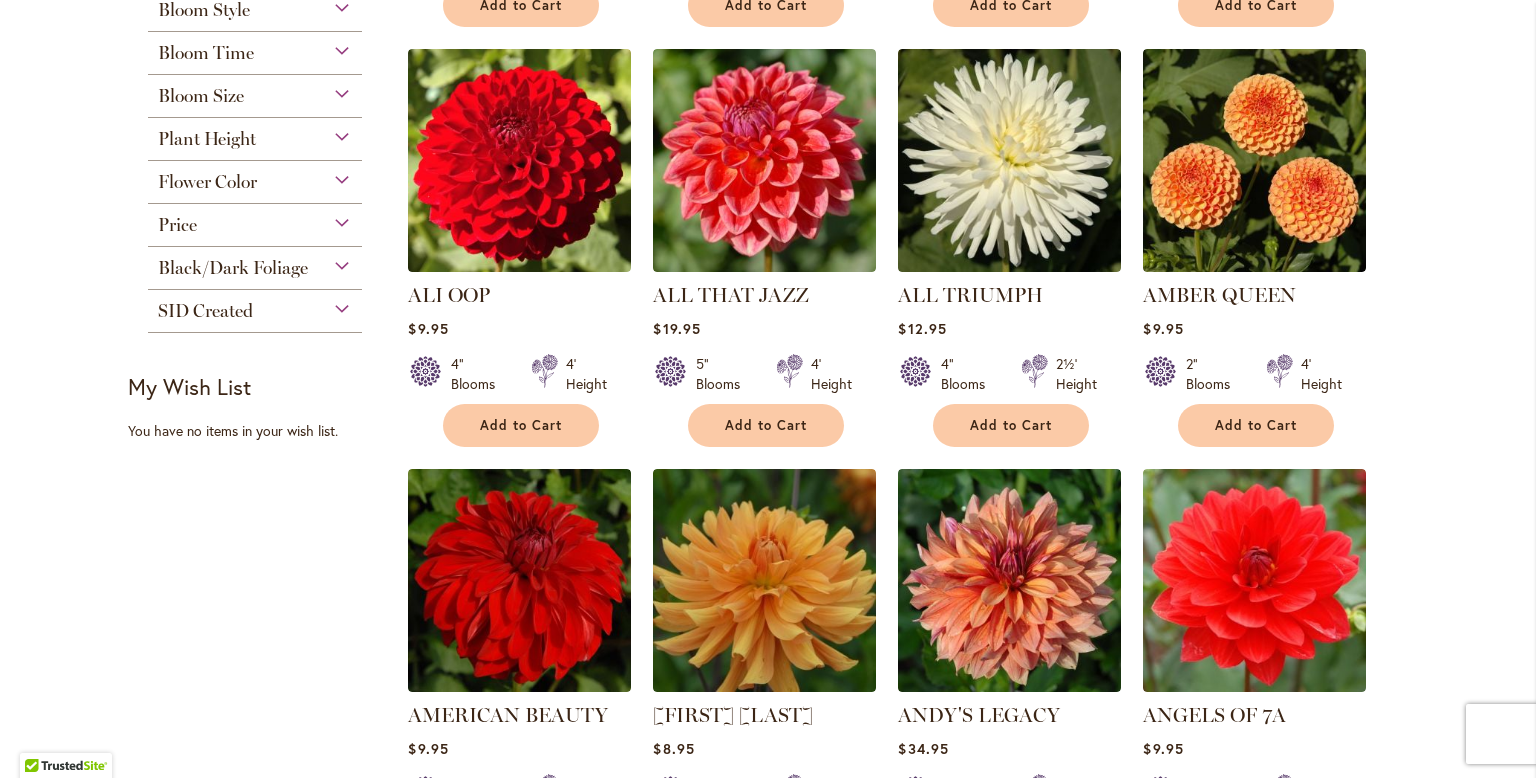 click on "Home
Shop
All Dahlias
New Best Sellers Staff Favorites Collections Best Cut Flowers
Filter by:
Filter By:
Category
Best Sellers 29
5" at bounding box center [768, 2275] 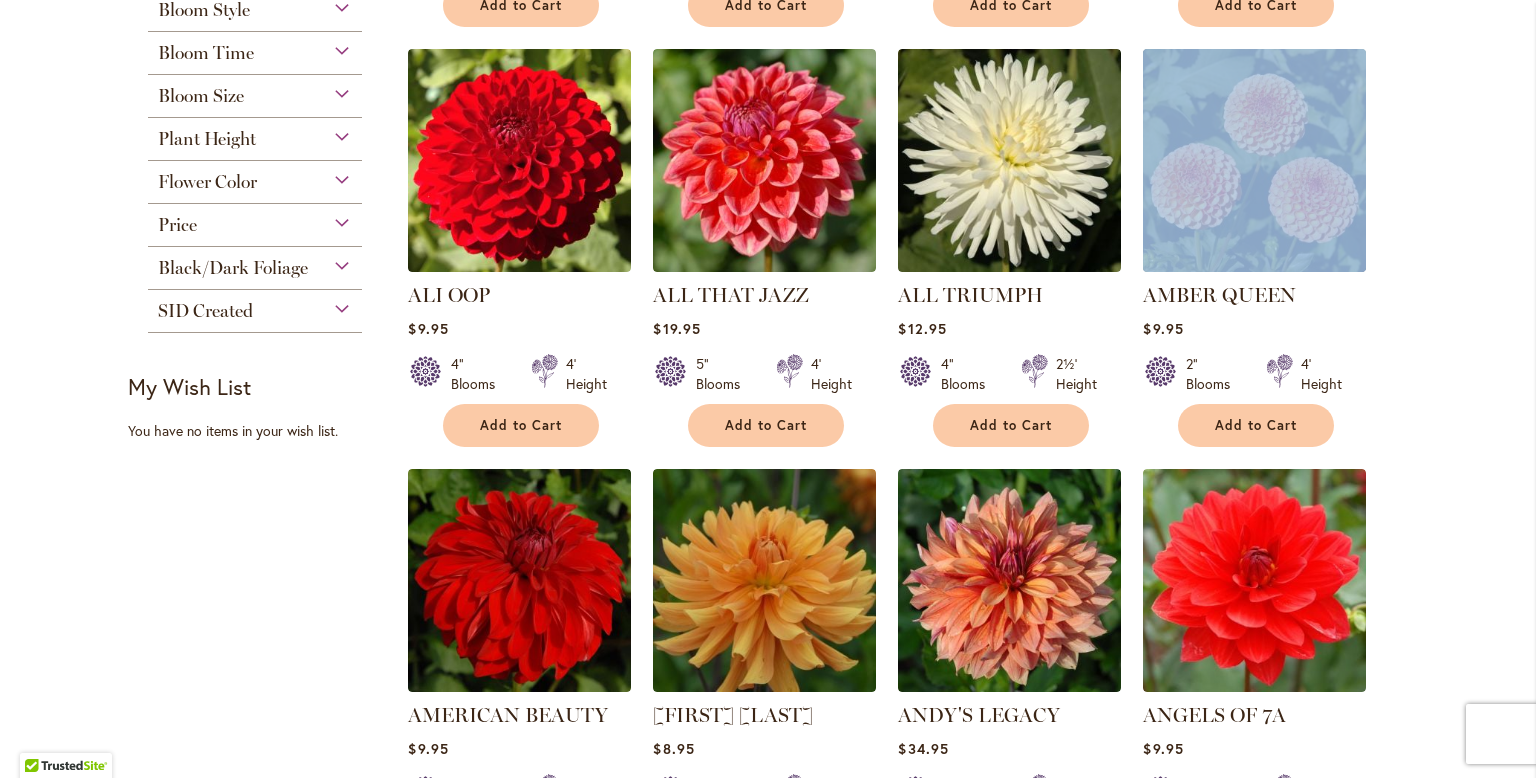 click on "Home
Shop
All Dahlias
New Best Sellers Staff Favorites Collections Best Cut Flowers
Filter by:
Filter By:
Category
Best Sellers 29
5" at bounding box center [768, 2275] 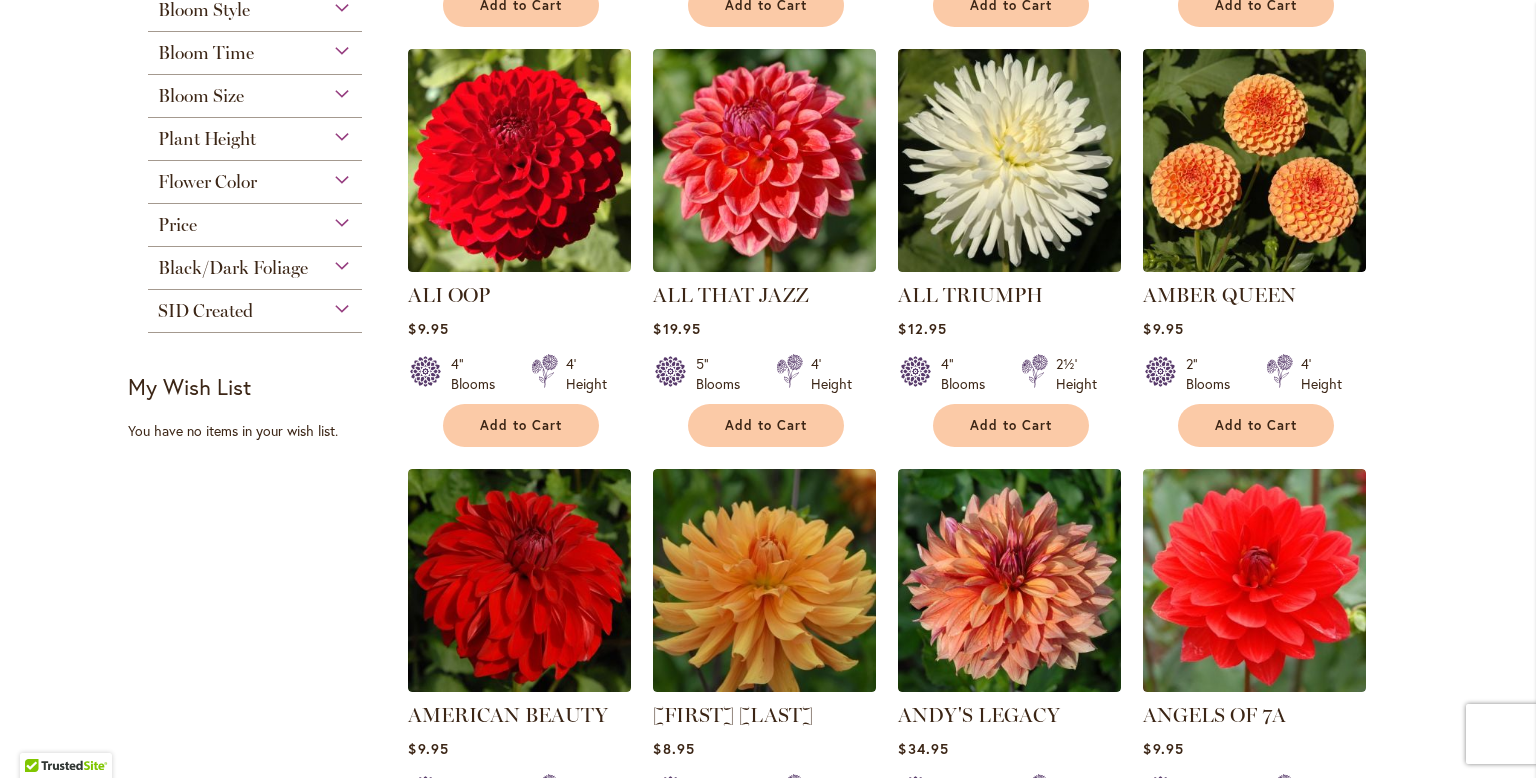 click on "Home
Shop
All Dahlias
New Best Sellers Staff Favorites Collections Best Cut Flowers
Filter by:
Filter By:
Category
Best Sellers 29
5" at bounding box center [768, 2275] 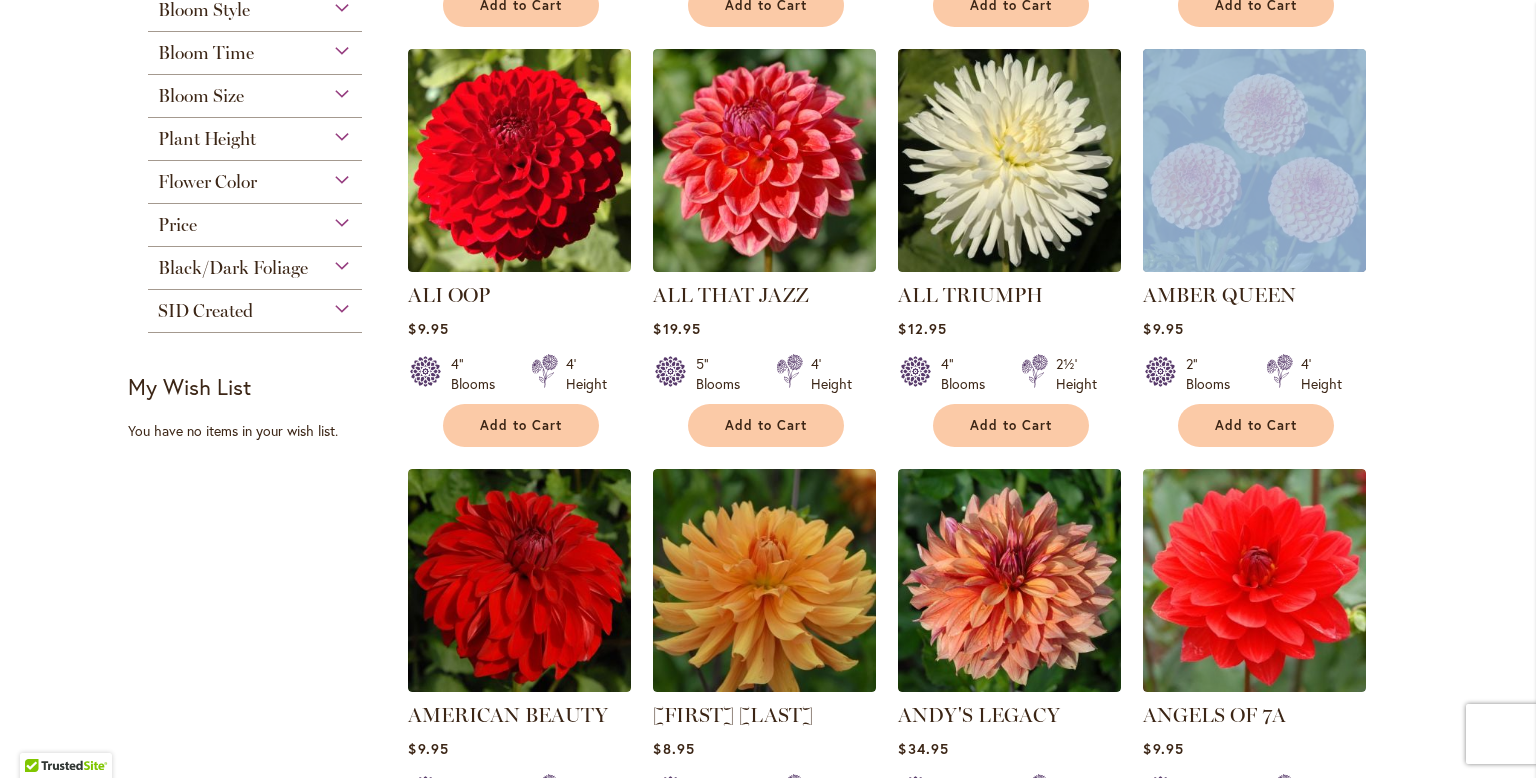 click on "Home
Shop
All Dahlias
New Best Sellers Staff Favorites Collections Best Cut Flowers
Filter by:
Filter By:
Category
Best Sellers 29
5" at bounding box center (768, 2275) 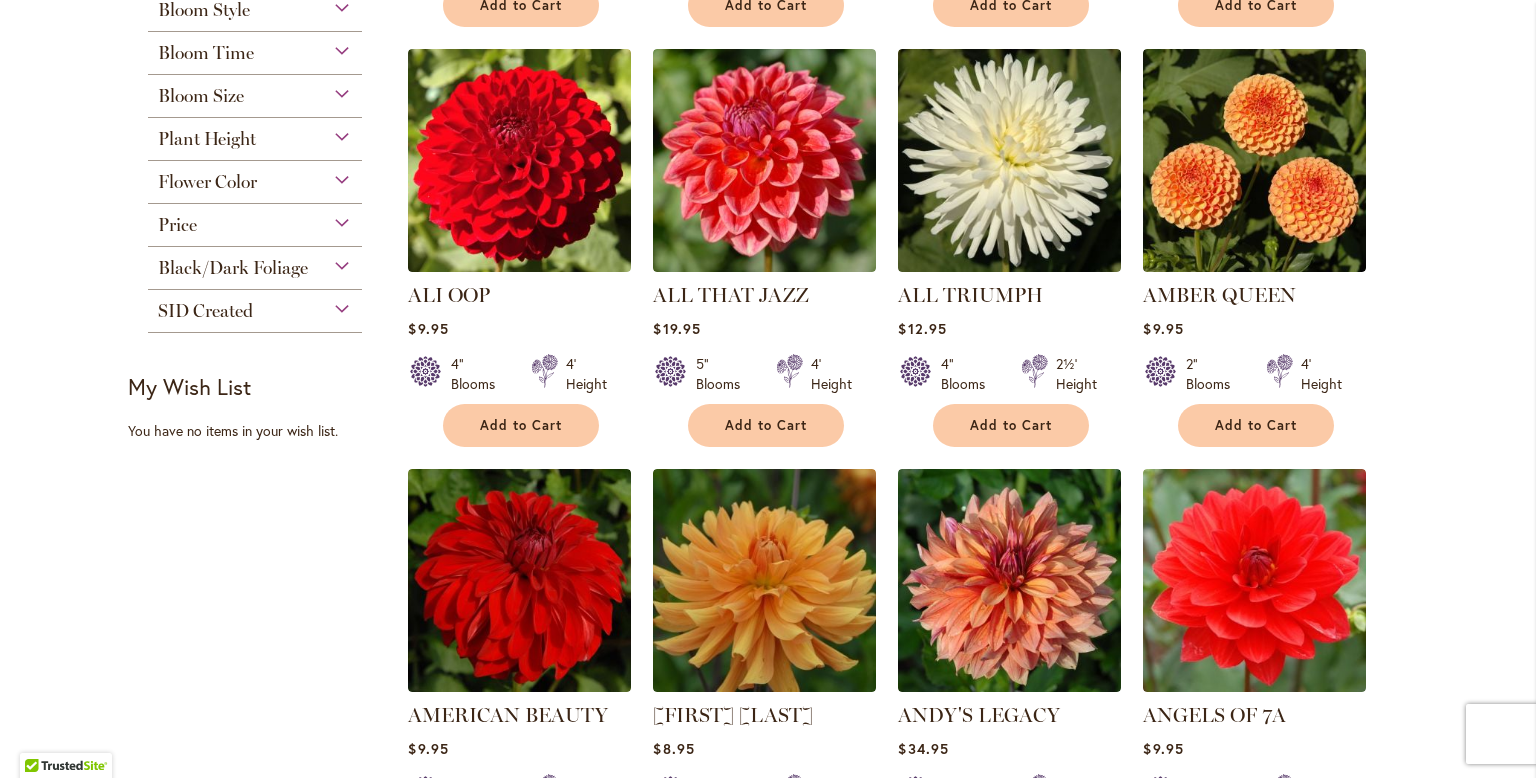 click on "Home
Shop
All Dahlias
New Best Sellers Staff Favorites Collections Best Cut Flowers
Filter by:
Filter By:
Category
Best Sellers 29
5" at bounding box center (768, 2275) 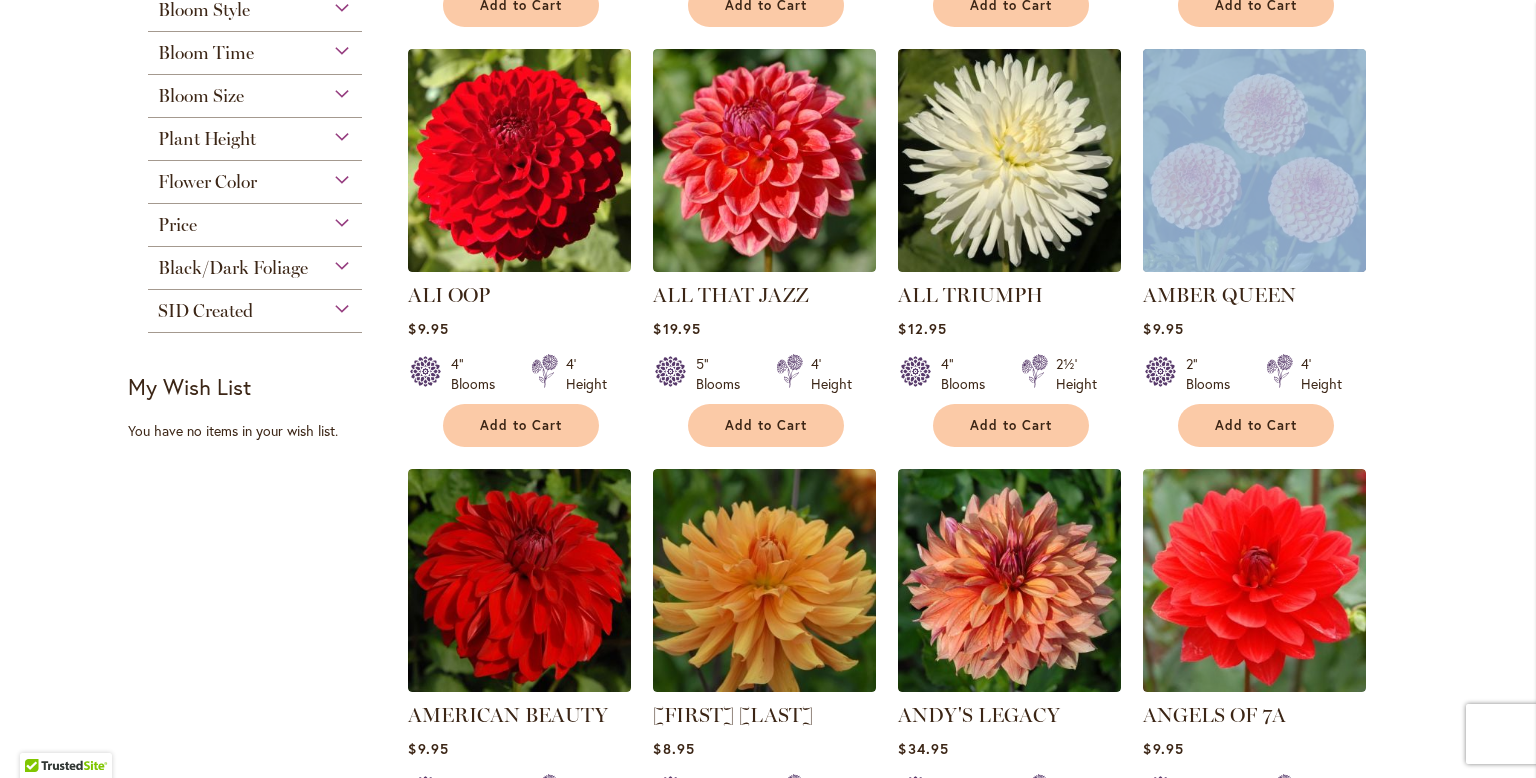 click on "Home
Shop
All Dahlias
New Best Sellers Staff Favorites Collections Best Cut Flowers
Filter by:
Filter By:
Category
Best Sellers 29
5" at bounding box center (768, 2275) 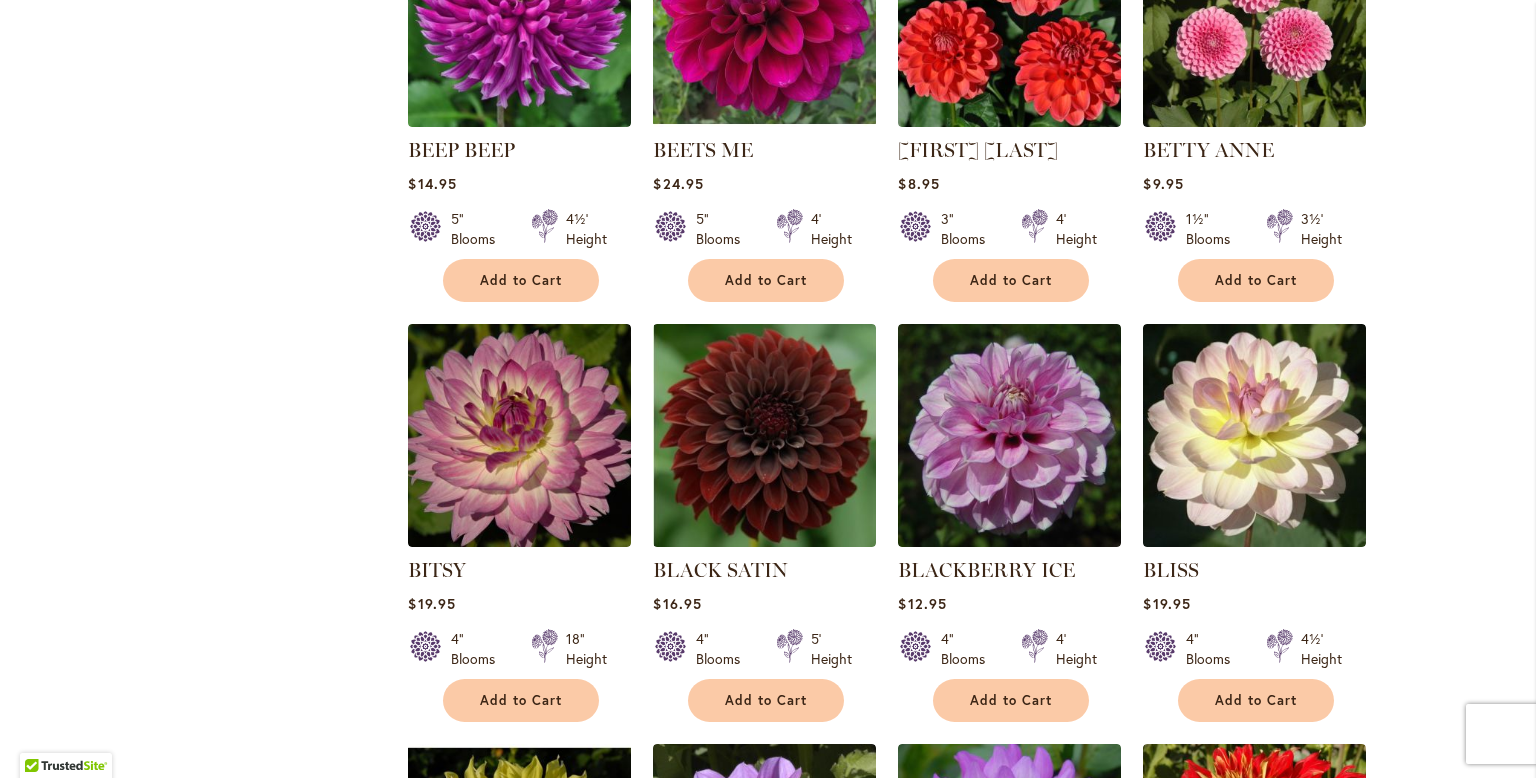 scroll, scrollTop: 3514, scrollLeft: 0, axis: vertical 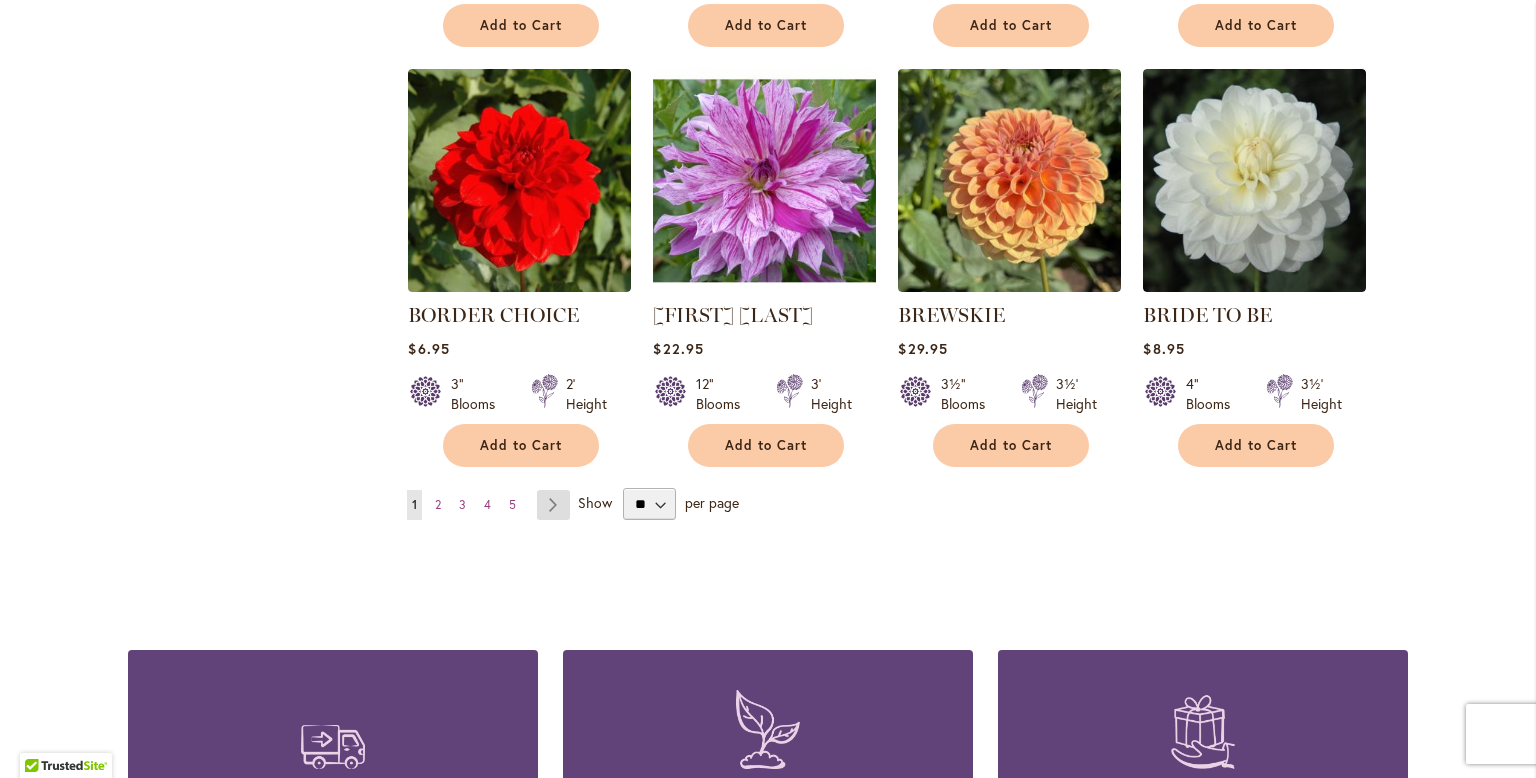 click on "Page
Next" at bounding box center (553, 505) 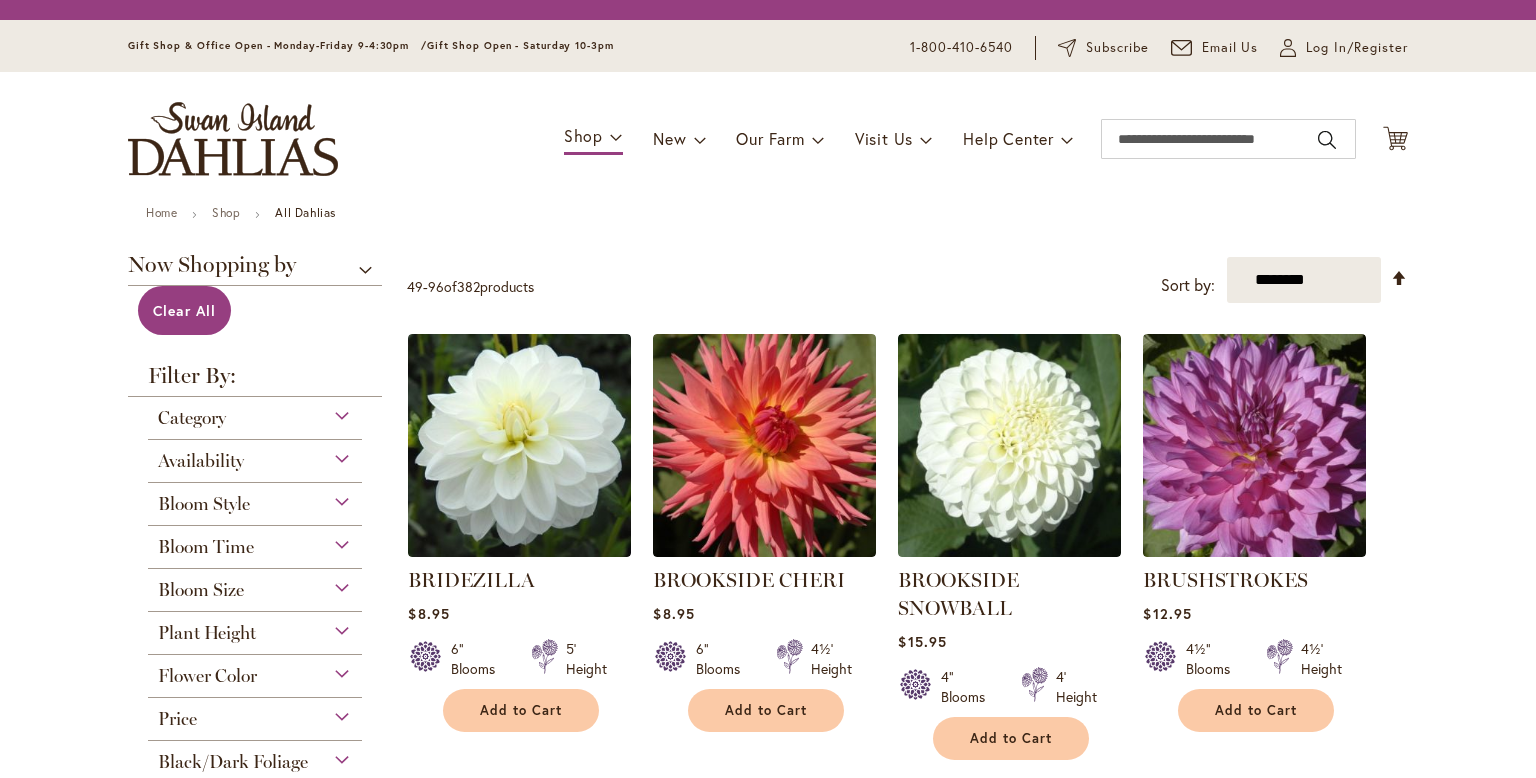 scroll, scrollTop: 0, scrollLeft: 0, axis: both 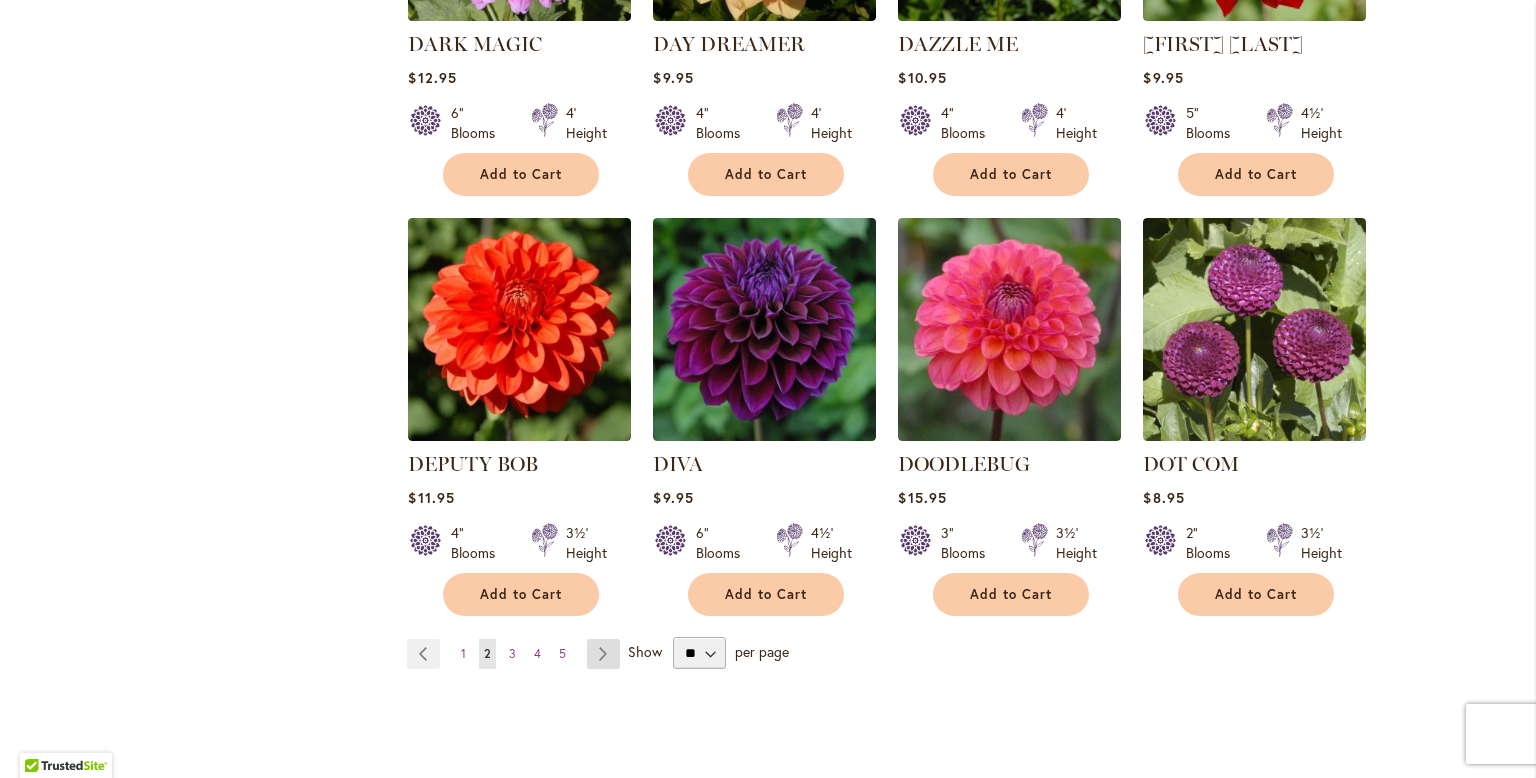 click on "Page
Next" at bounding box center [603, 654] 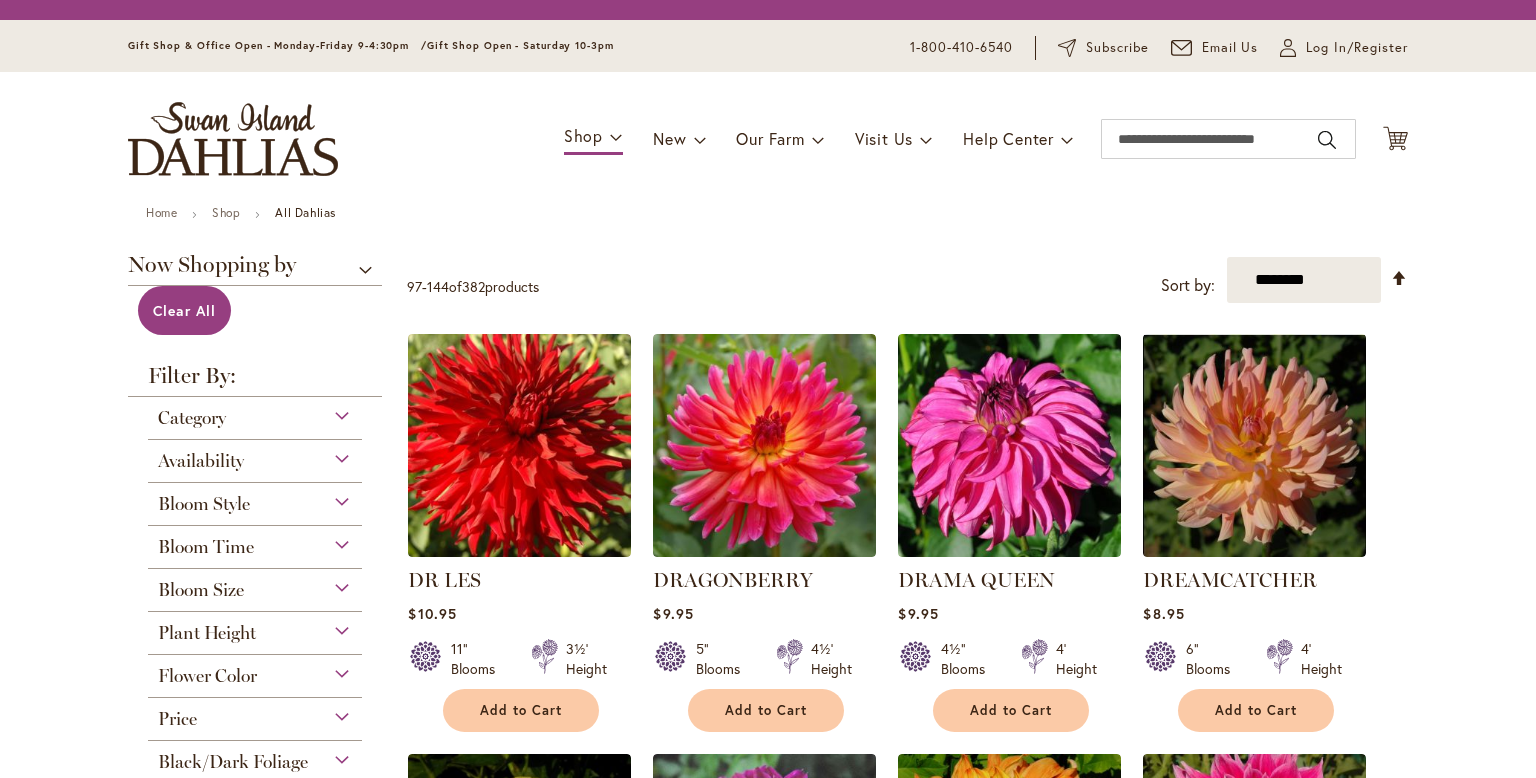 scroll, scrollTop: 0, scrollLeft: 0, axis: both 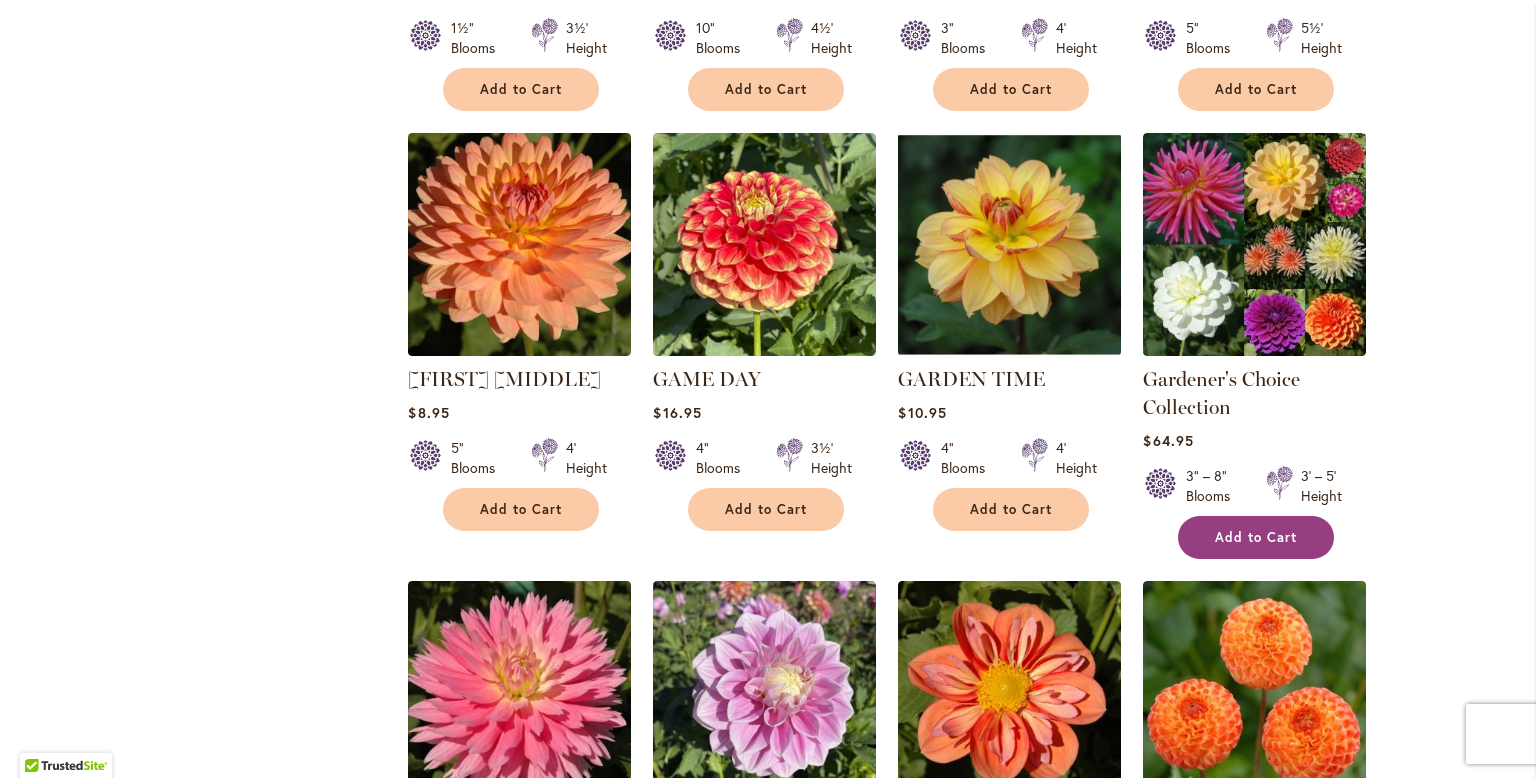 click on "Add to Cart" at bounding box center (1256, 537) 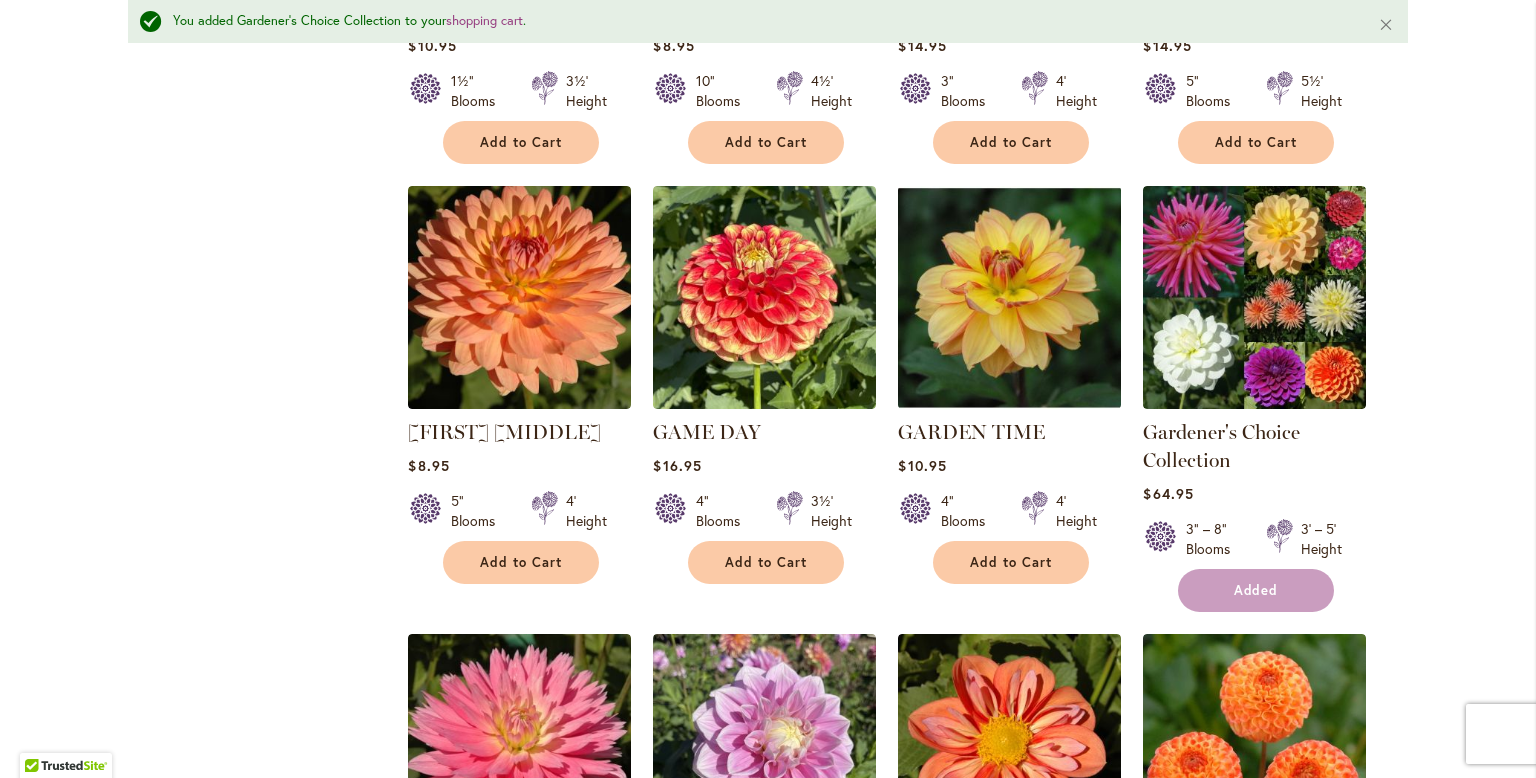 scroll, scrollTop: 3812, scrollLeft: 0, axis: vertical 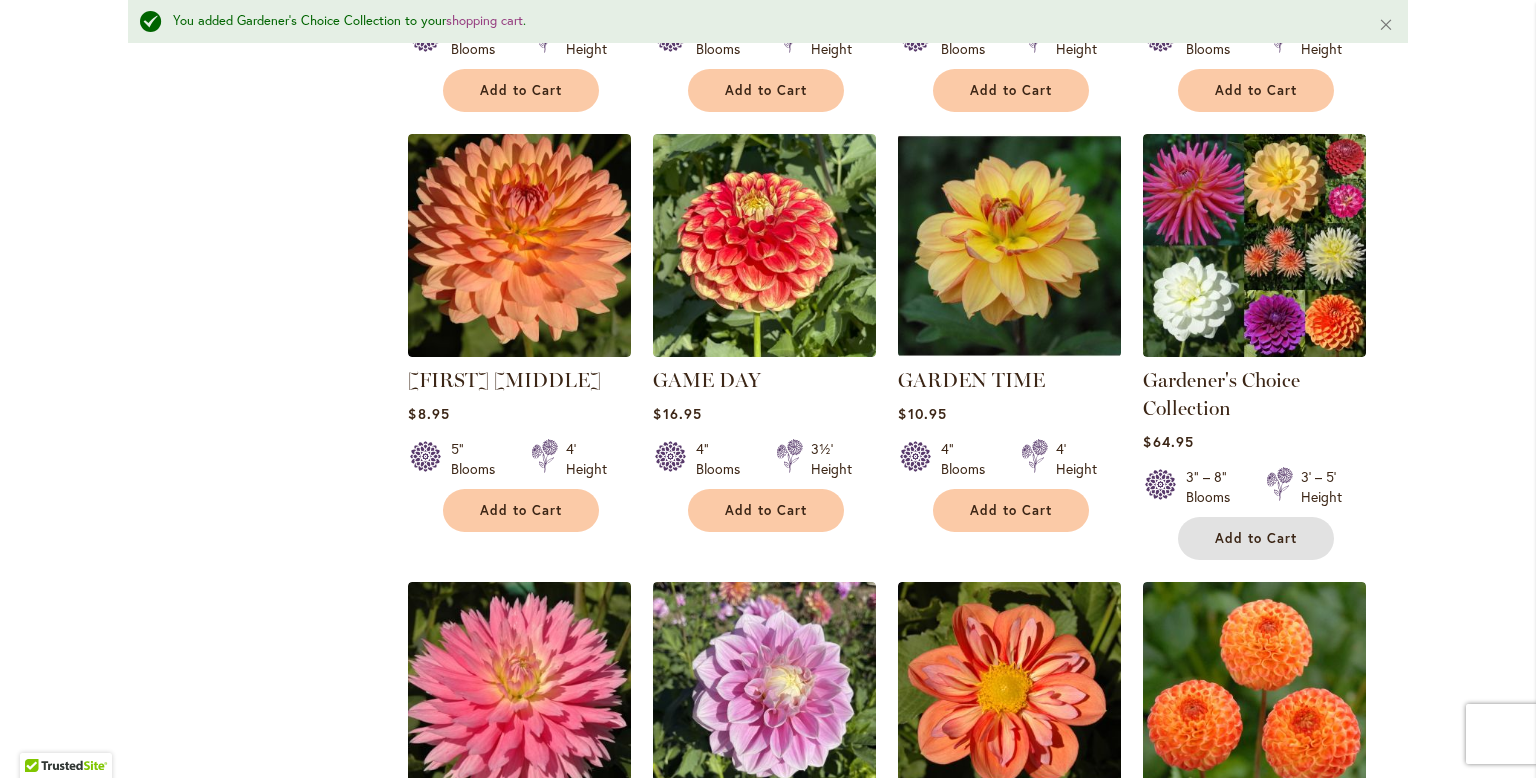 type 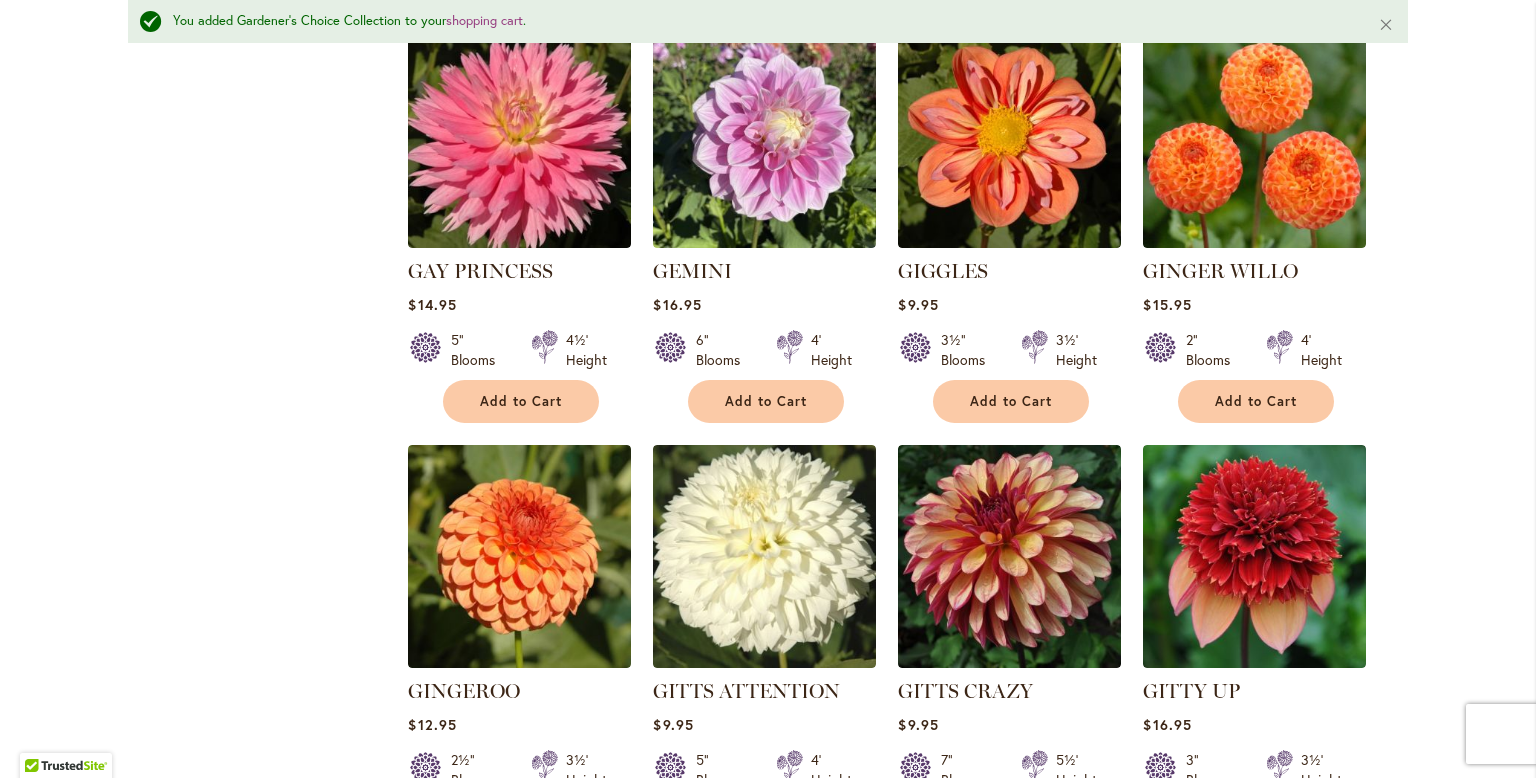scroll, scrollTop: 4372, scrollLeft: 0, axis: vertical 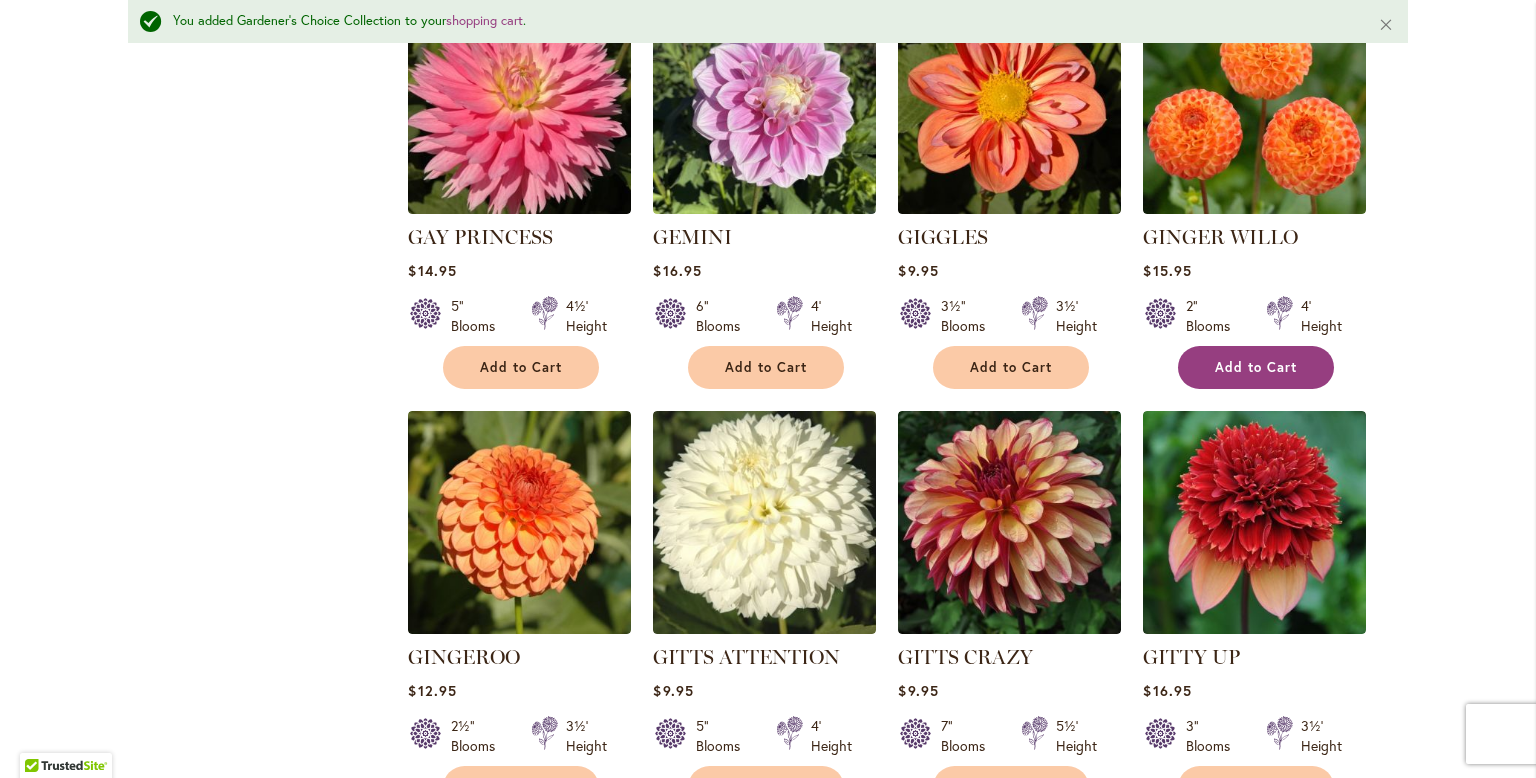 click on "Add to Cart" at bounding box center [1256, 367] 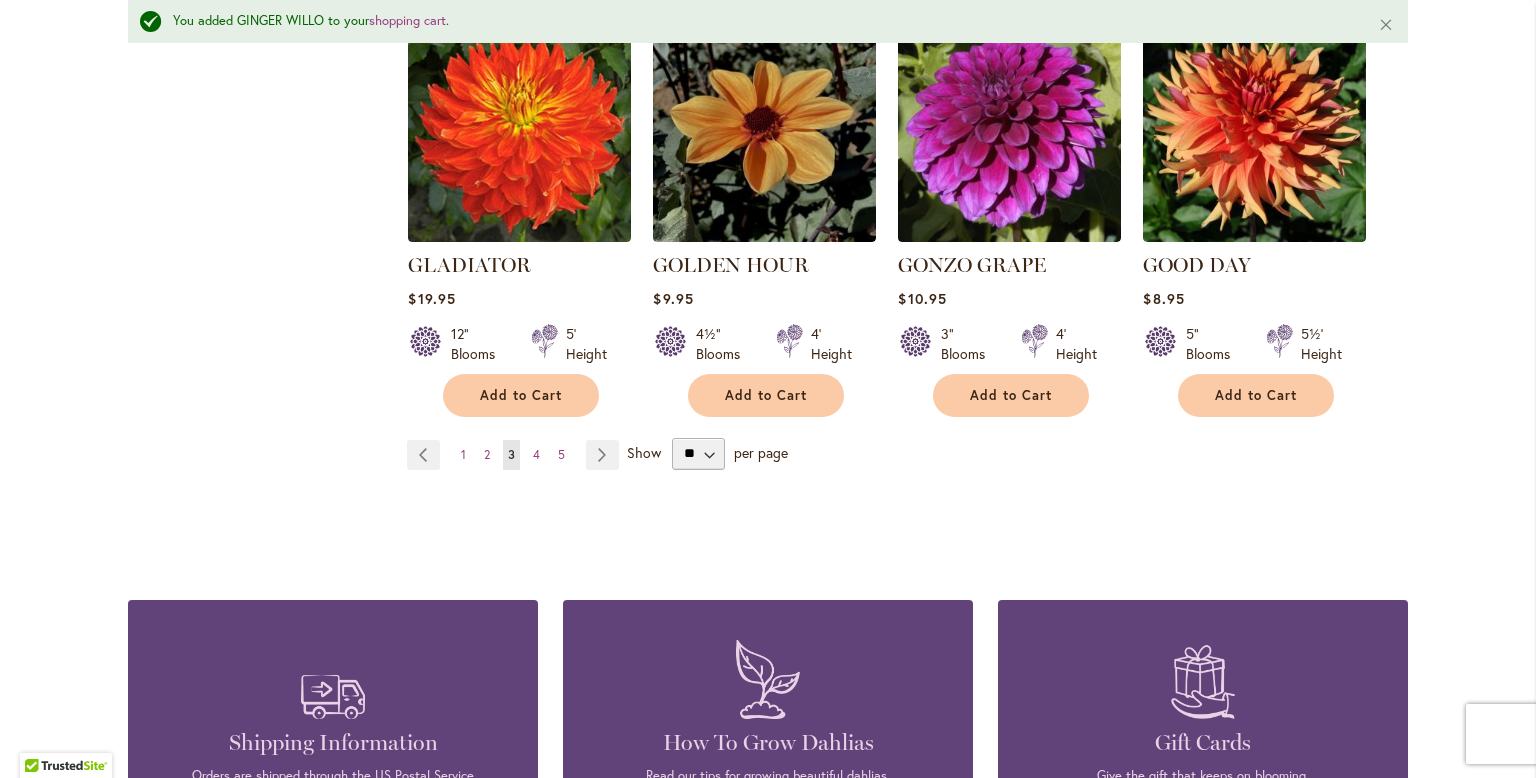 scroll, scrollTop: 5216, scrollLeft: 0, axis: vertical 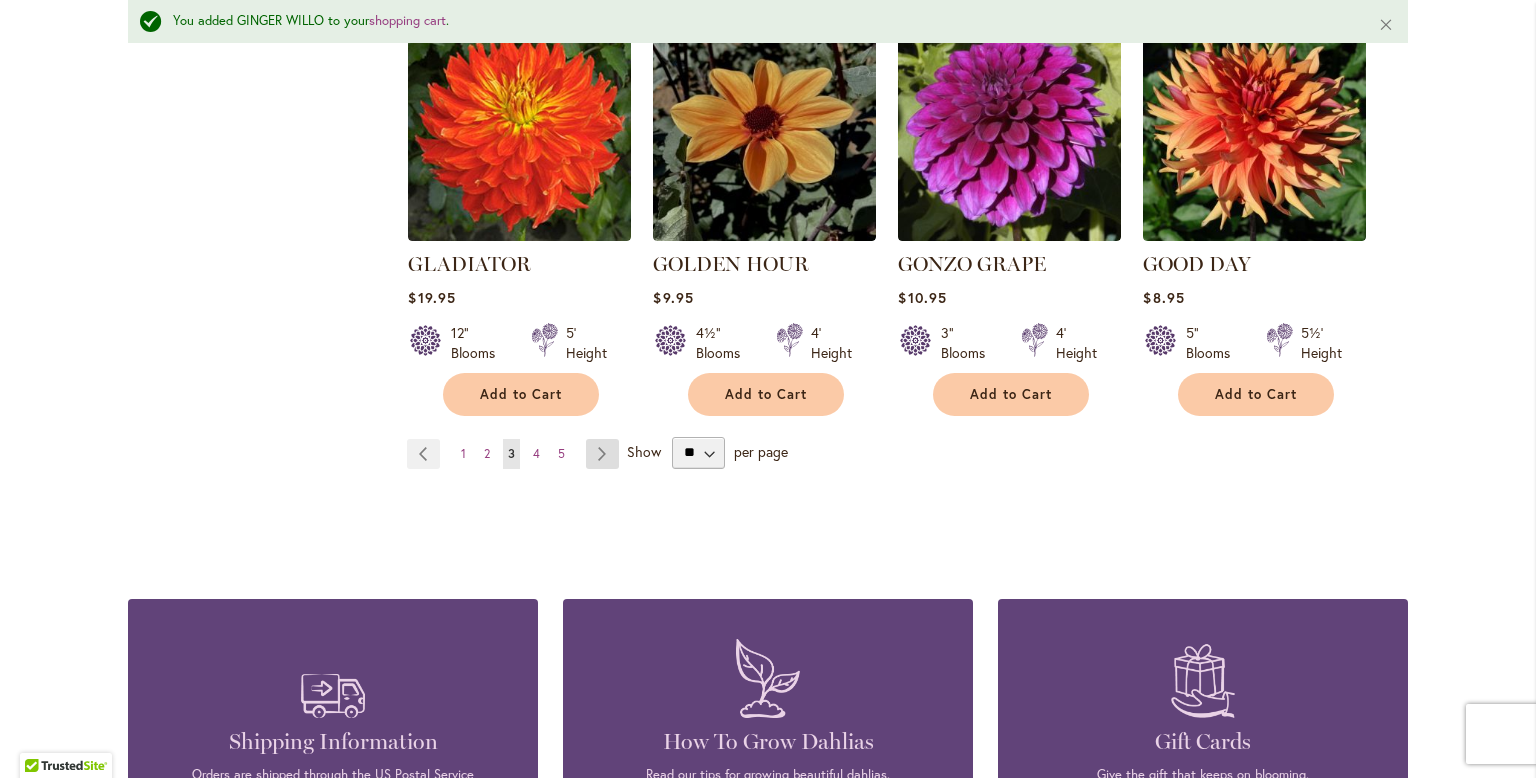 click on "Page
Next" at bounding box center [602, 454] 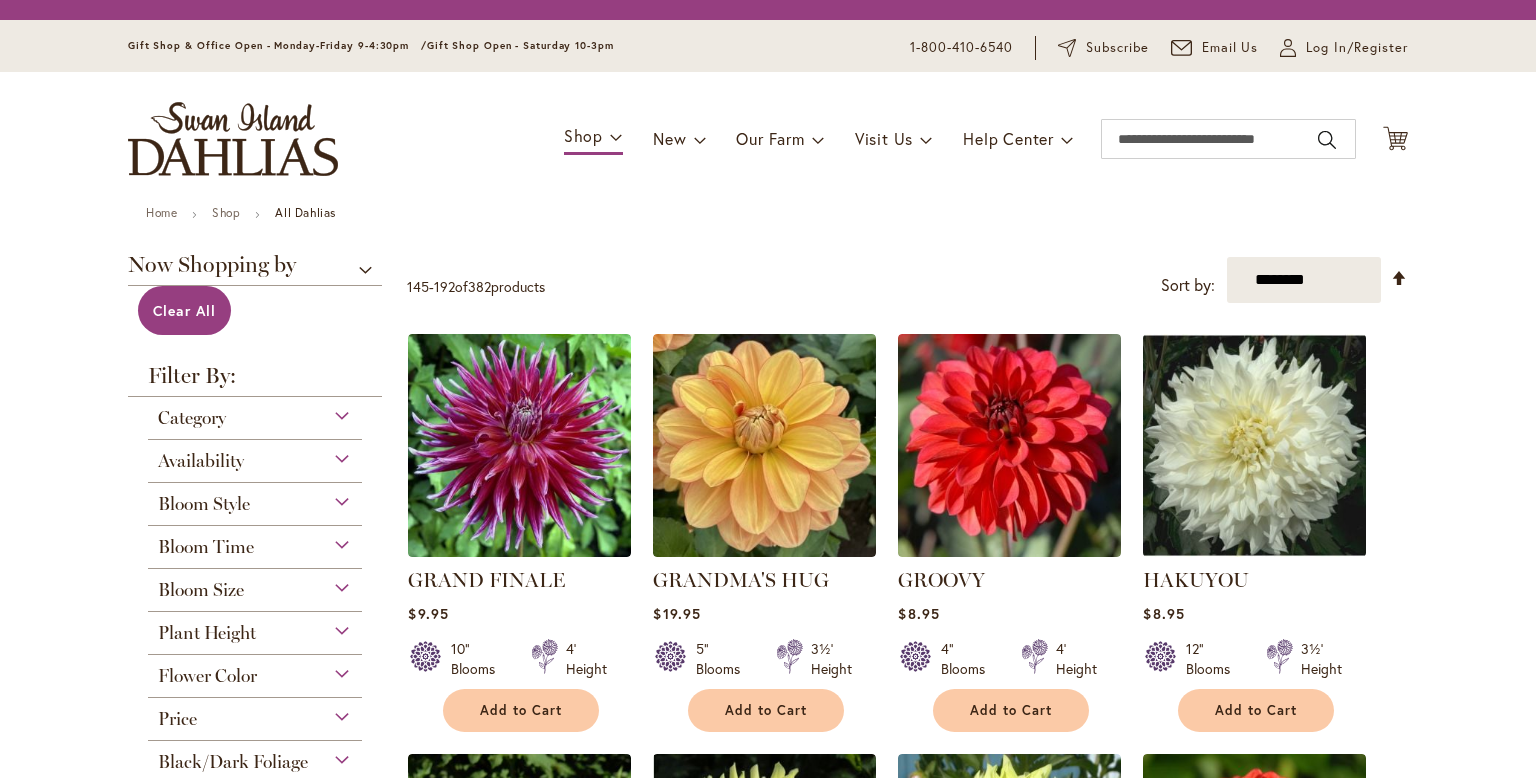 scroll, scrollTop: 0, scrollLeft: 0, axis: both 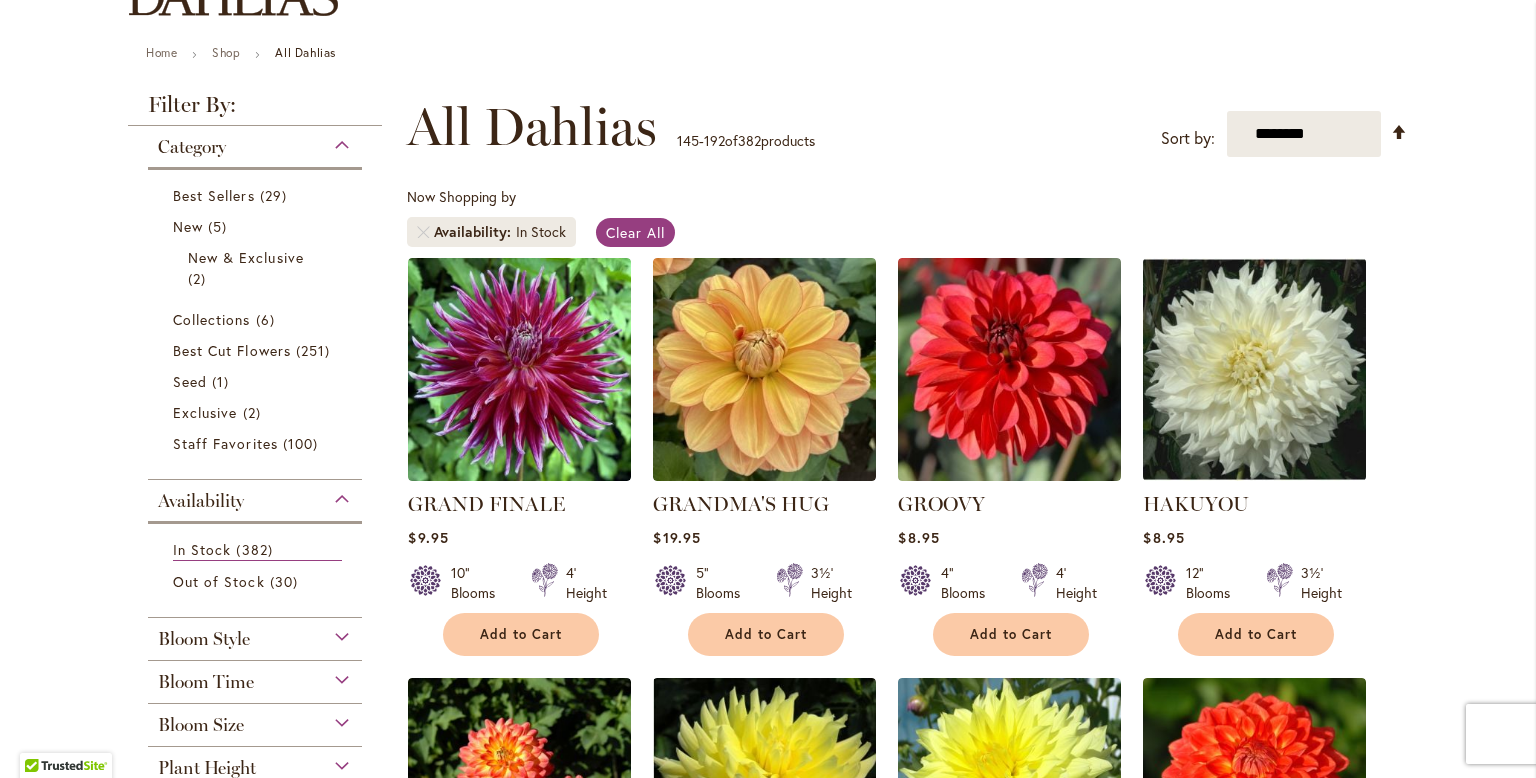 click on "Skip to Content
Gift Shop & Office Open - Monday-Friday 9-4:30pm   /    Gift Shop Open - Saturday 10-3pm
1-800-410-6540
Subscribe
Email Us
My Account
Log In/Register
Toggle Nav
Shop
Dahlia Tubers
Collections
Fresh Cut Dahlias" at bounding box center [768, 3177] 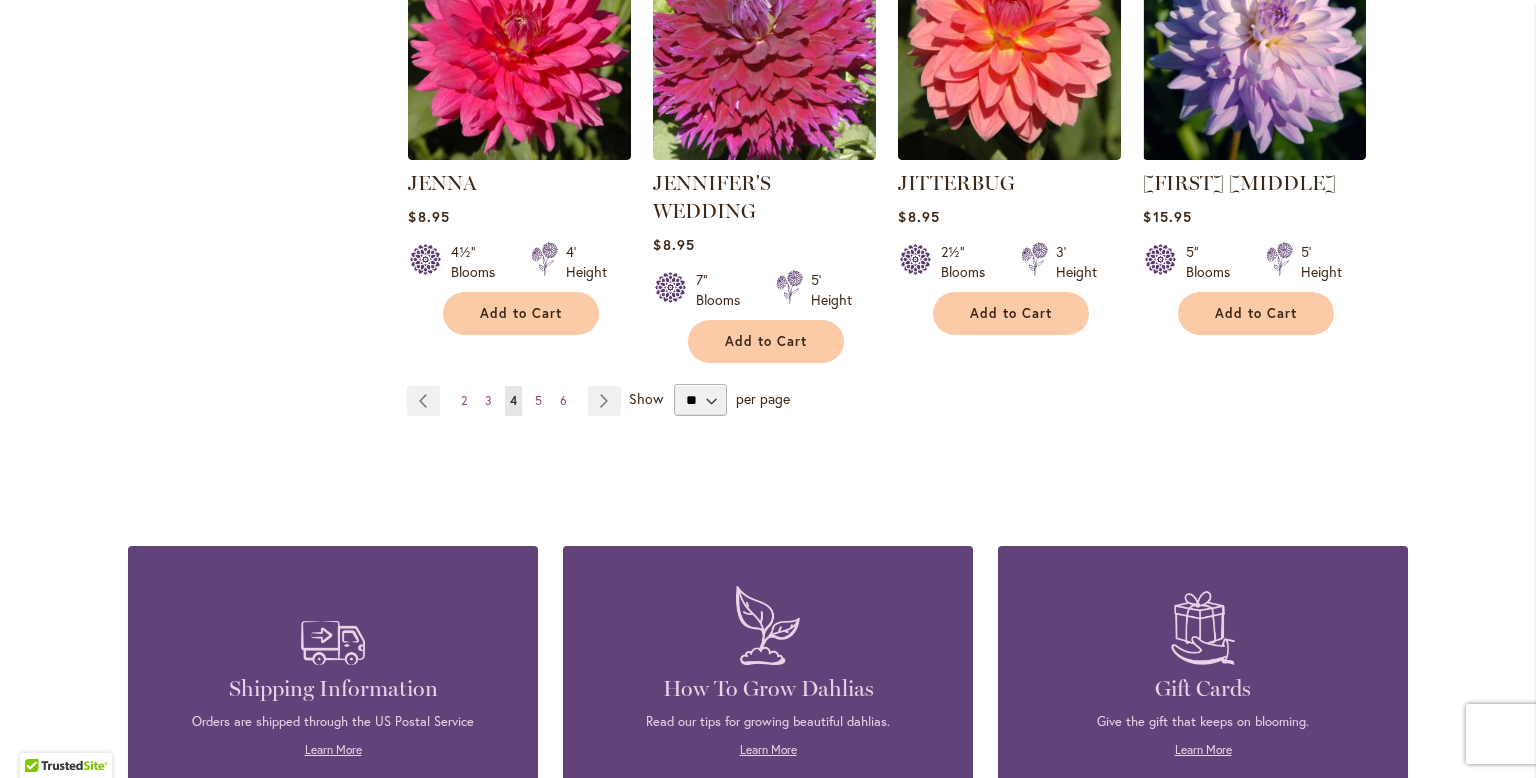 scroll, scrollTop: 5319, scrollLeft: 0, axis: vertical 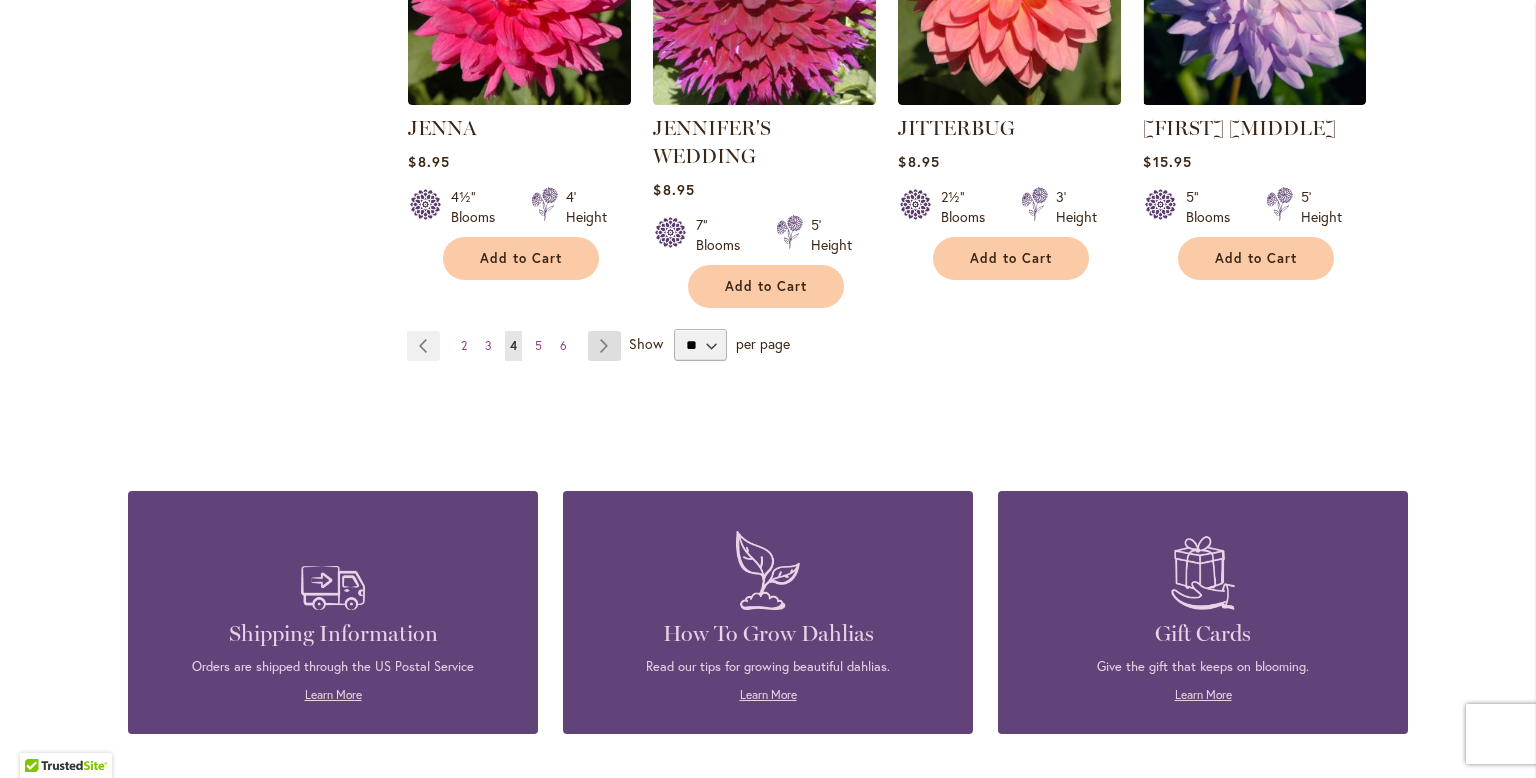 click on "Page
Next" at bounding box center (604, 346) 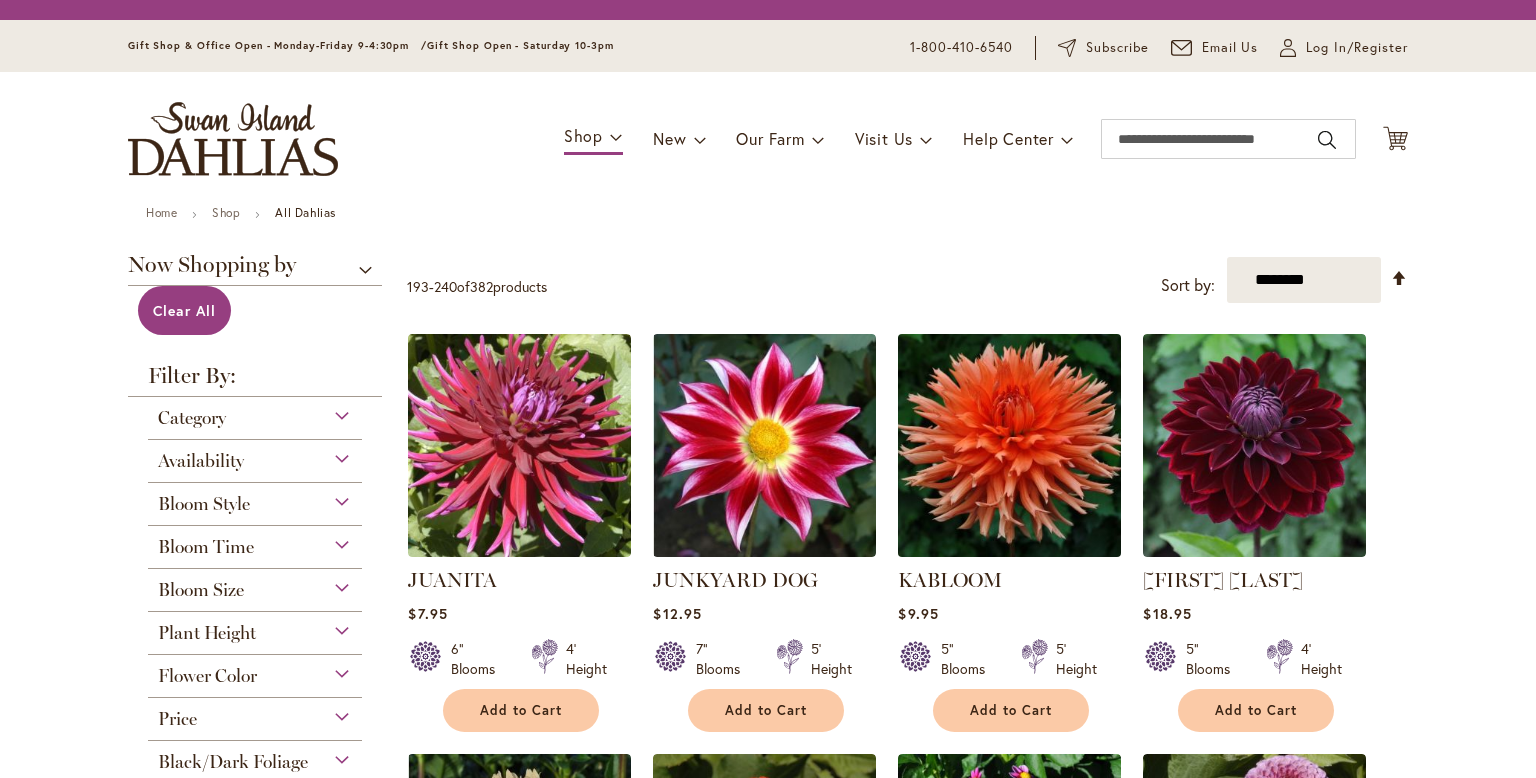 scroll, scrollTop: 0, scrollLeft: 0, axis: both 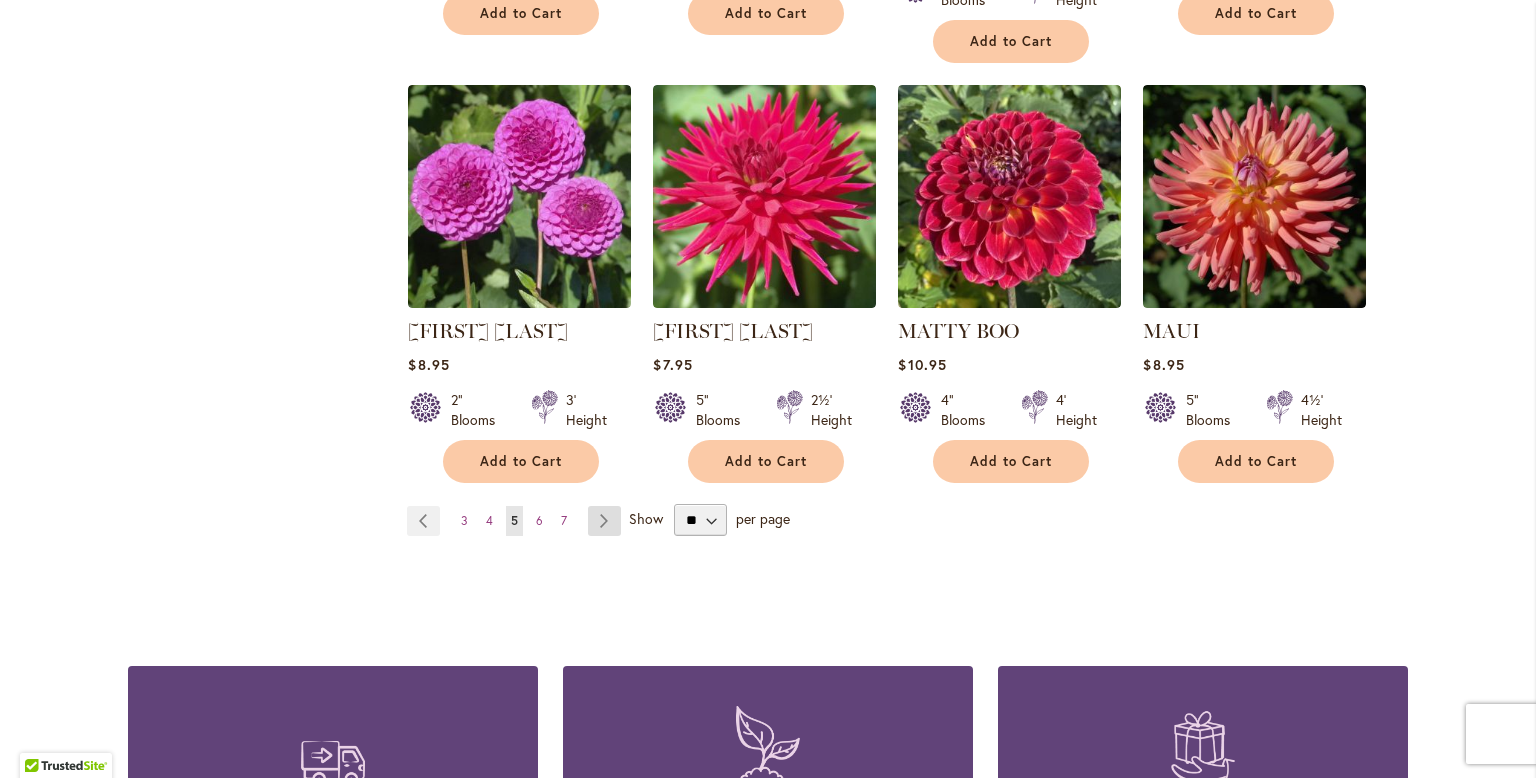 click on "Page
Next" at bounding box center (604, 521) 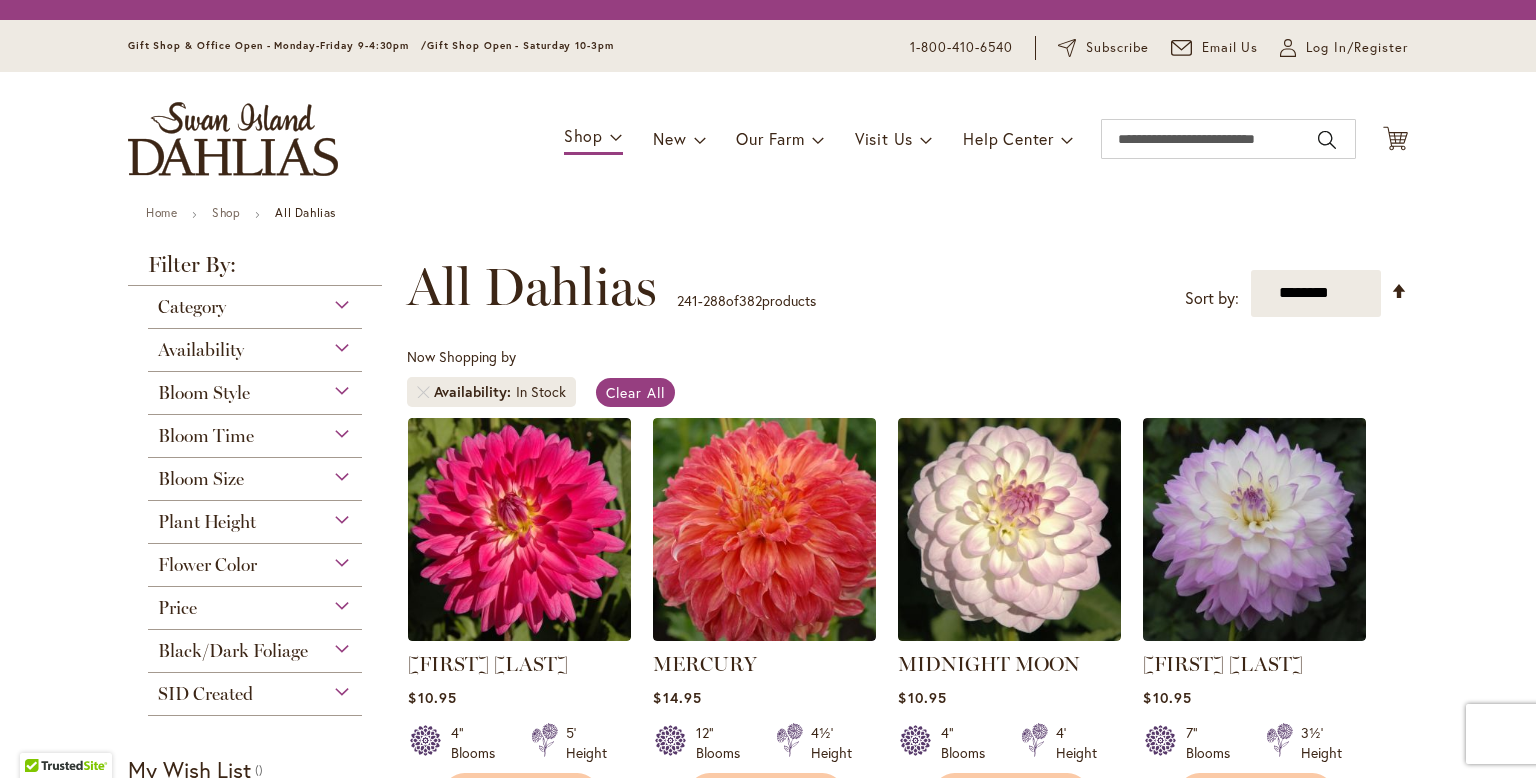 scroll, scrollTop: 0, scrollLeft: 0, axis: both 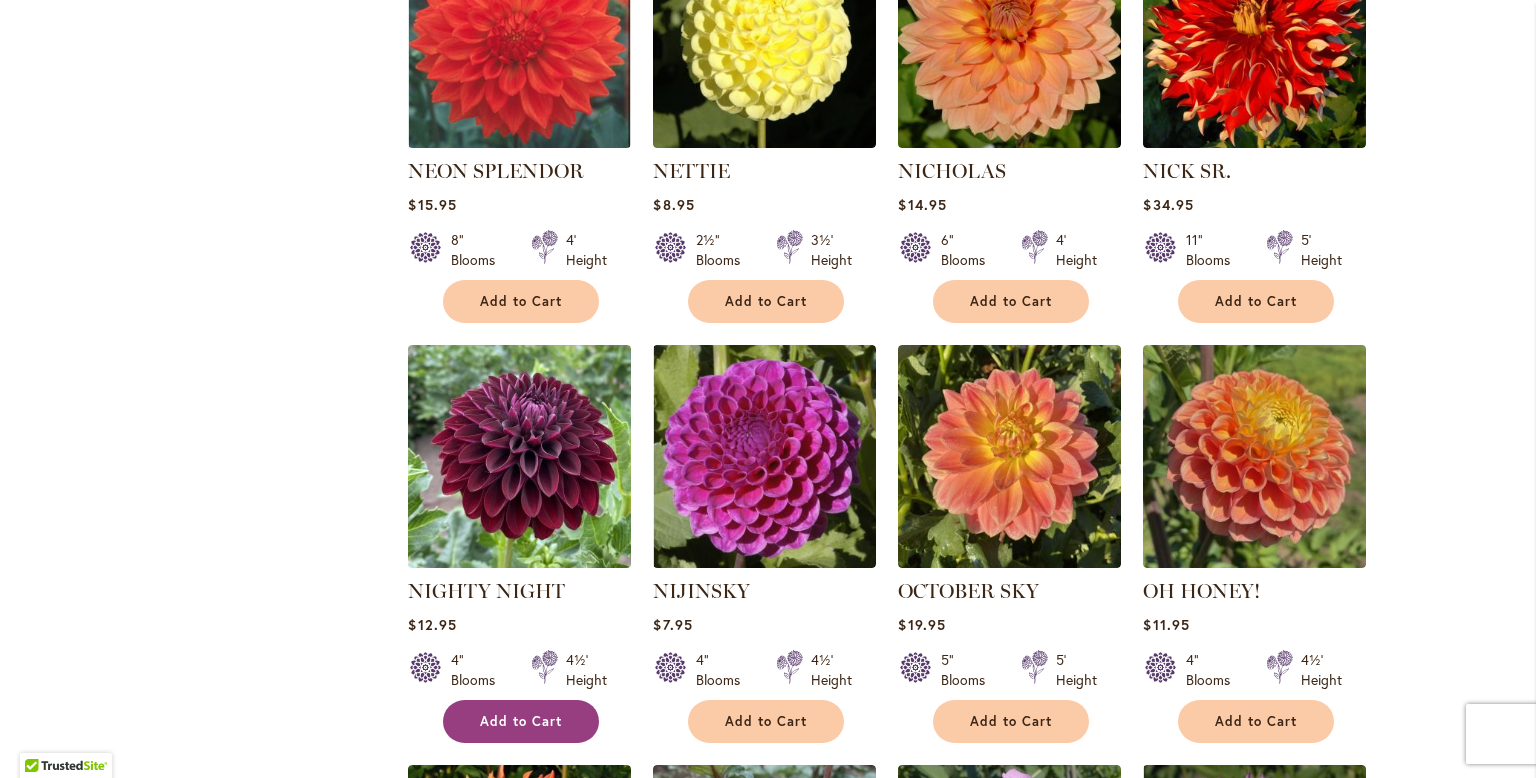 click on "Add to Cart" at bounding box center [521, 721] 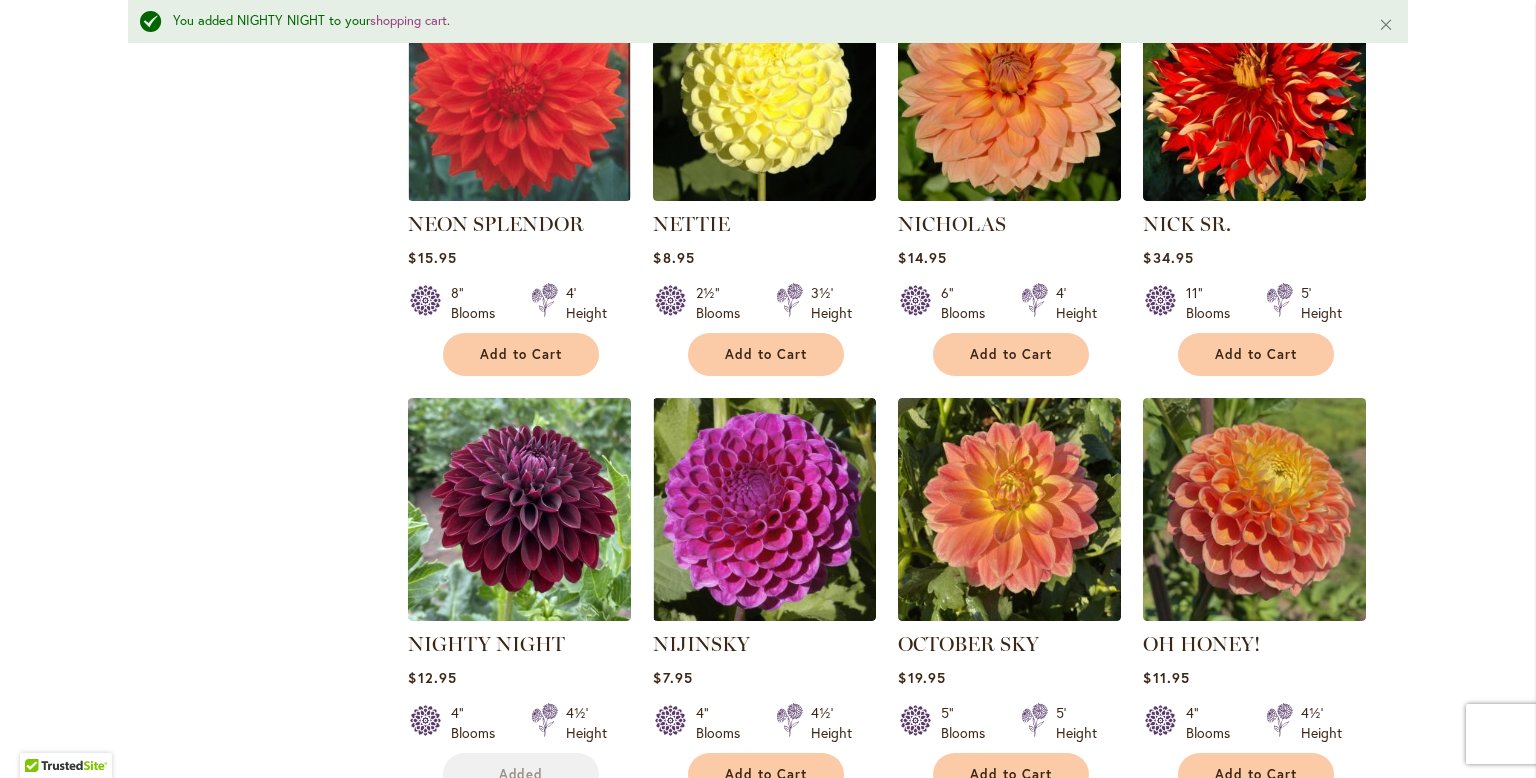 scroll, scrollTop: 2740, scrollLeft: 0, axis: vertical 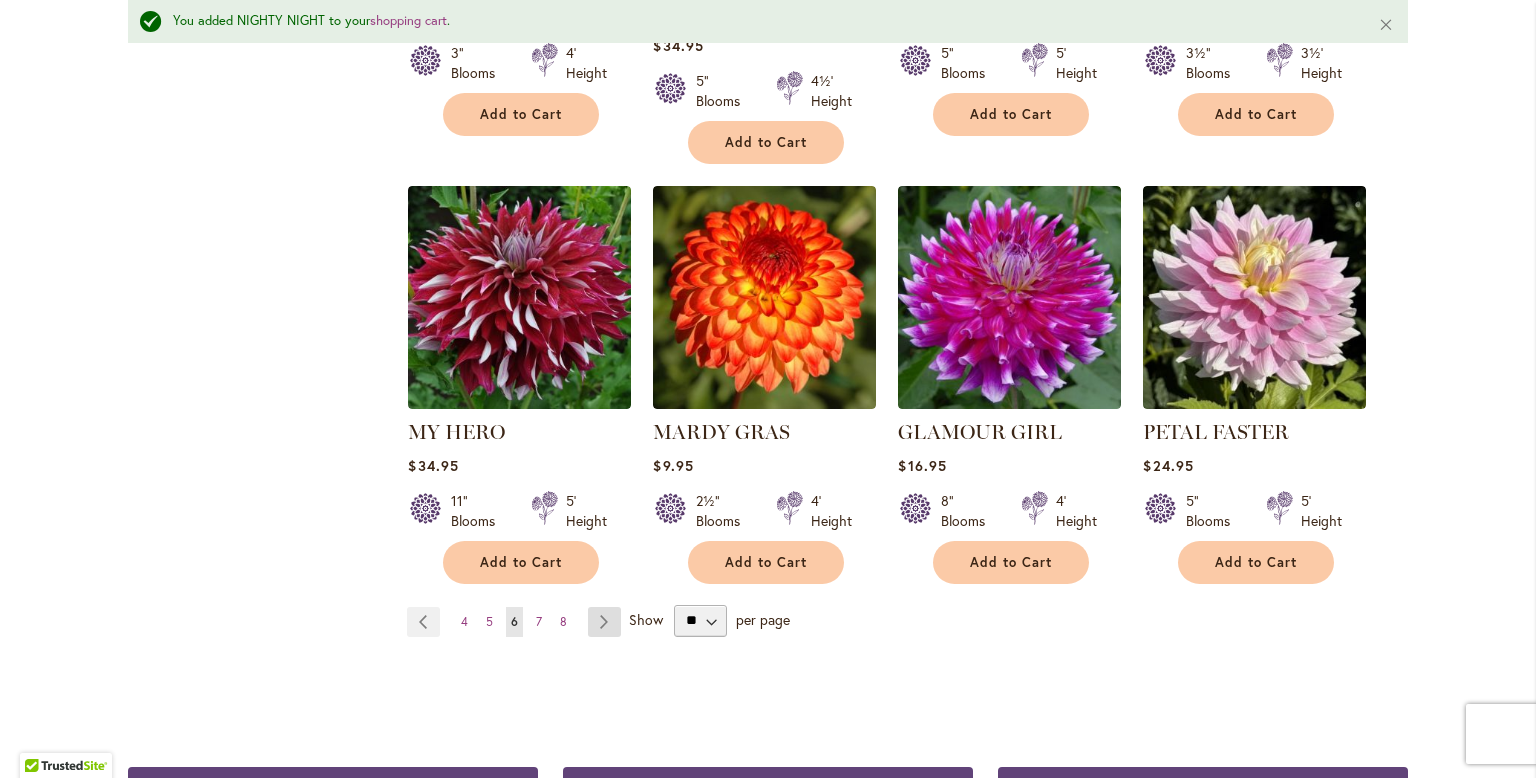 click on "Page
Next" at bounding box center (604, 622) 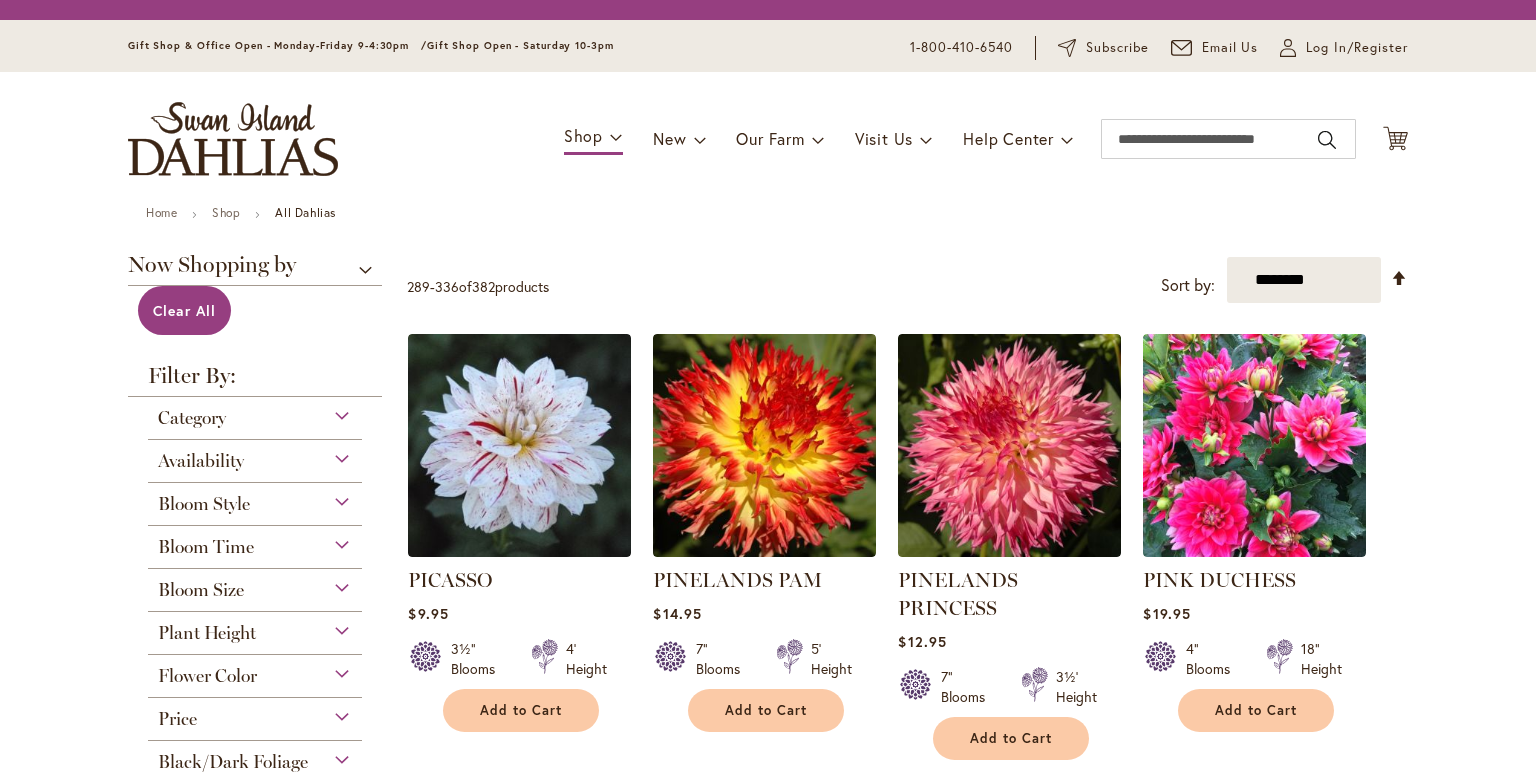scroll, scrollTop: 0, scrollLeft: 0, axis: both 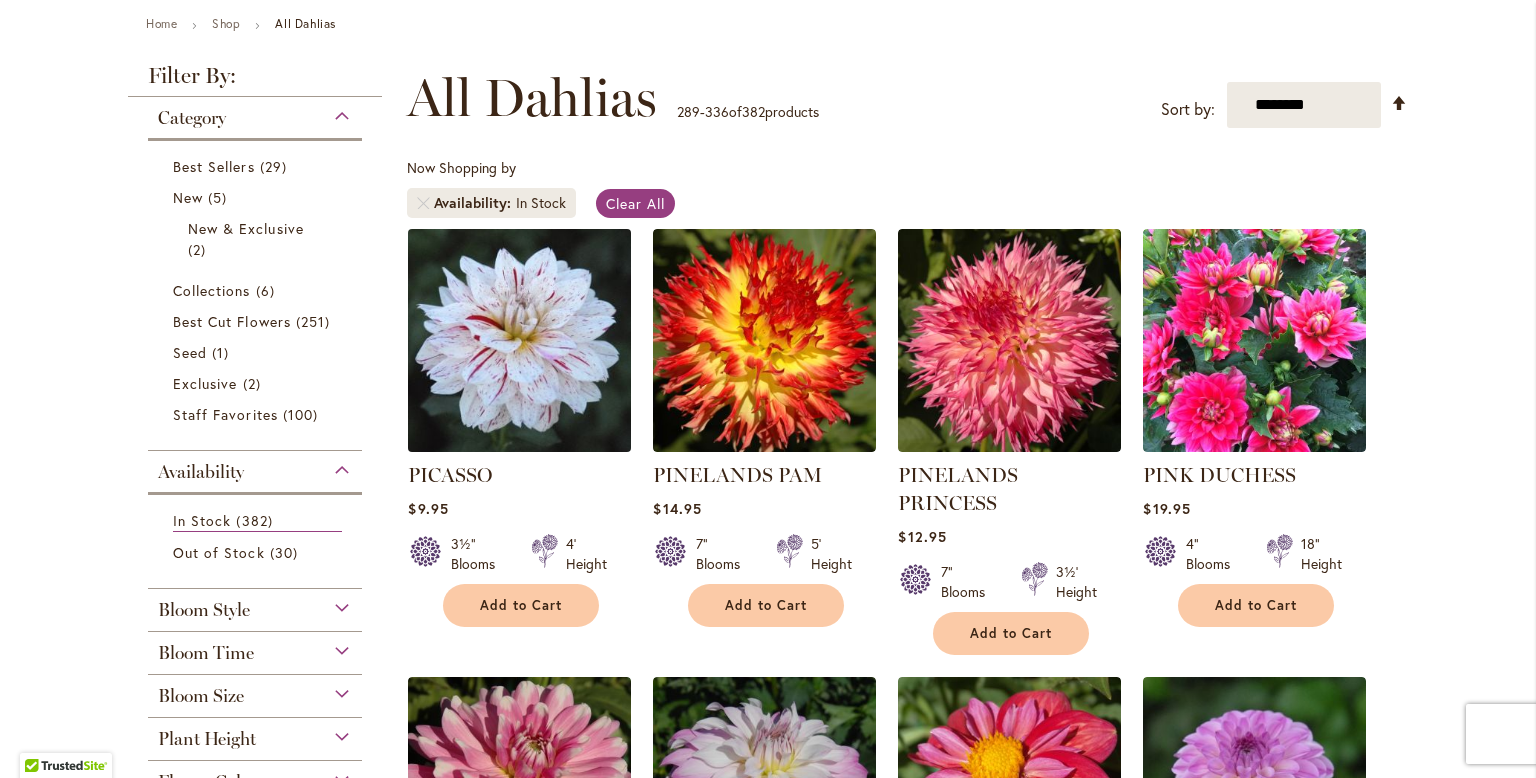 click at bounding box center [520, 340] 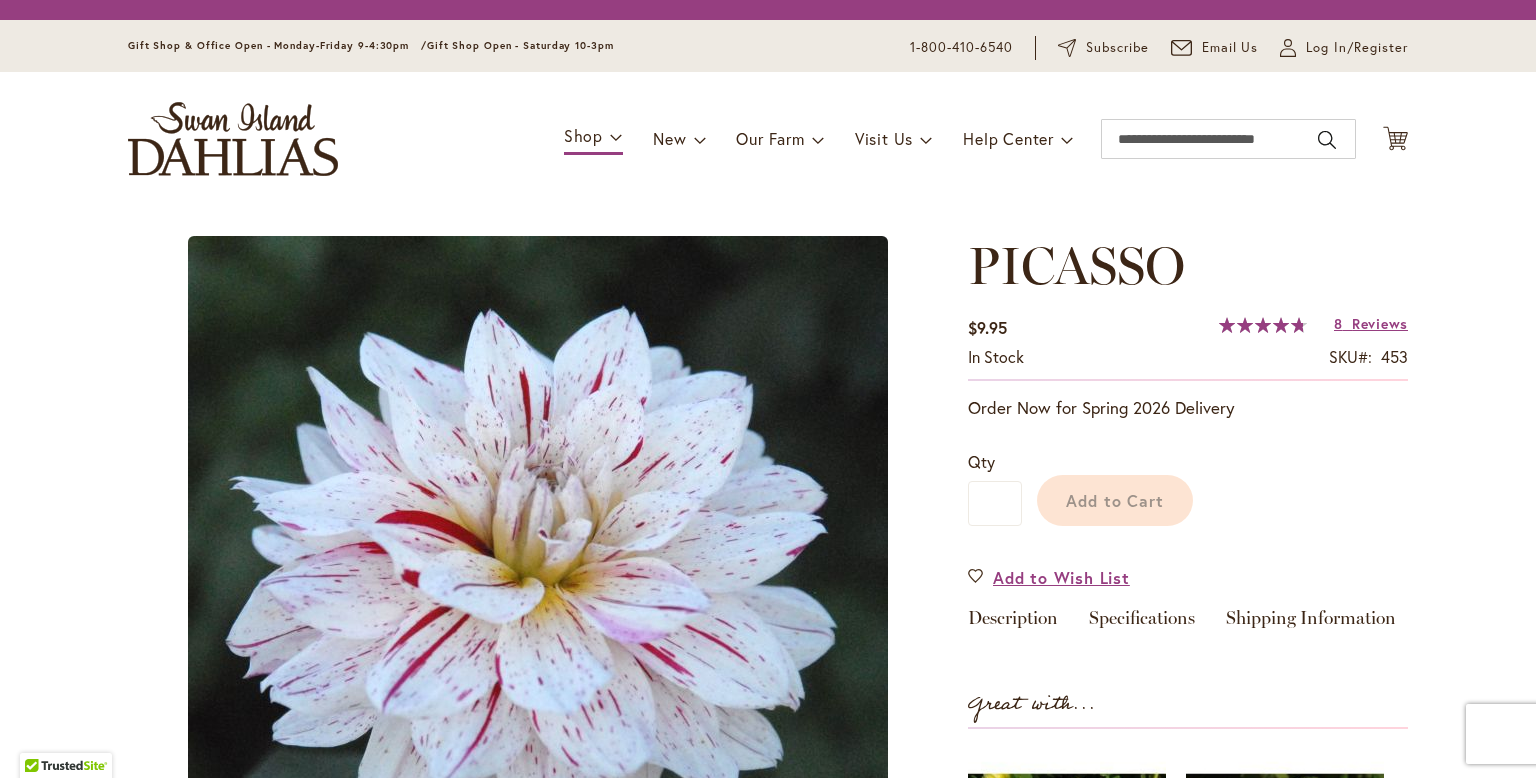 scroll, scrollTop: 0, scrollLeft: 0, axis: both 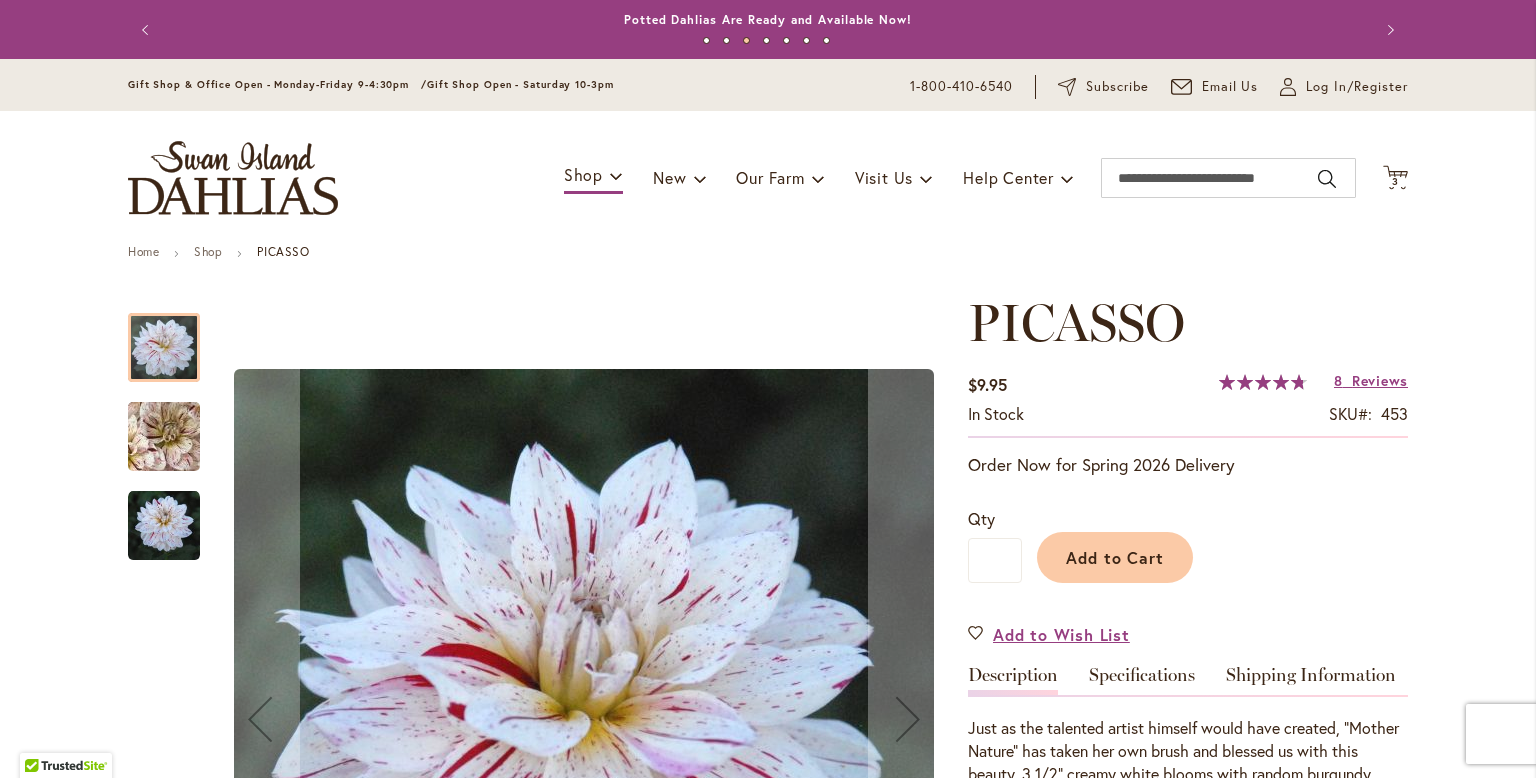 click on "Add to Cart" at bounding box center (1215, 552) 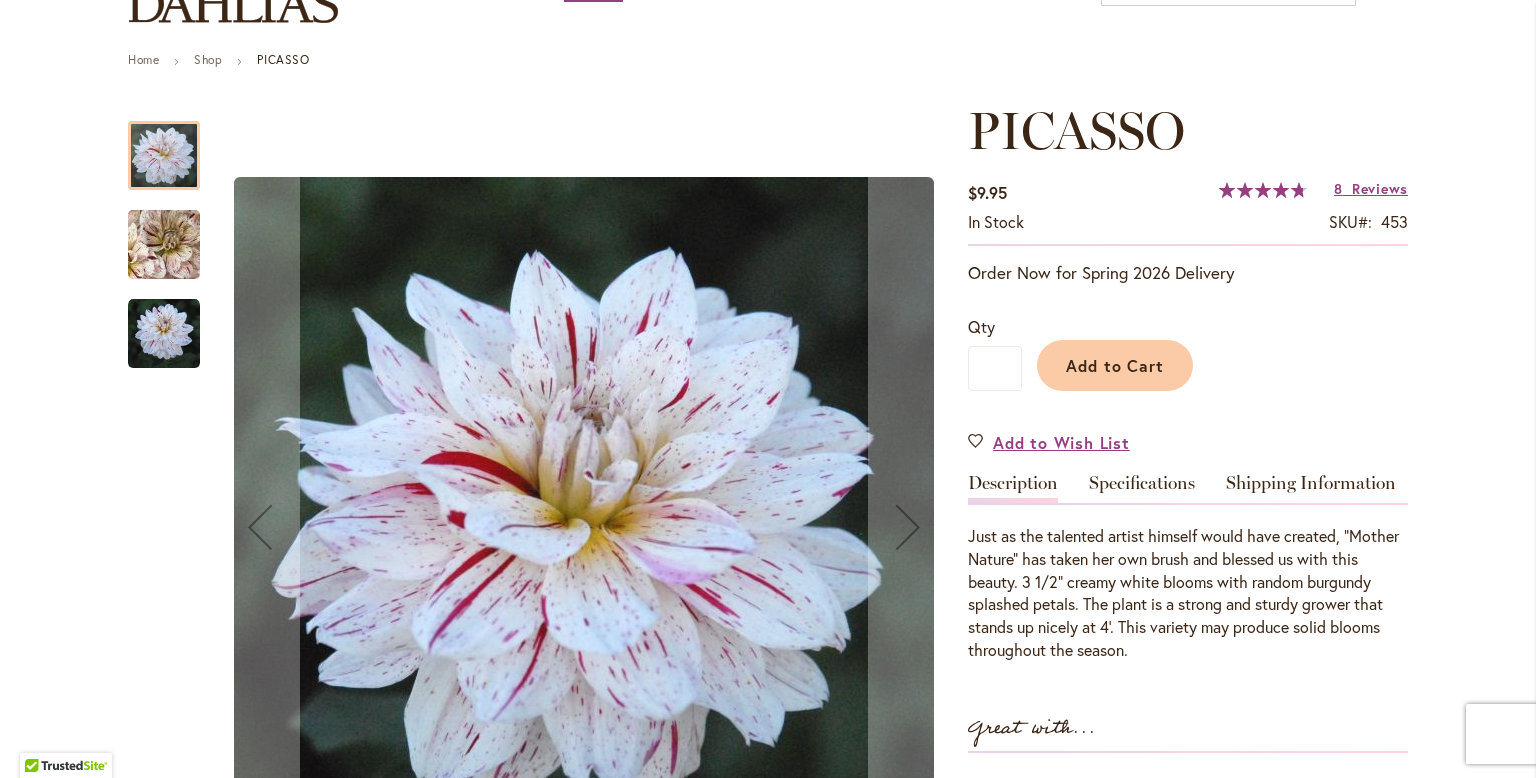 scroll, scrollTop: 196, scrollLeft: 0, axis: vertical 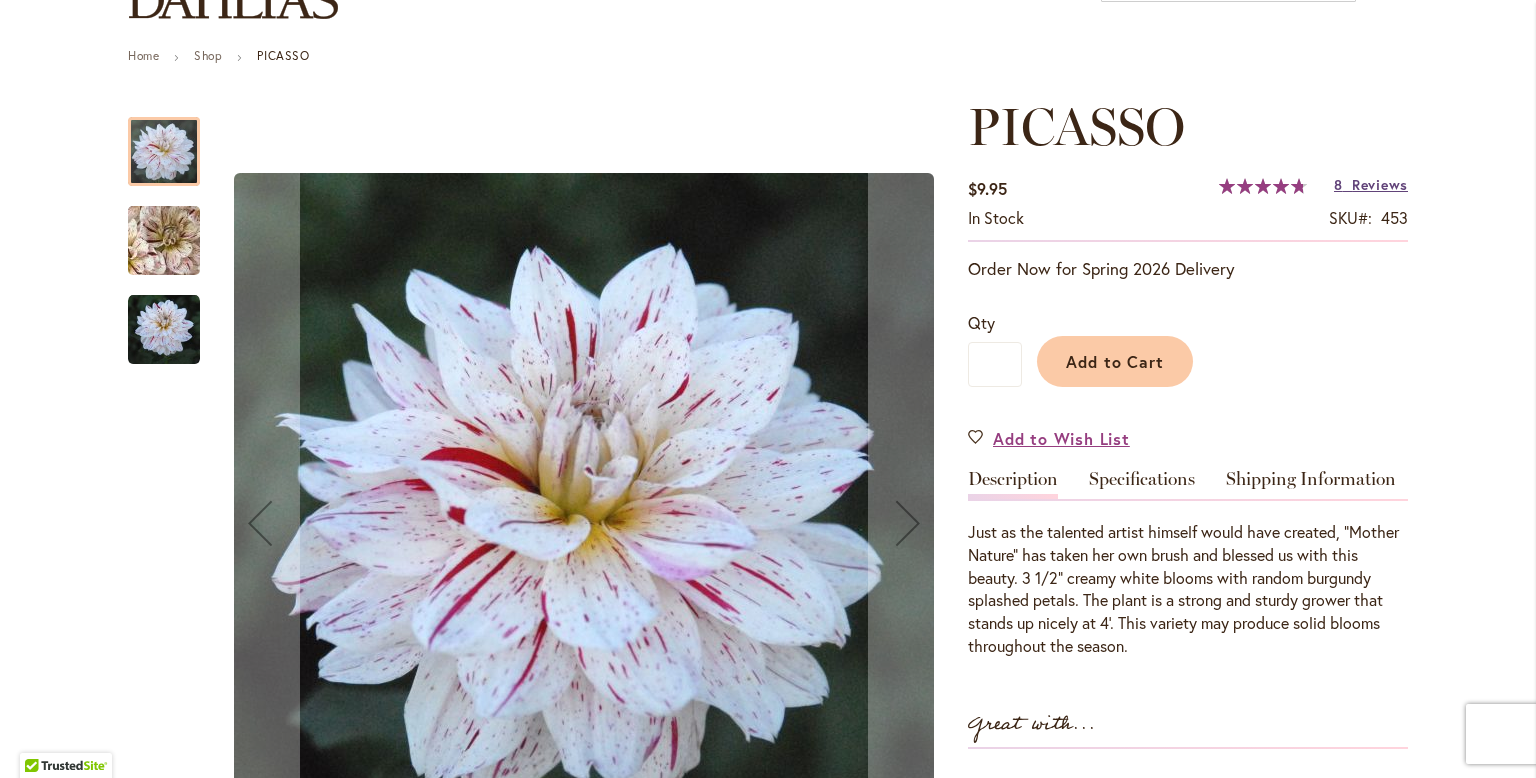 click on "Reviews" at bounding box center (1380, 184) 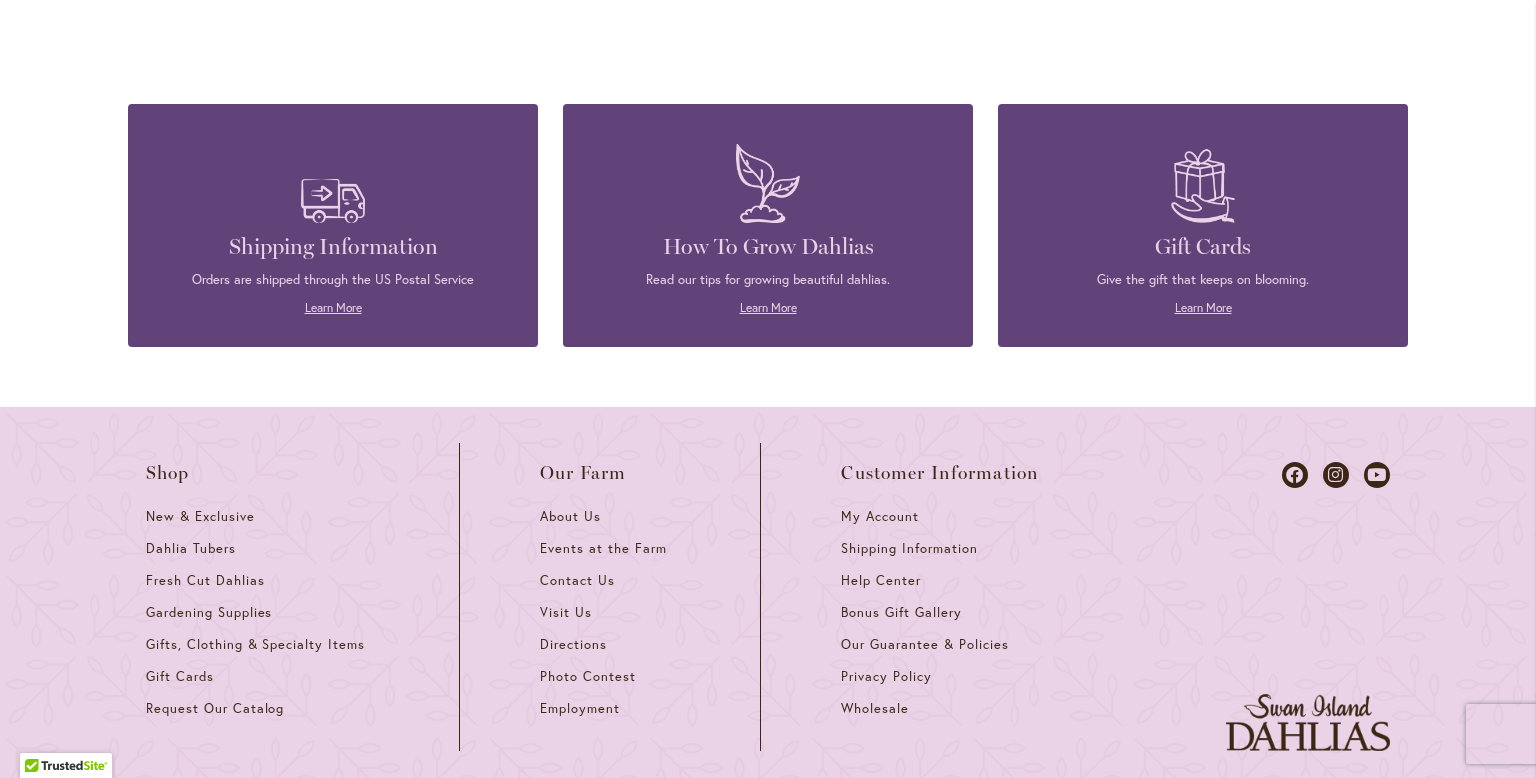 scroll, scrollTop: 4549, scrollLeft: 0, axis: vertical 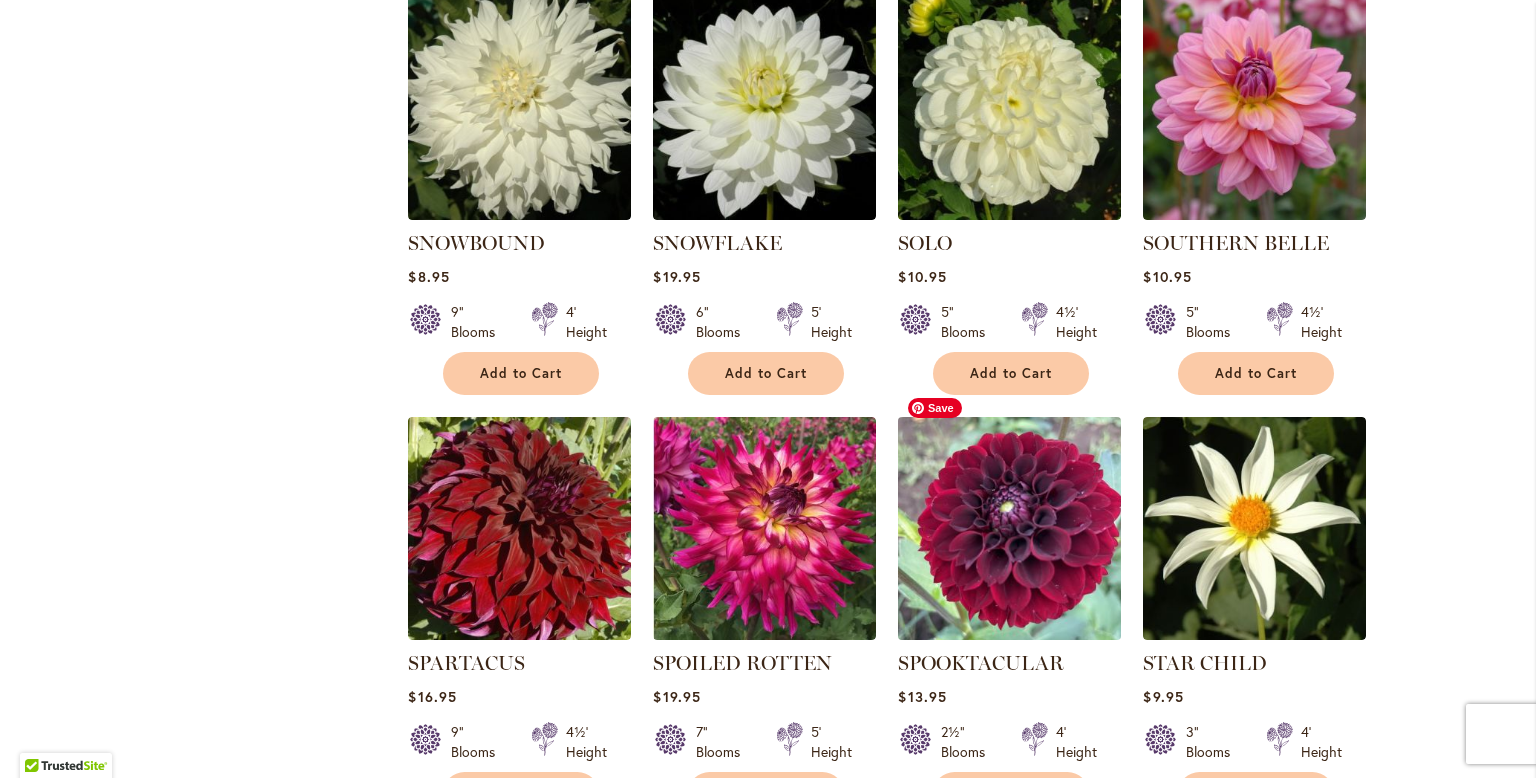 click at bounding box center [1010, 528] 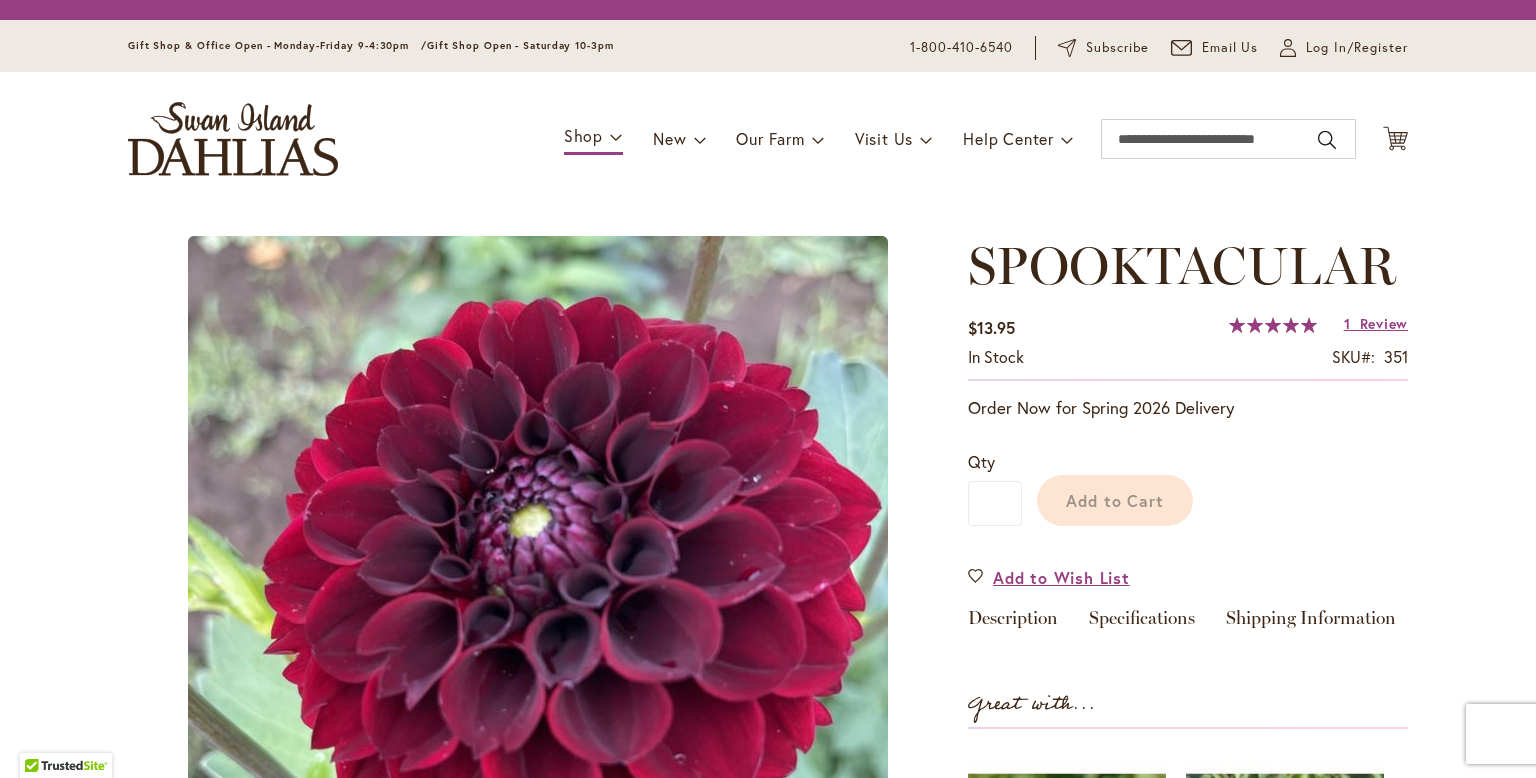 scroll, scrollTop: 0, scrollLeft: 0, axis: both 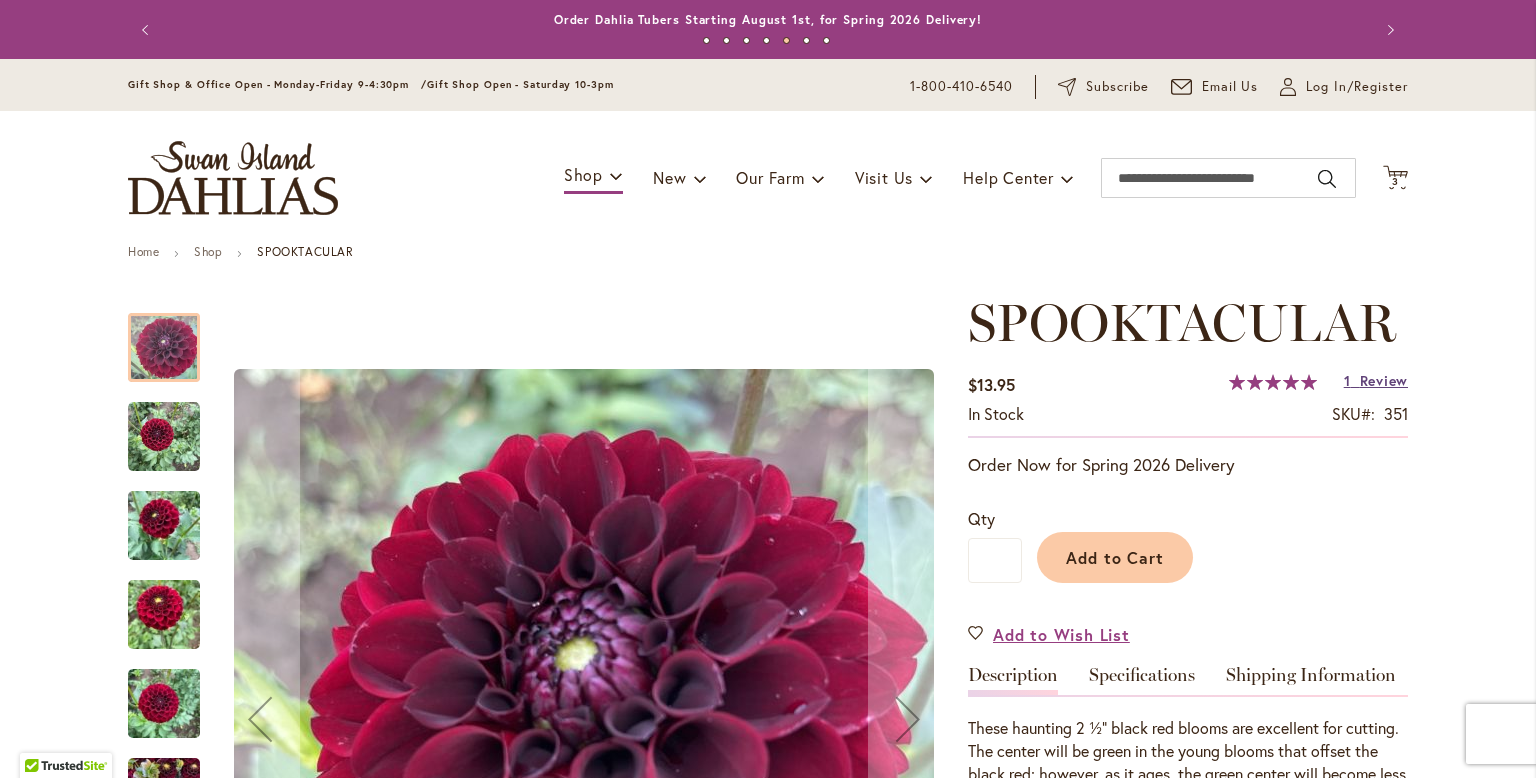 click on "Review" at bounding box center (1384, 380) 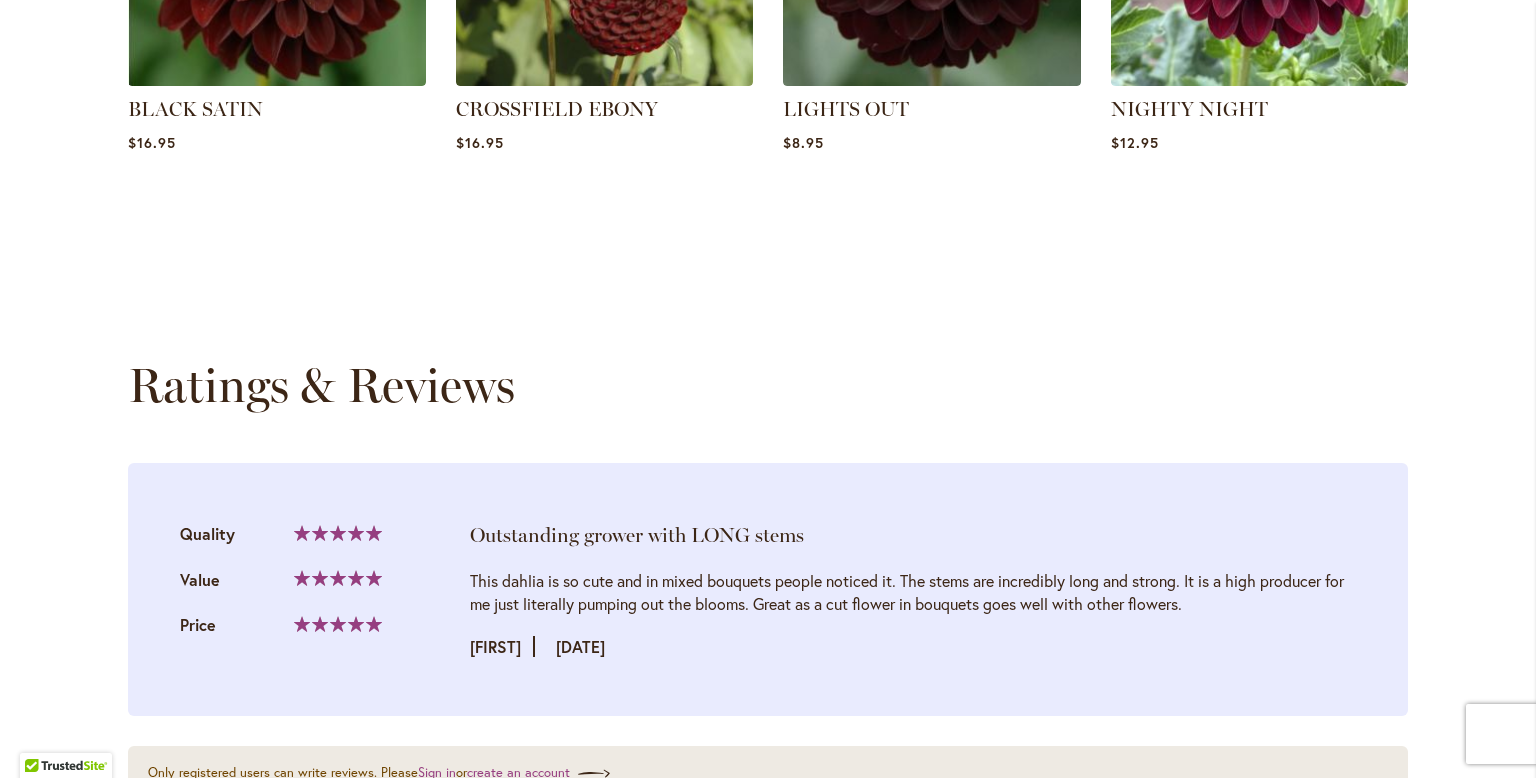 scroll, scrollTop: 2066, scrollLeft: 0, axis: vertical 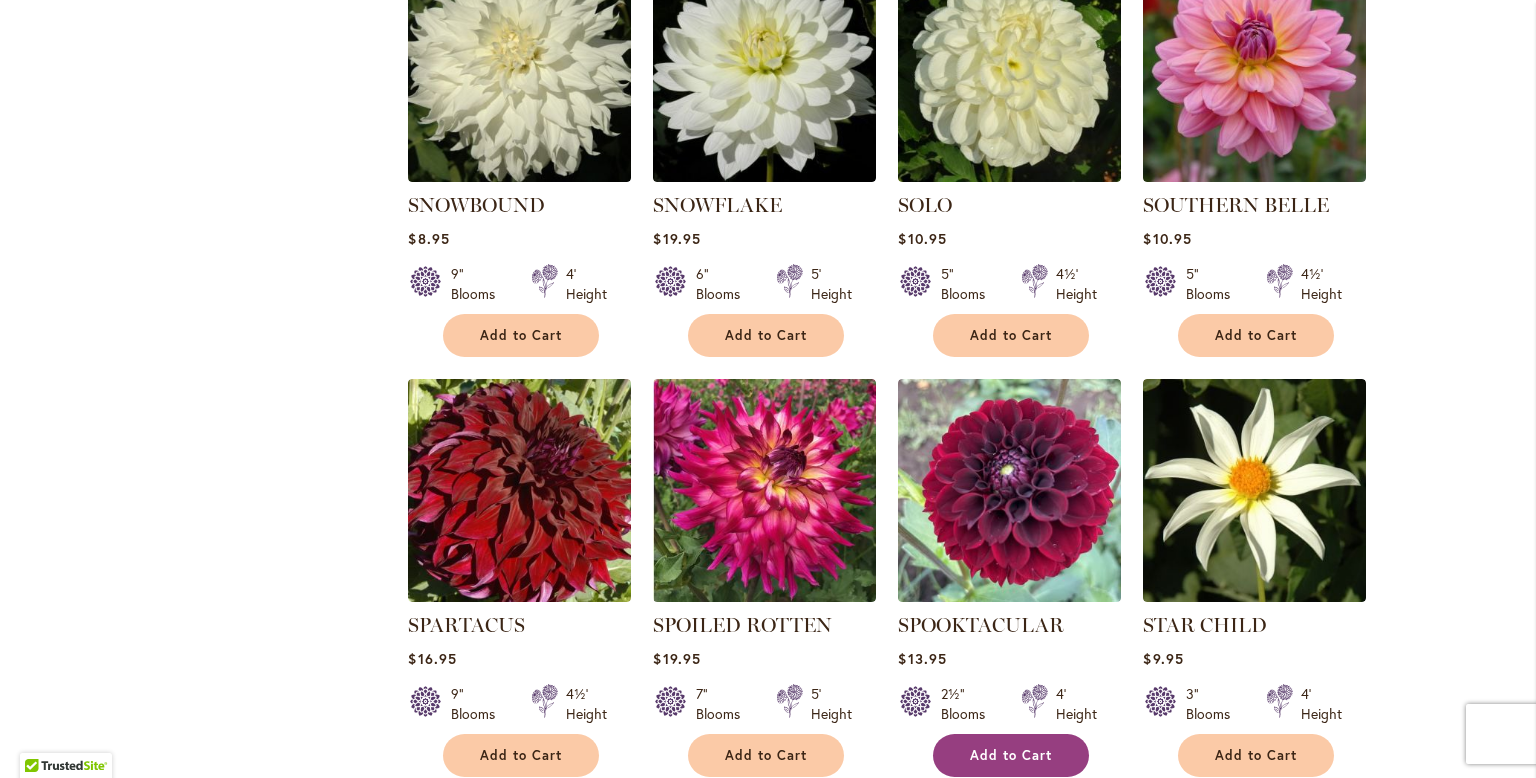 click on "Add to Cart" at bounding box center (1011, 755) 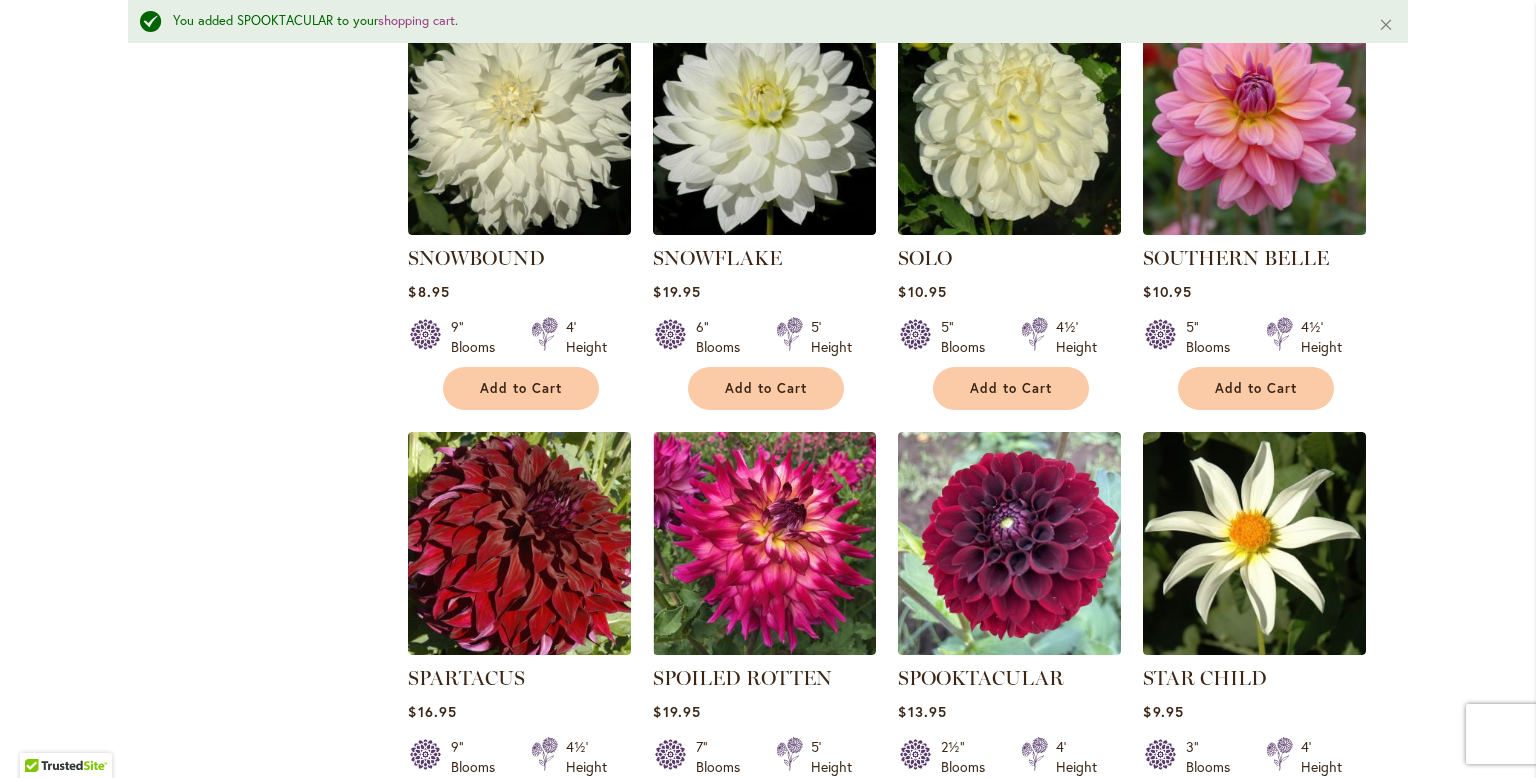 scroll, scrollTop: 3966, scrollLeft: 0, axis: vertical 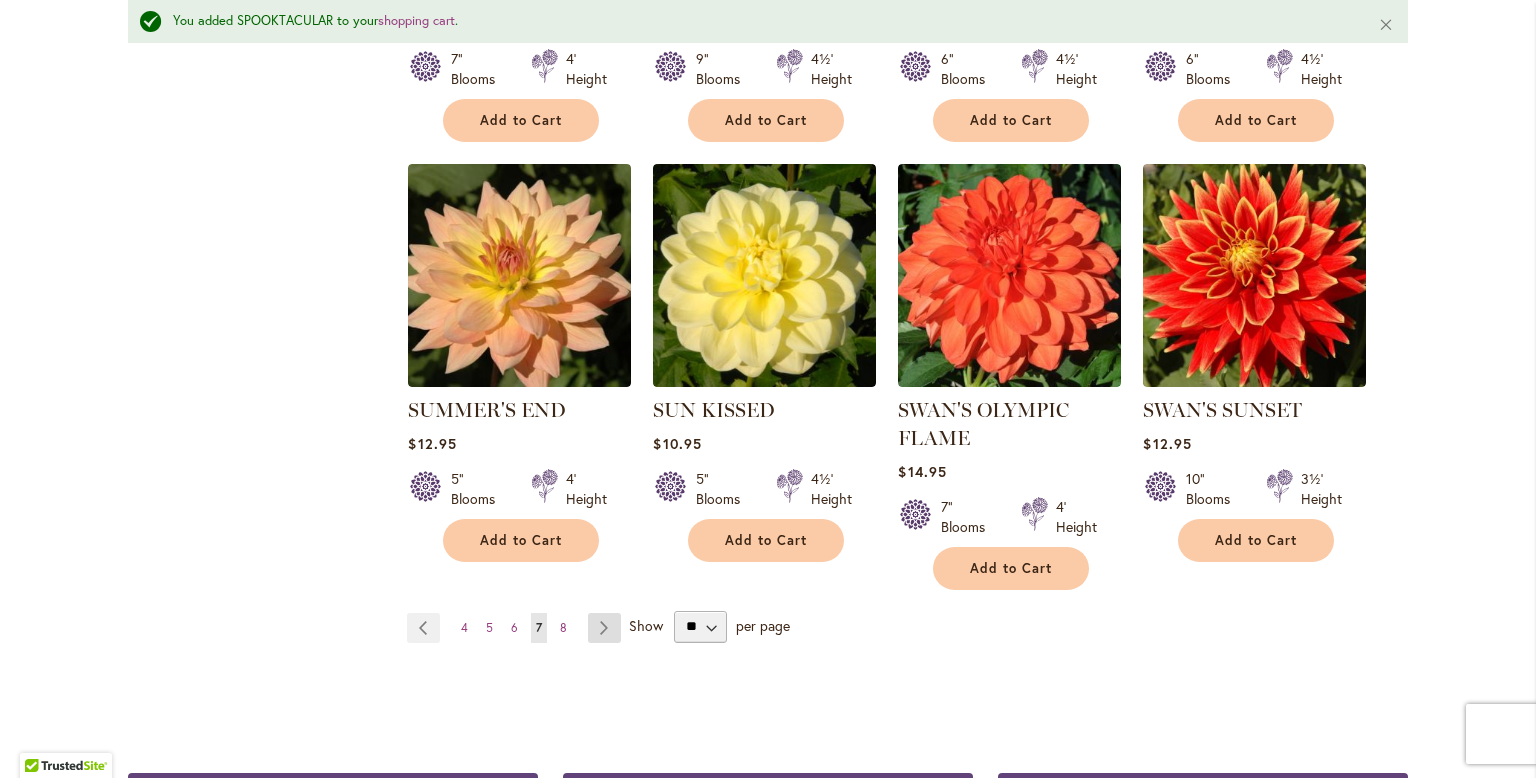 click on "Page
Next" at bounding box center (604, 628) 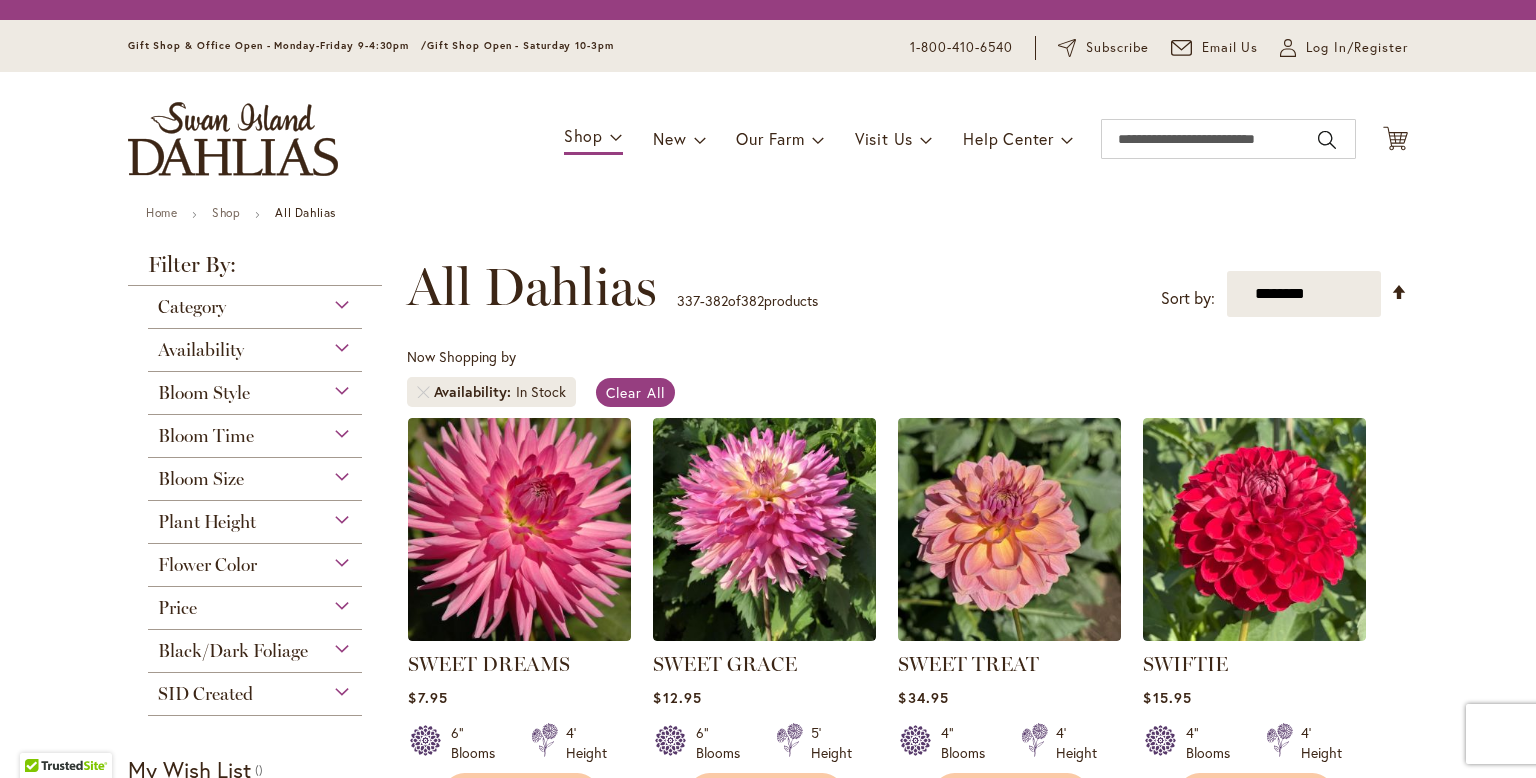 scroll, scrollTop: 0, scrollLeft: 0, axis: both 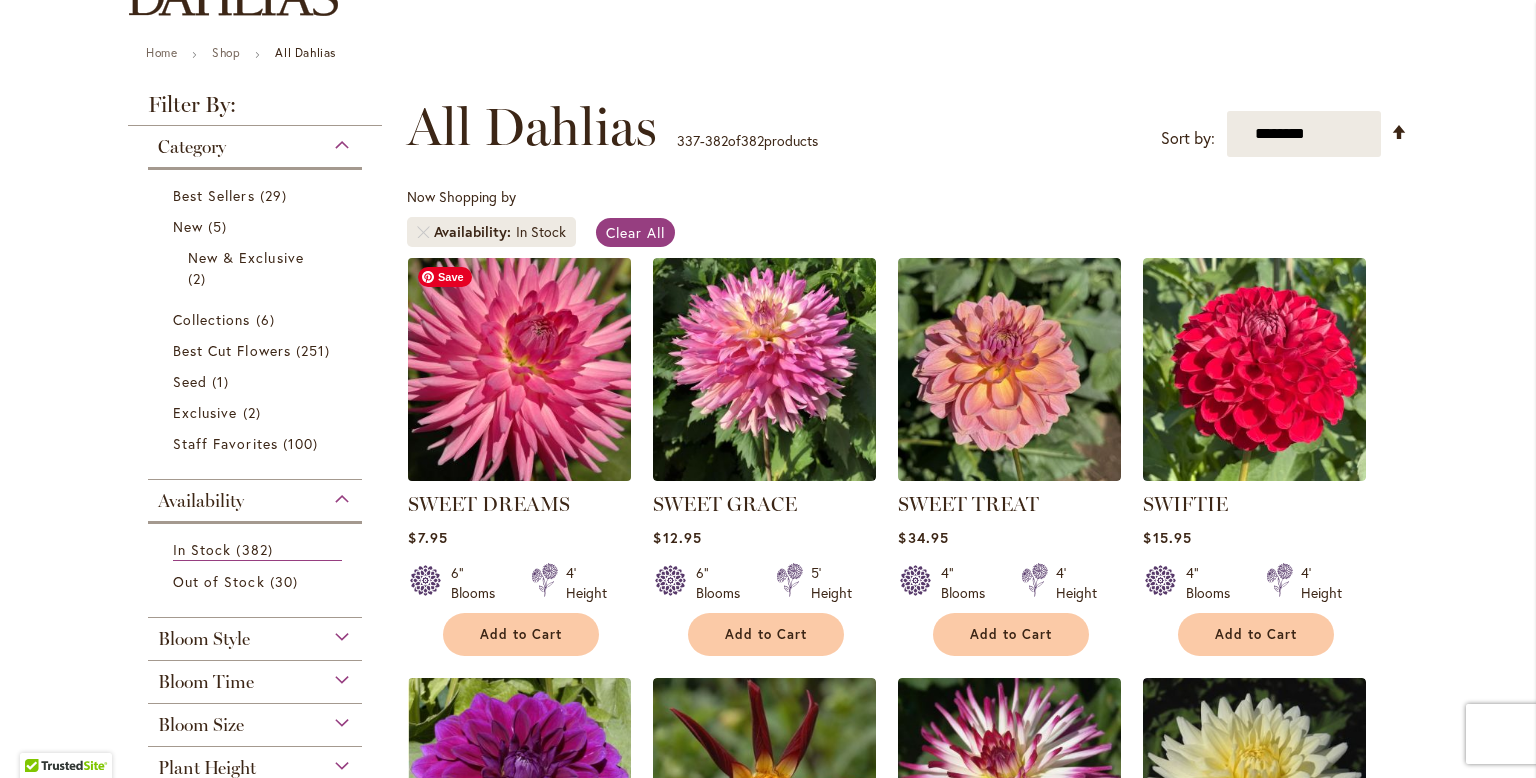 click at bounding box center (520, 369) 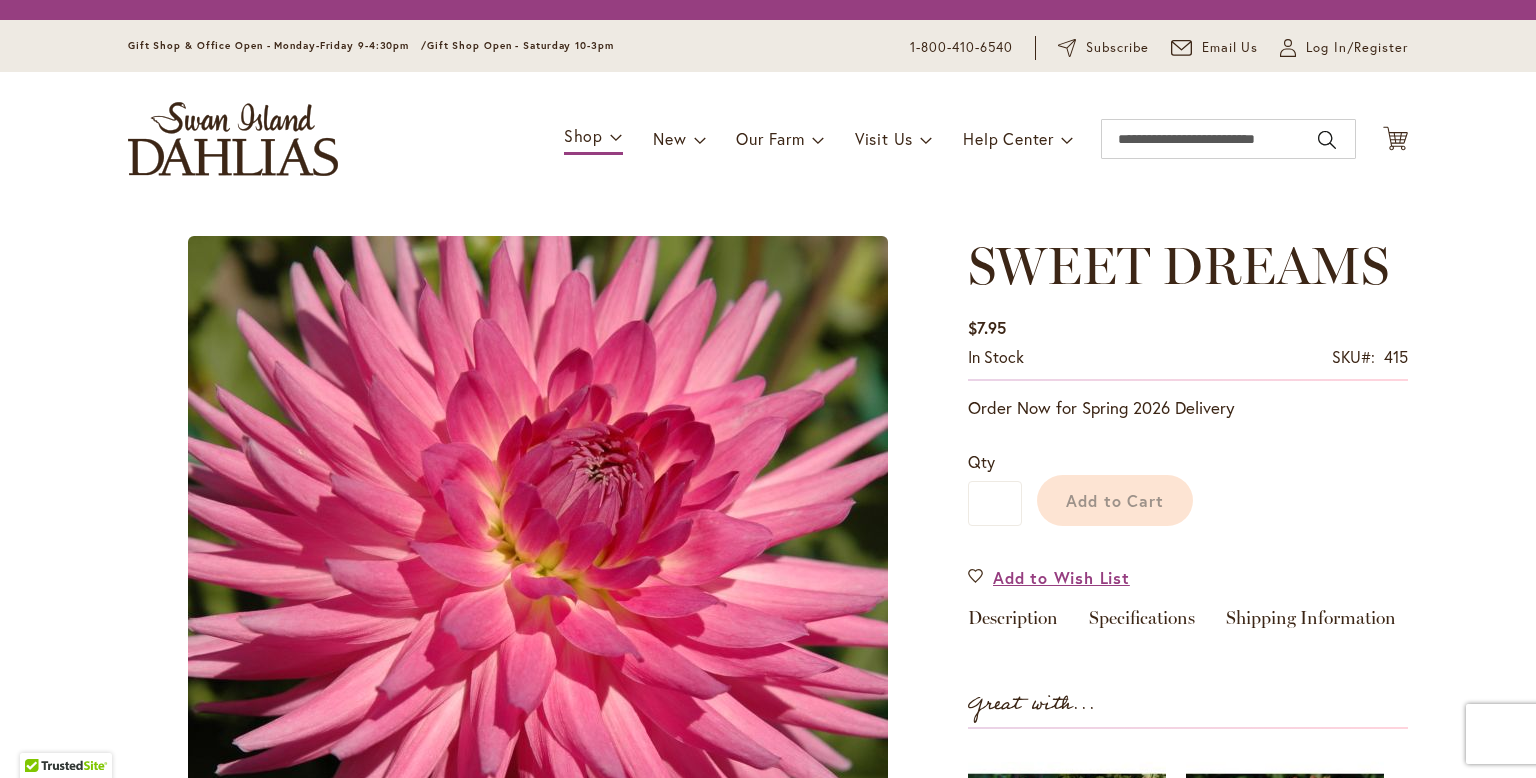 scroll, scrollTop: 0, scrollLeft: 0, axis: both 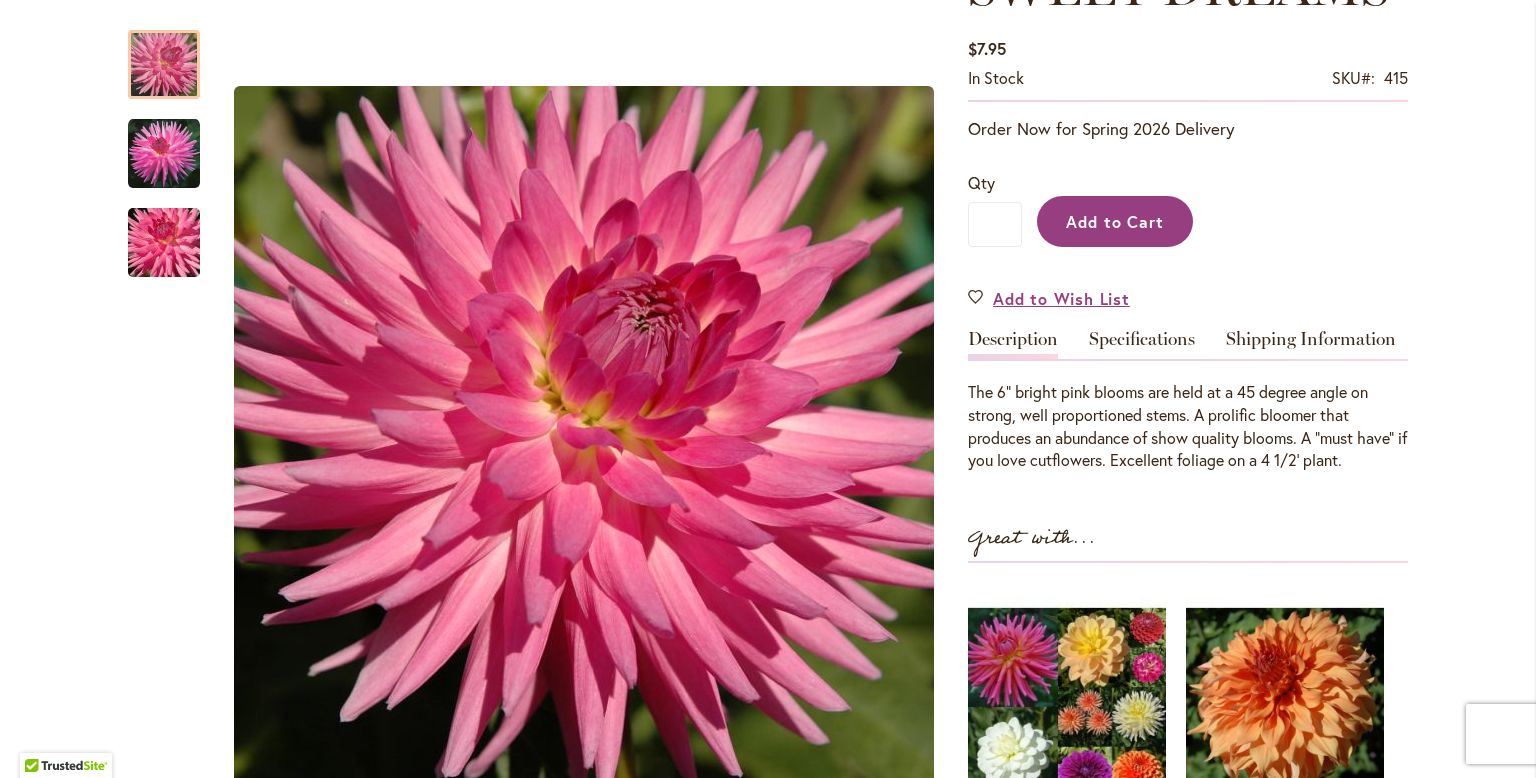 click on "Add to Cart" at bounding box center [1115, 221] 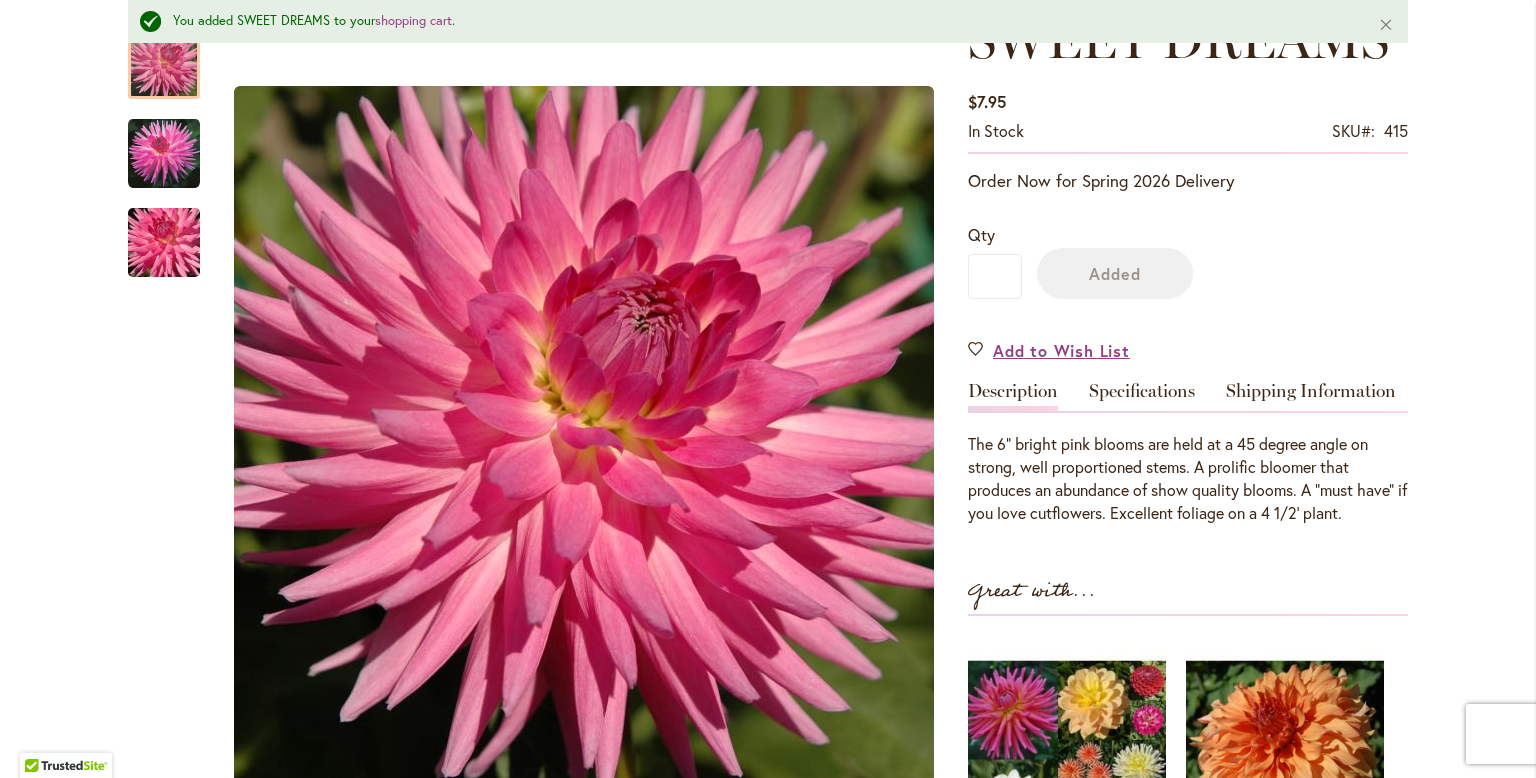 scroll, scrollTop: 388, scrollLeft: 0, axis: vertical 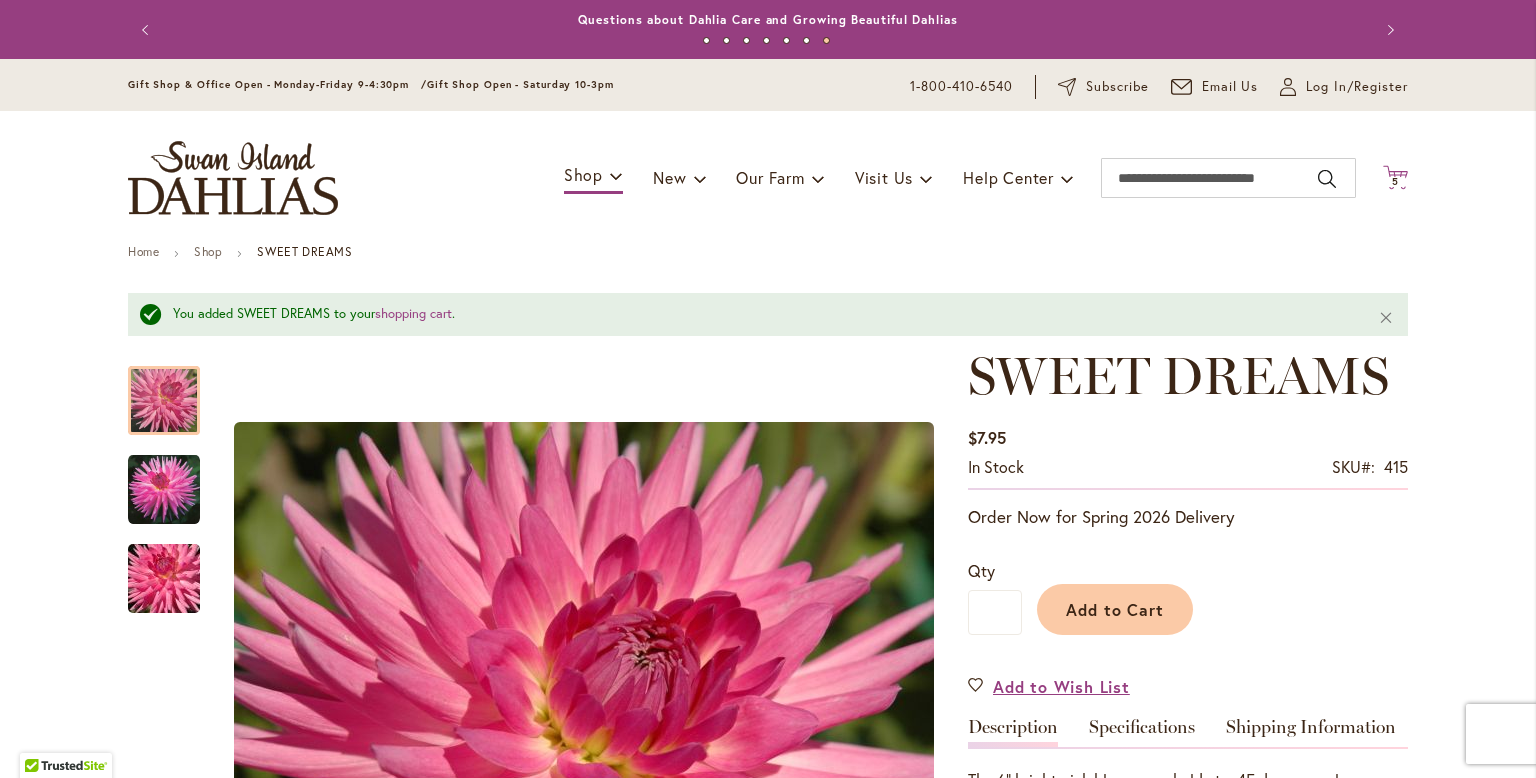 click on "5
5
items" at bounding box center (1396, 182) 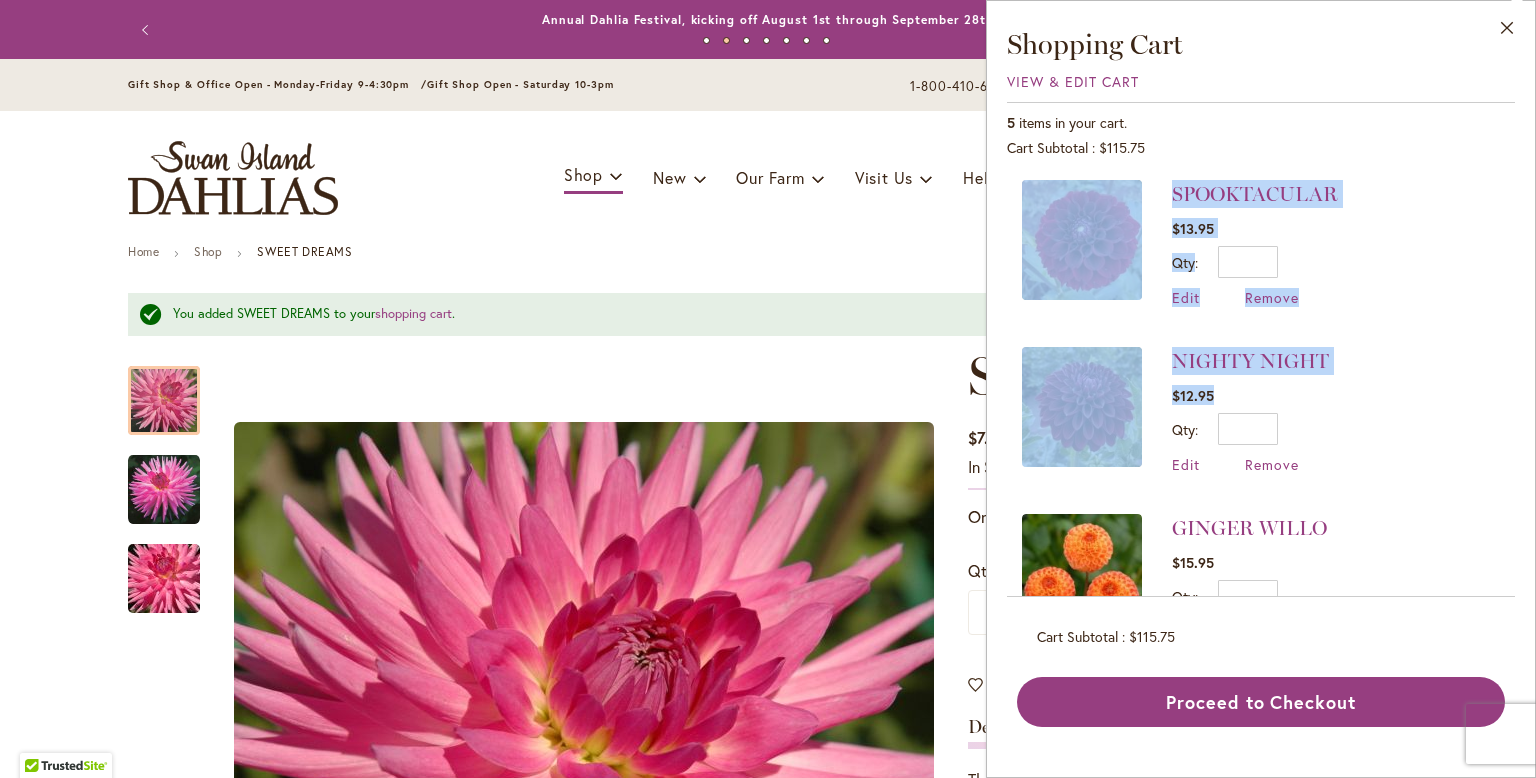scroll, scrollTop: 172, scrollLeft: 0, axis: vertical 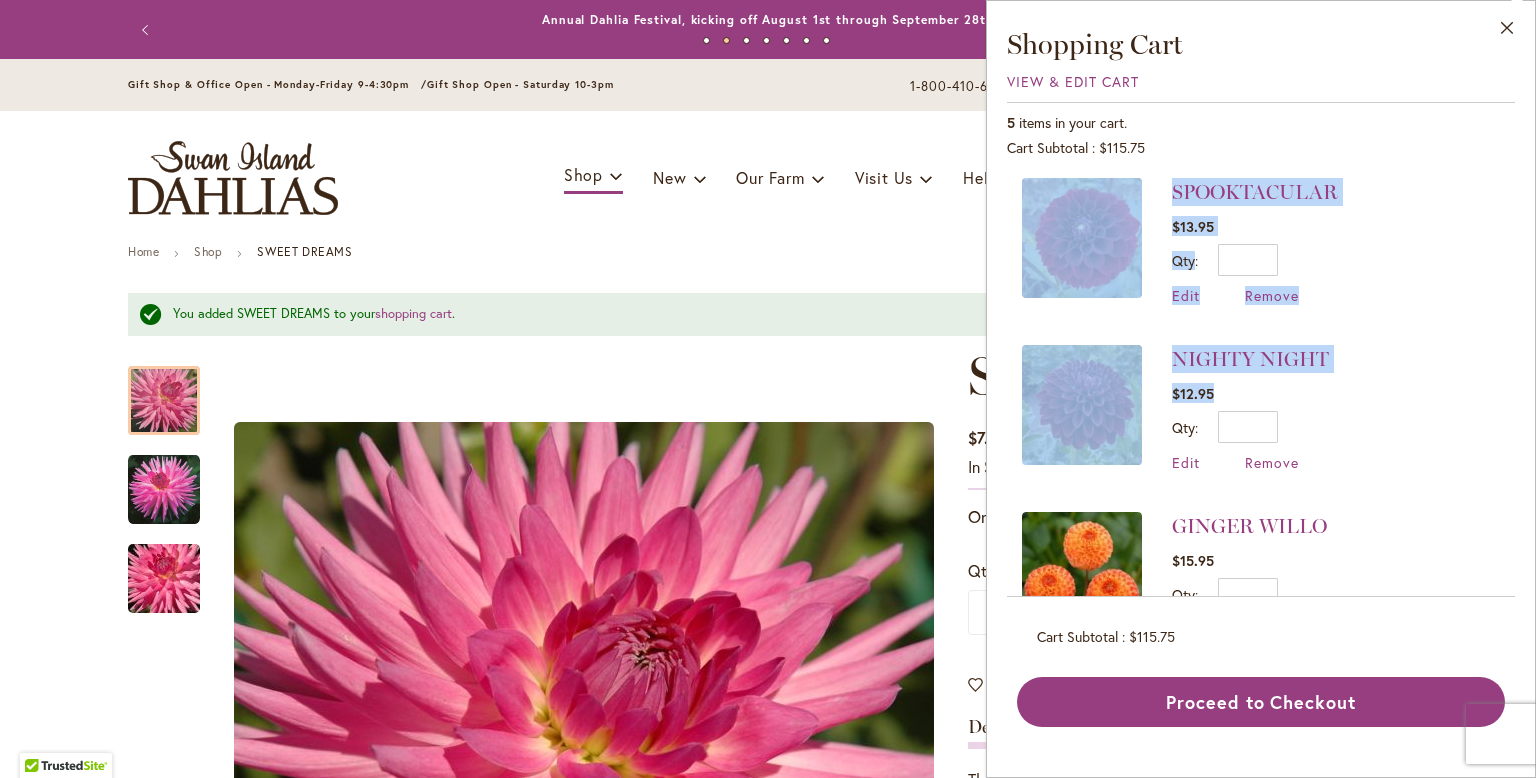 drag, startPoint x: 1514, startPoint y: 285, endPoint x: 1514, endPoint y: 374, distance: 89 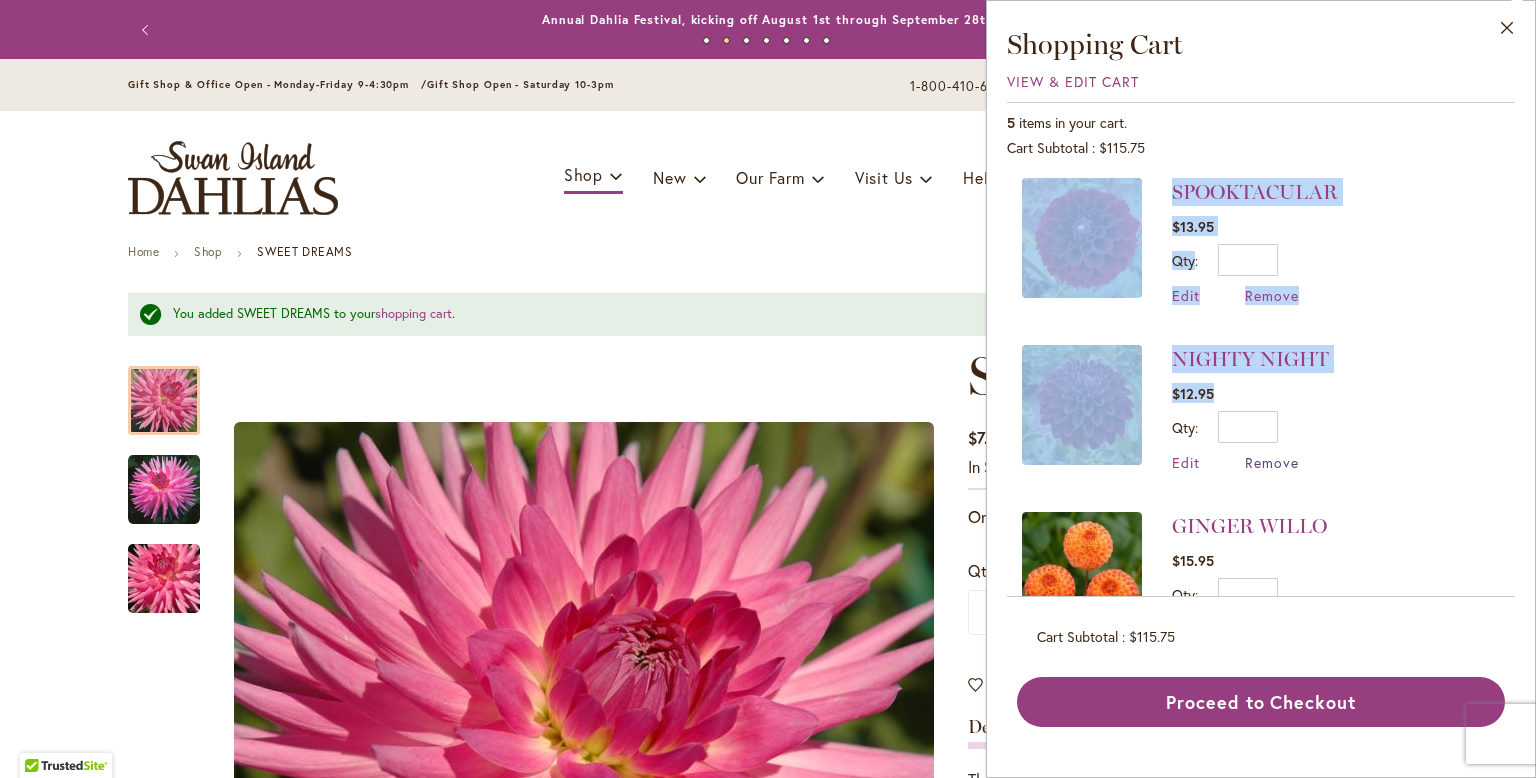 click on "Remove" at bounding box center [1272, 462] 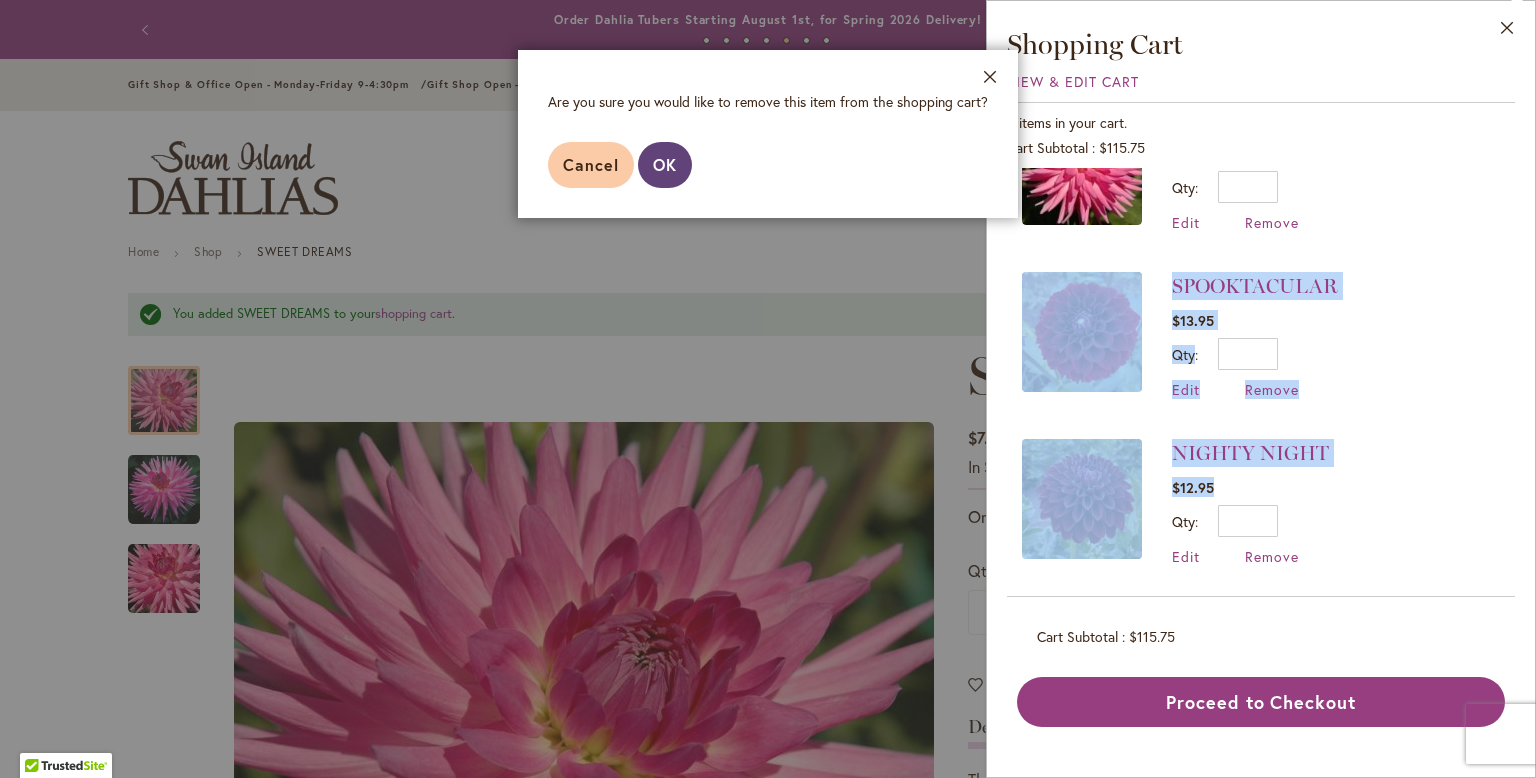 scroll, scrollTop: 68, scrollLeft: 0, axis: vertical 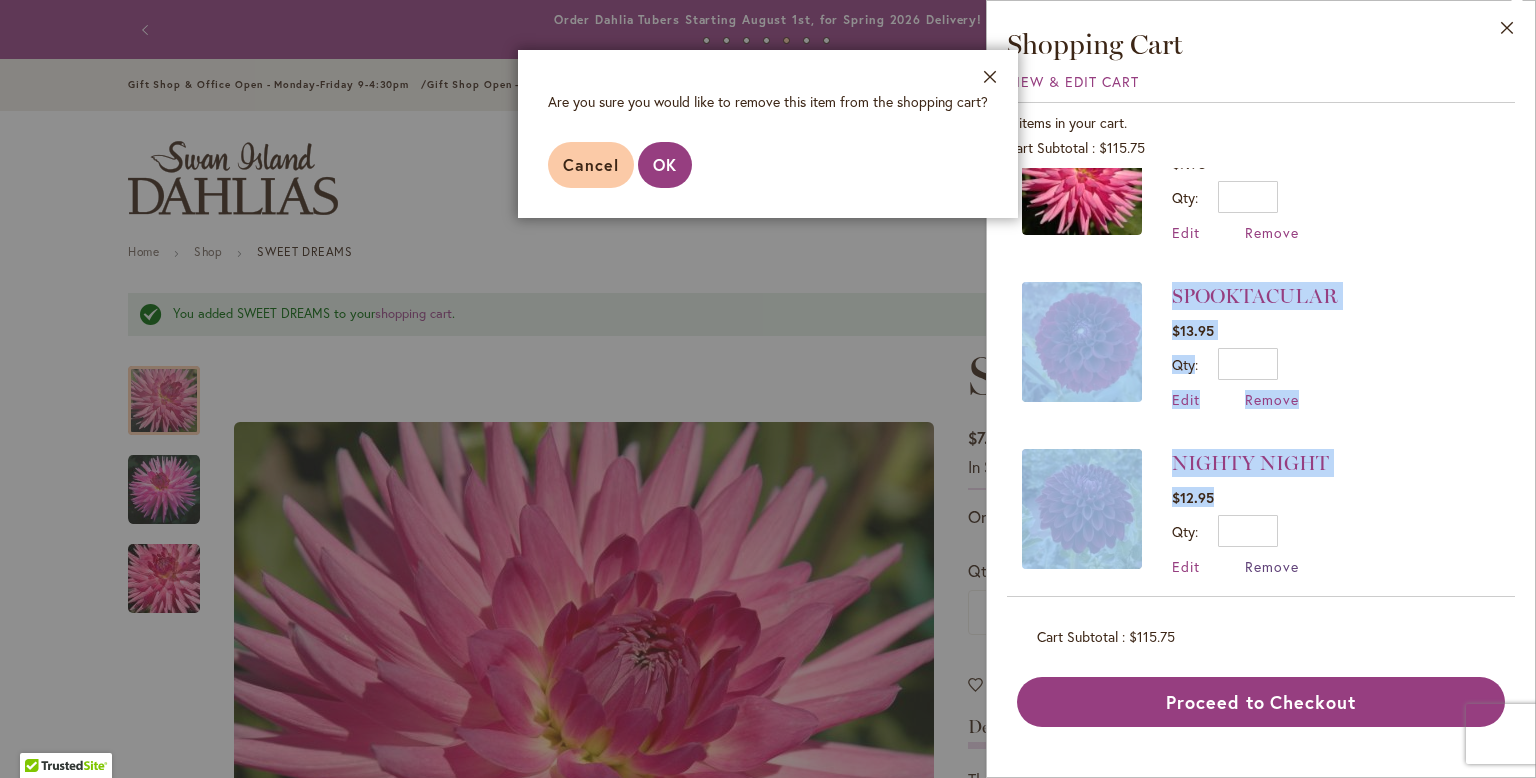 click on "Remove" at bounding box center [1272, 566] 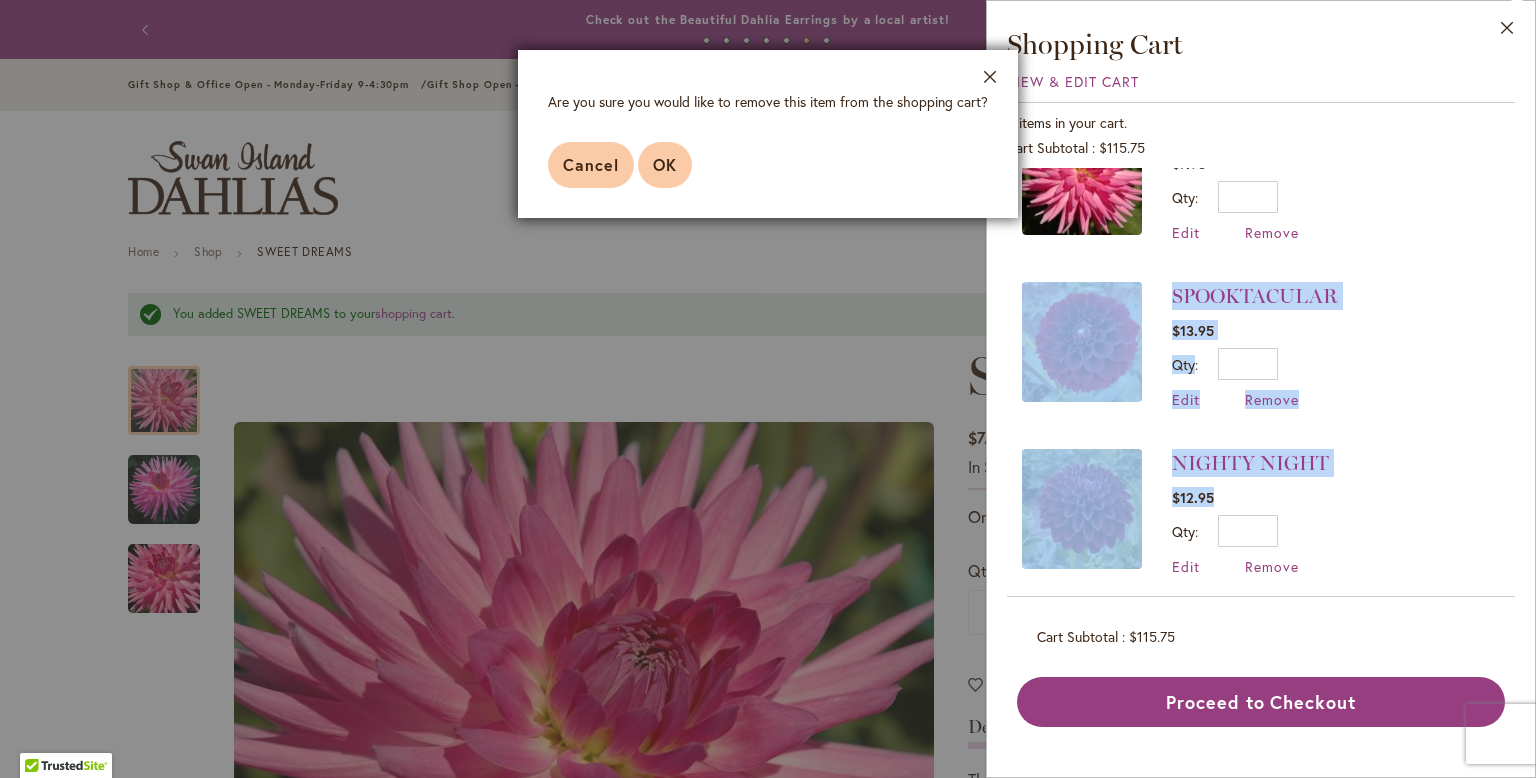 click on "OK" at bounding box center [665, 164] 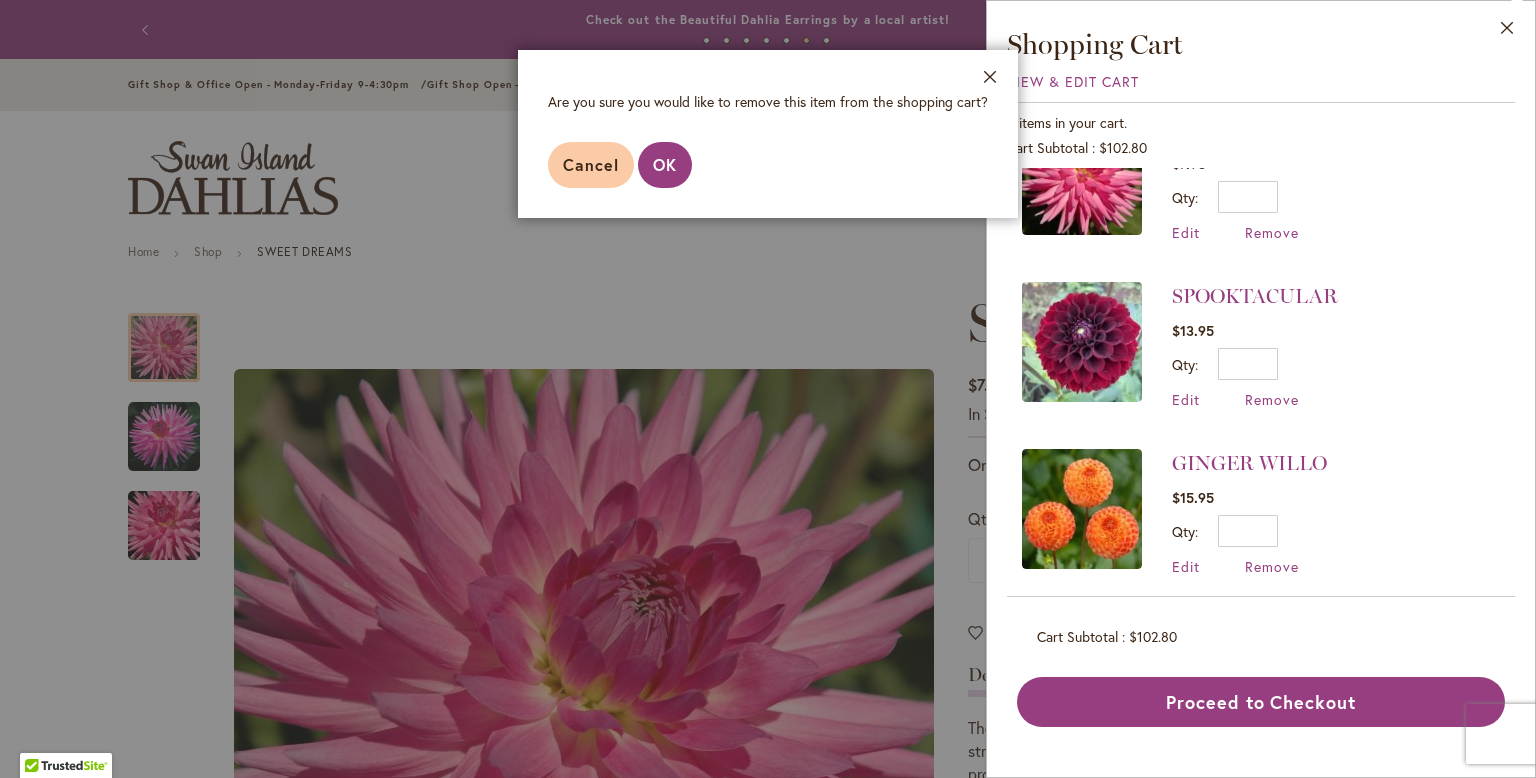 scroll, scrollTop: 0, scrollLeft: 0, axis: both 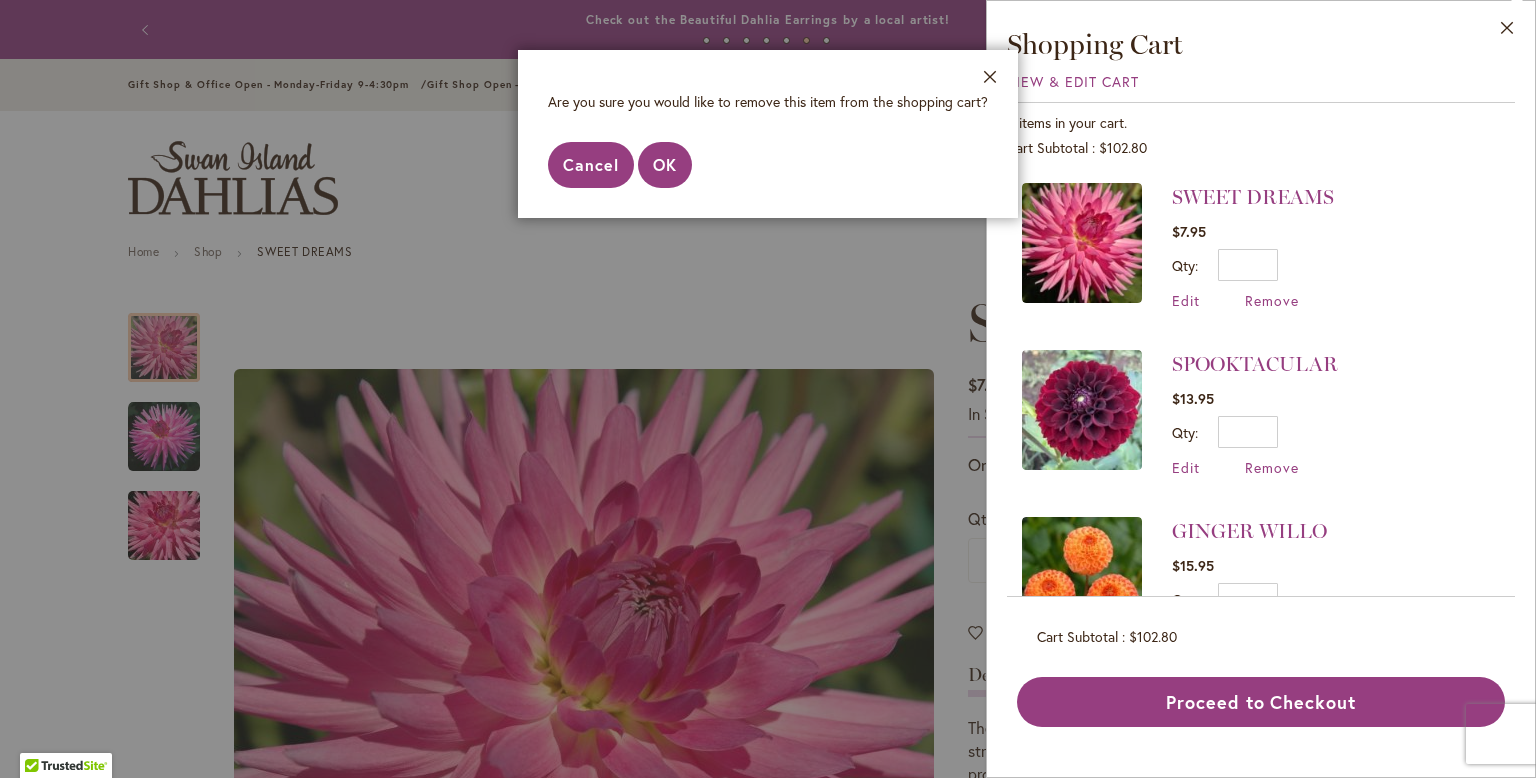 click on "Cancel" at bounding box center [591, 164] 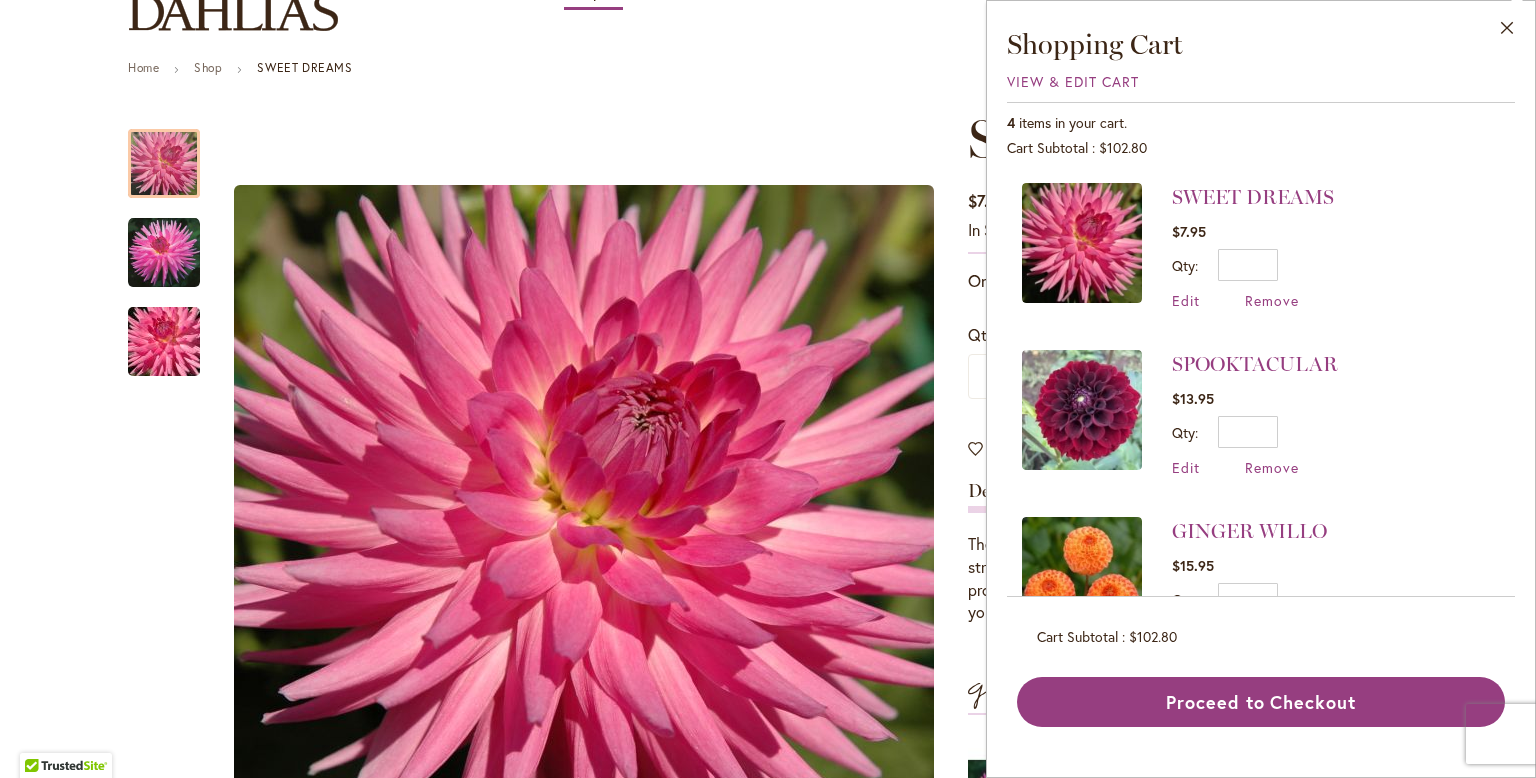 scroll, scrollTop: 280, scrollLeft: 0, axis: vertical 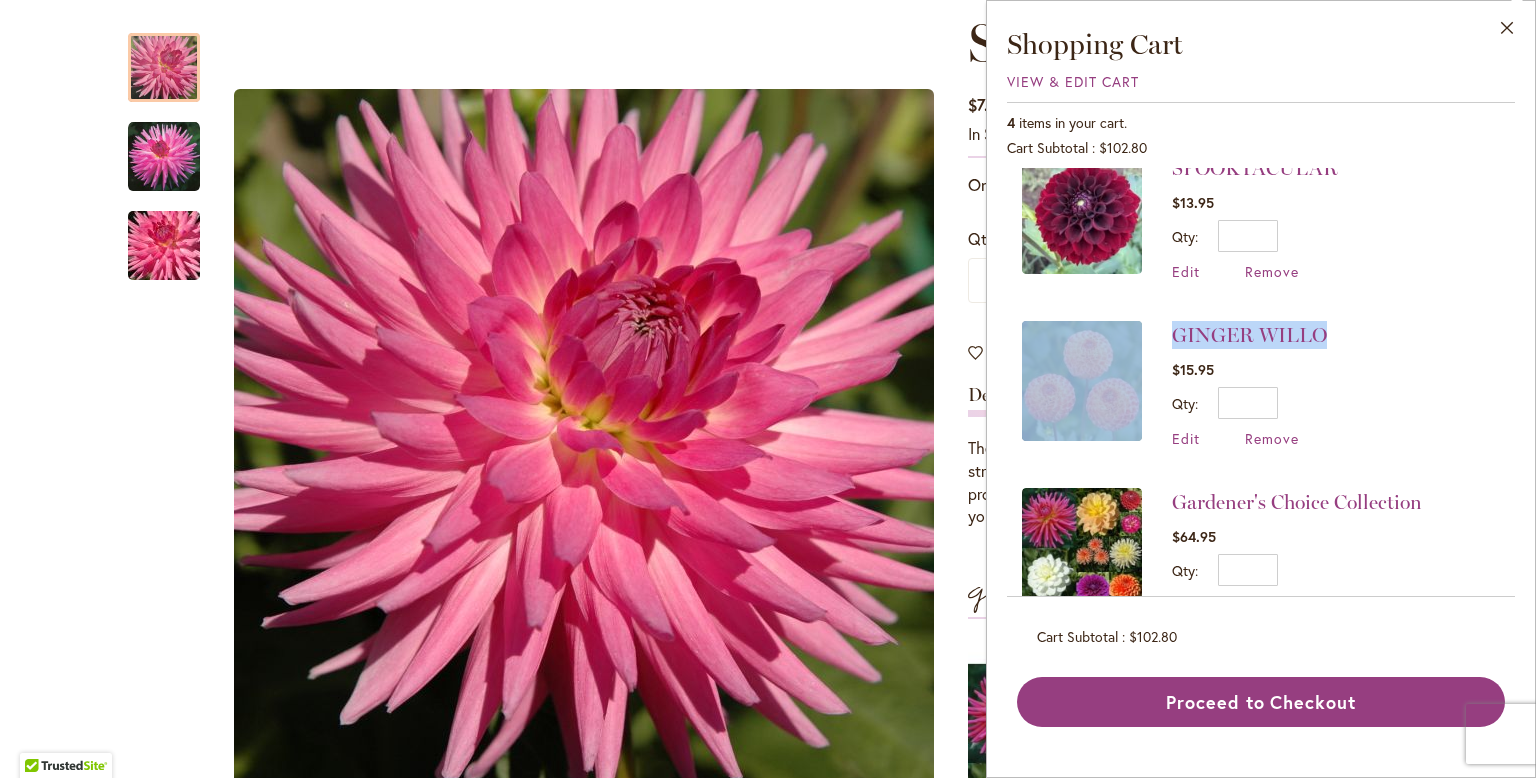 drag, startPoint x: 1514, startPoint y: 315, endPoint x: 1513, endPoint y: 329, distance: 14.035668 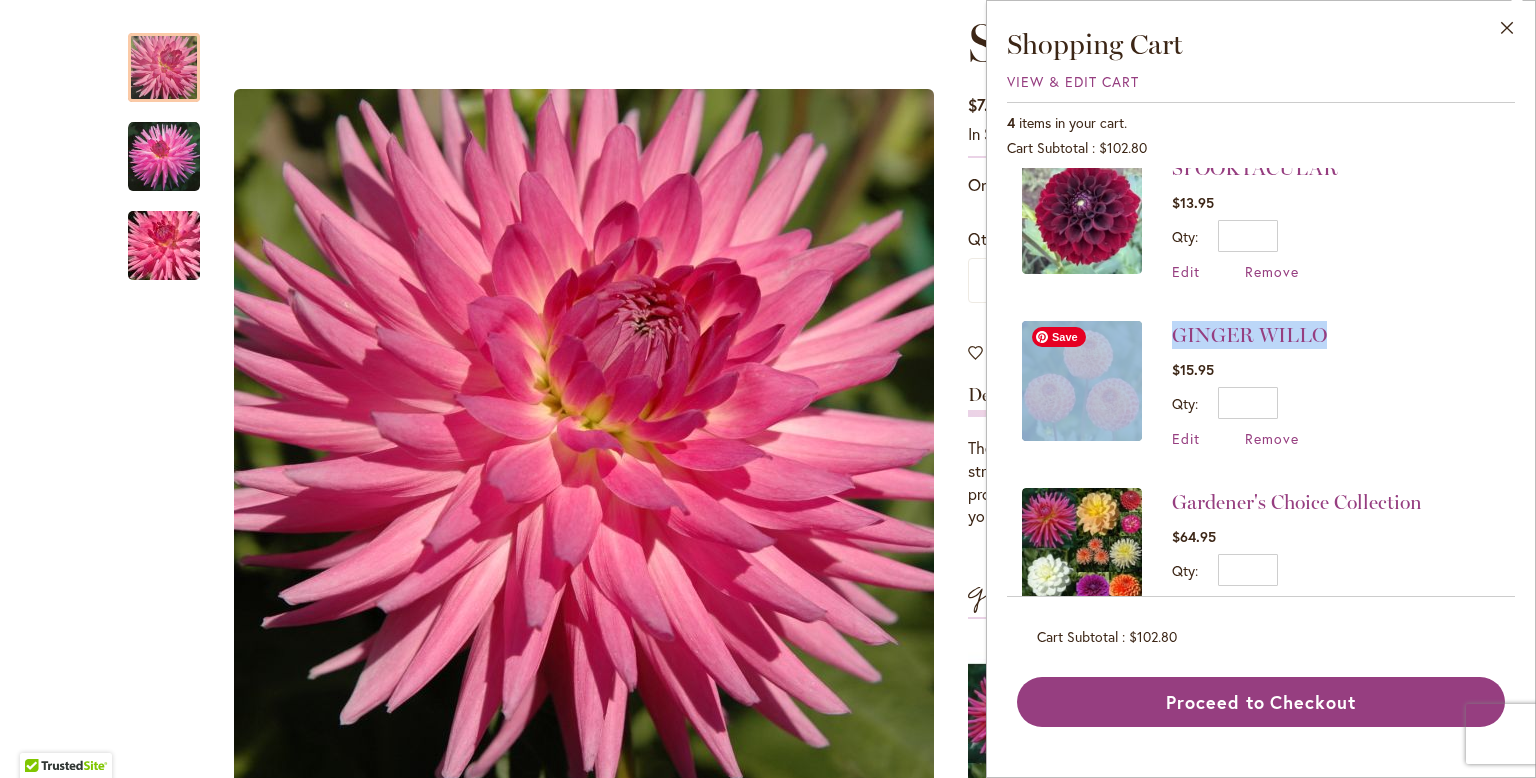 click at bounding box center (1082, 381) 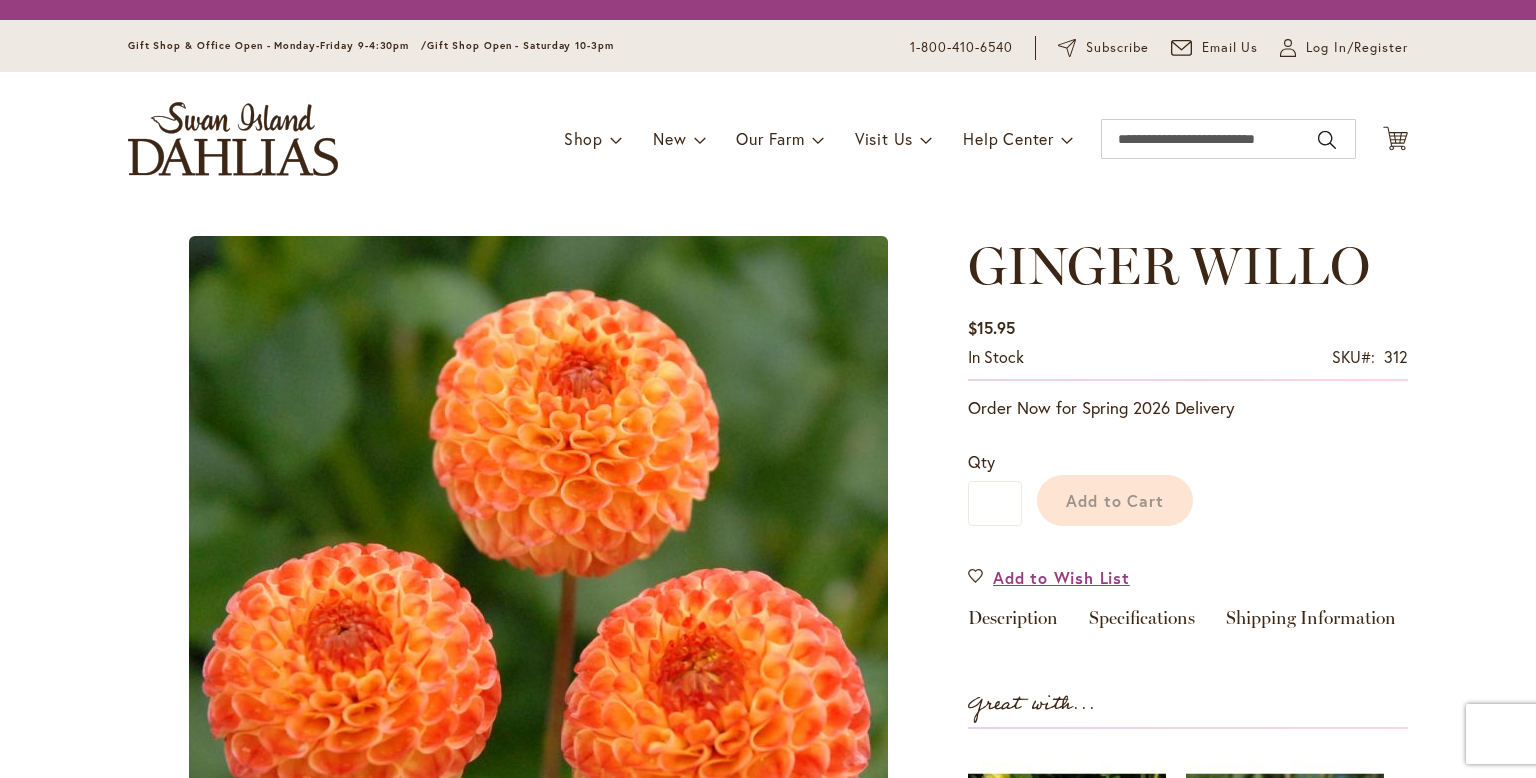 scroll, scrollTop: 0, scrollLeft: 0, axis: both 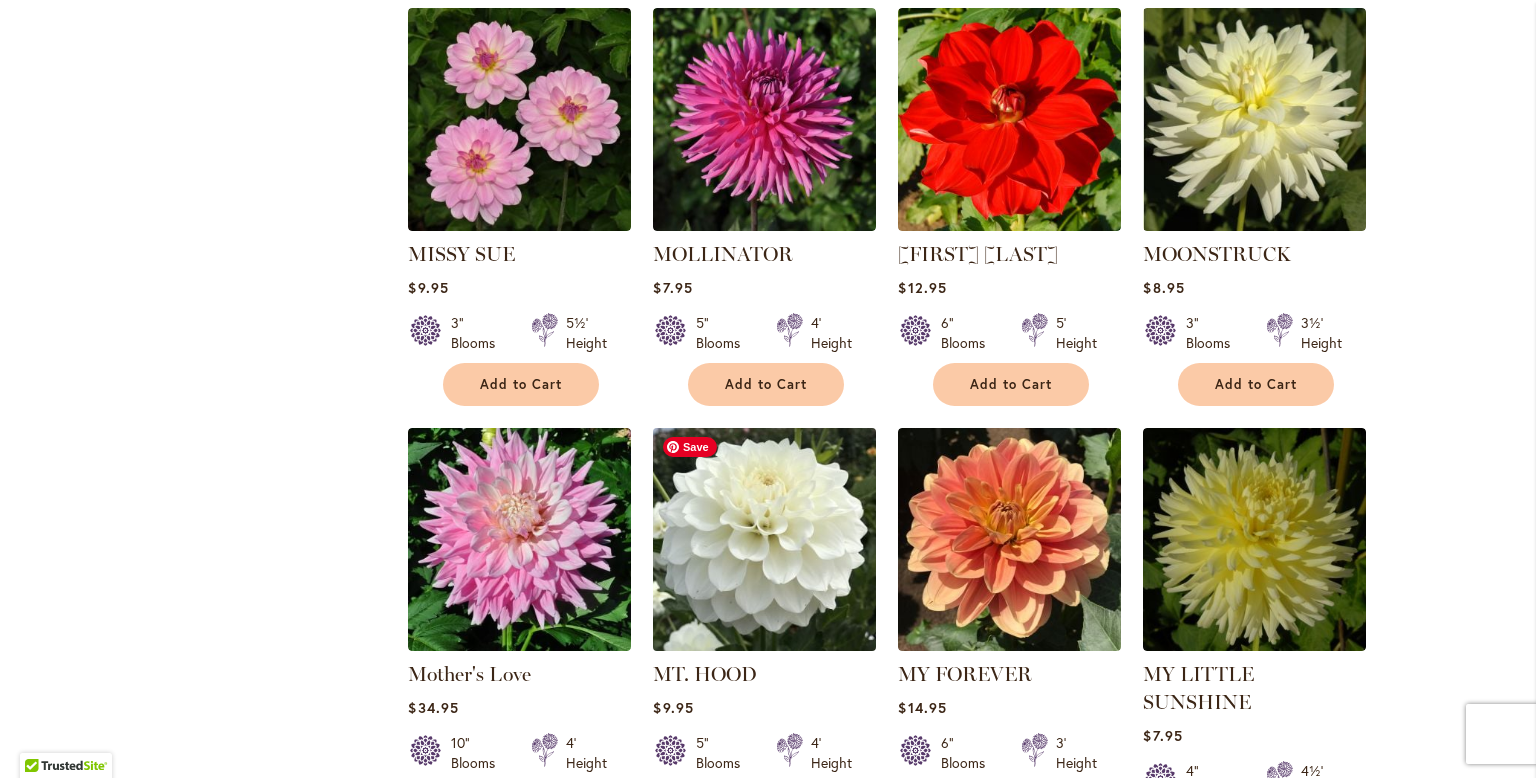 click at bounding box center (765, 539) 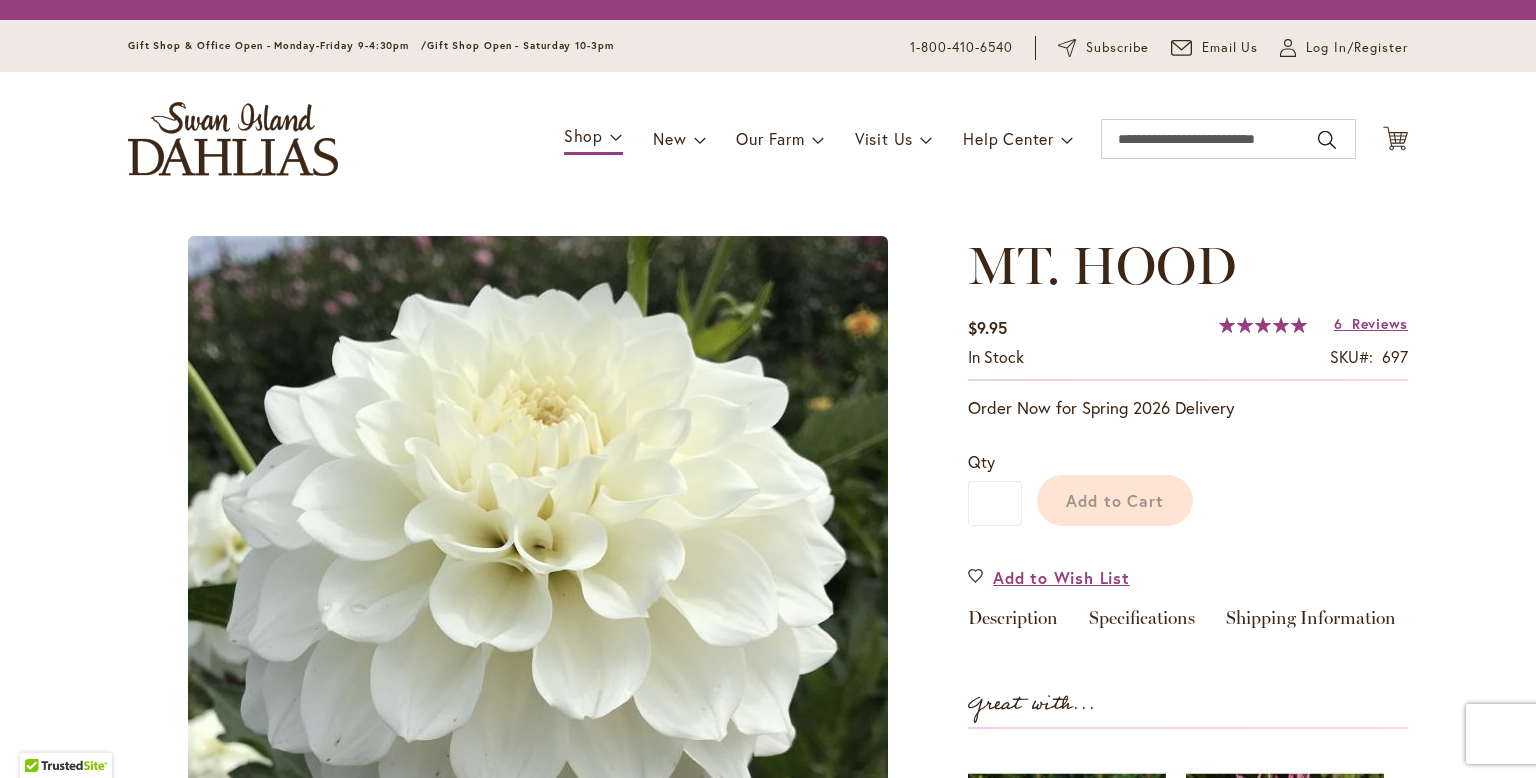 scroll, scrollTop: 0, scrollLeft: 0, axis: both 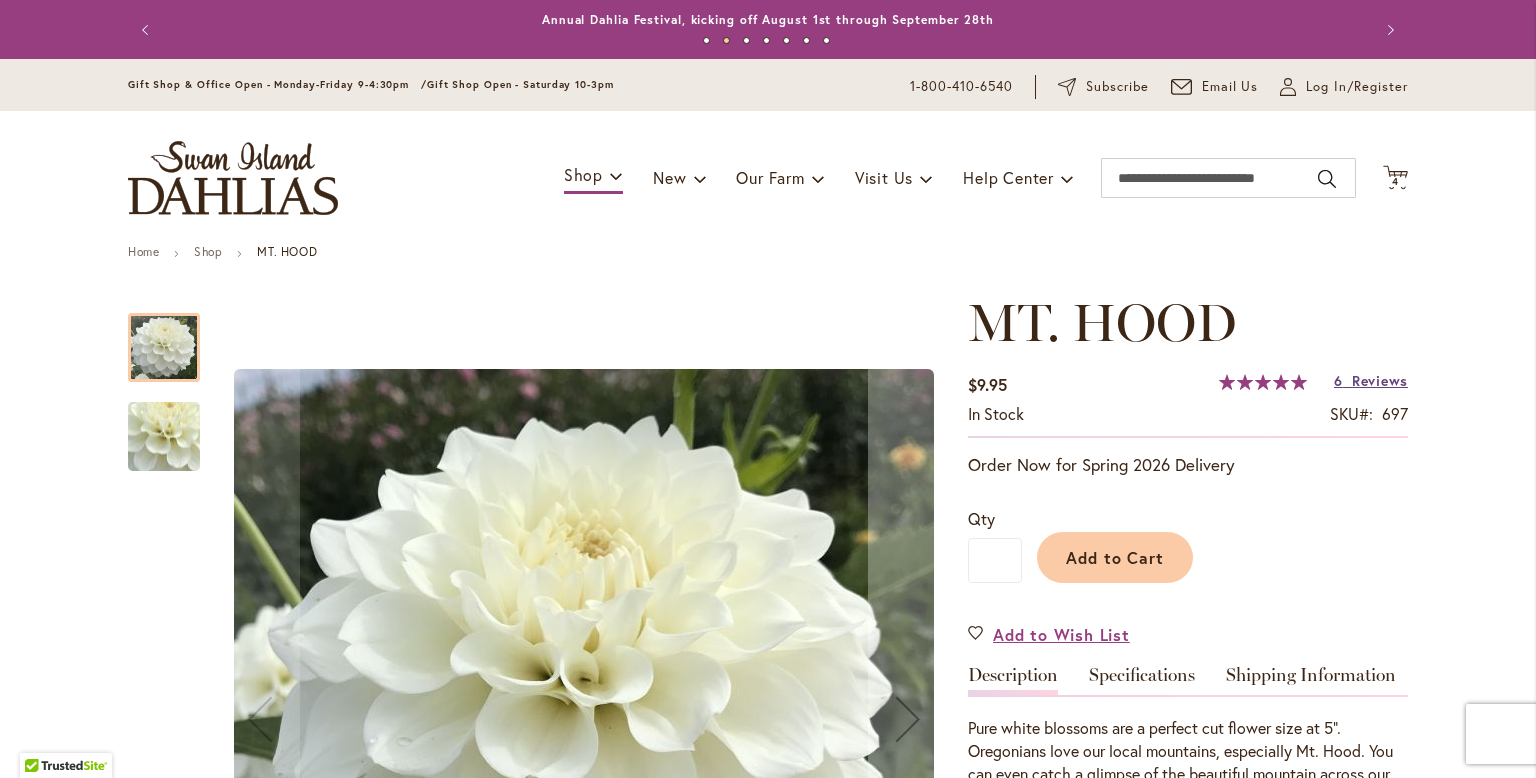 click on "Reviews" at bounding box center (1380, 380) 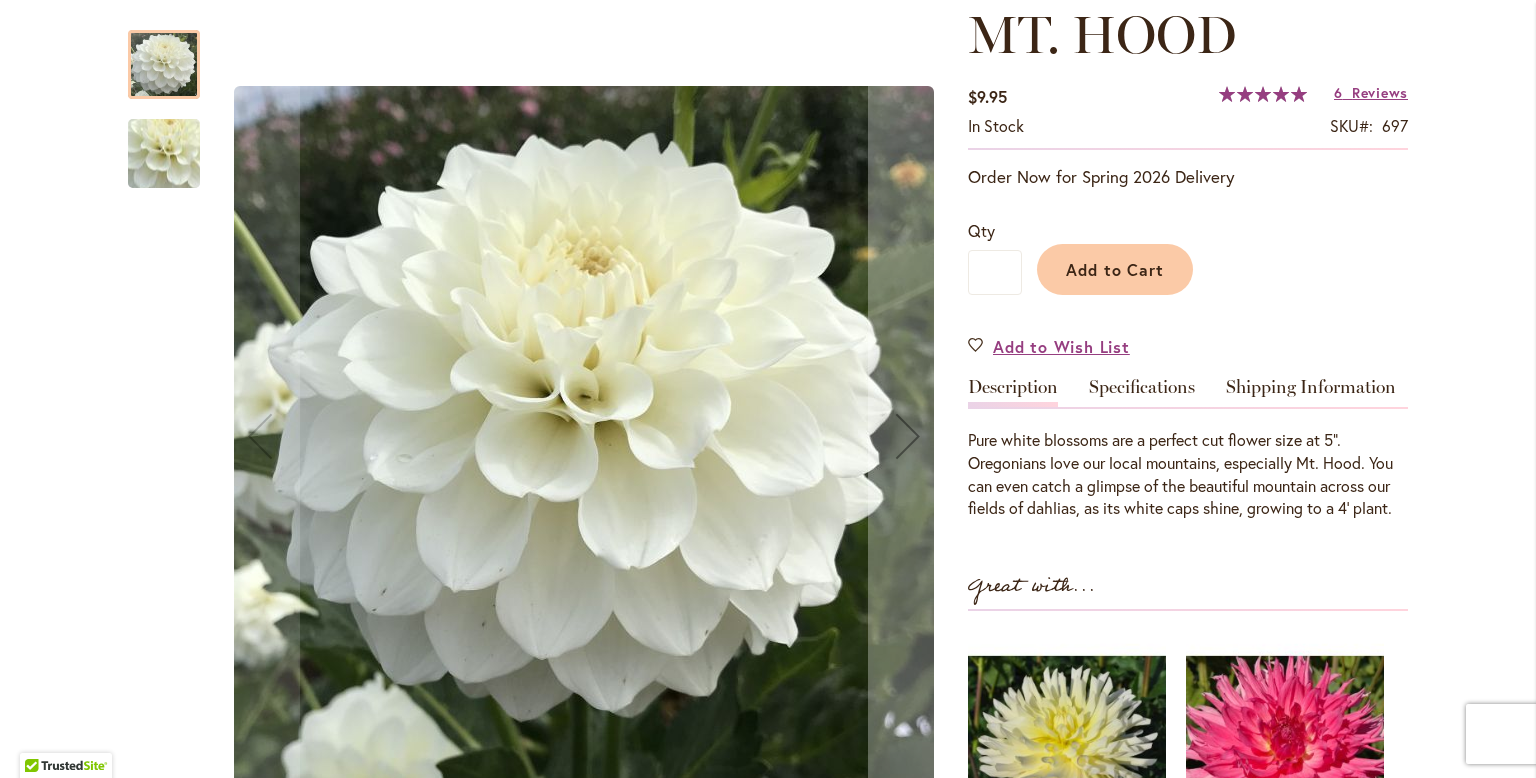 scroll, scrollTop: 220, scrollLeft: 0, axis: vertical 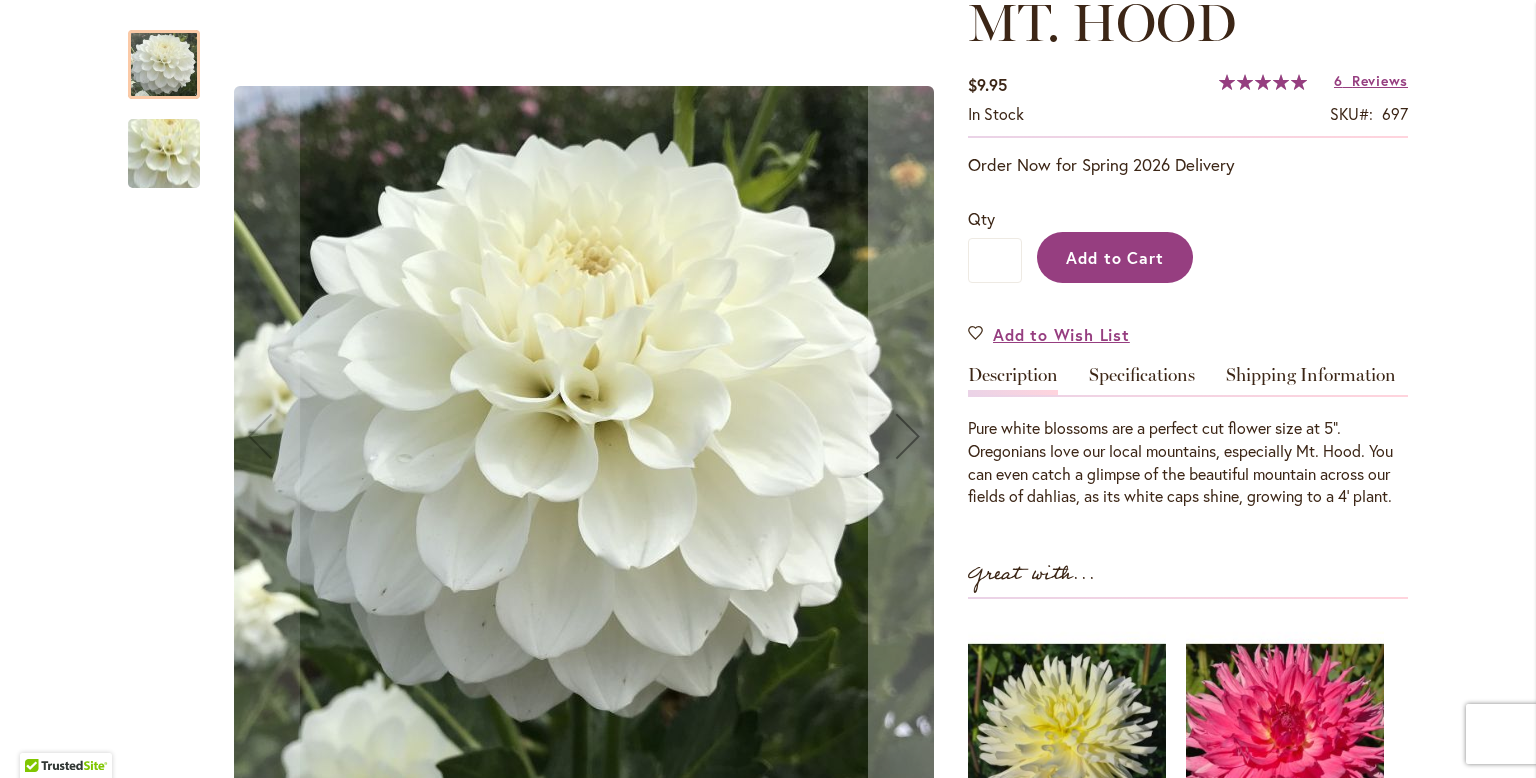 click on "Add to Cart" at bounding box center [1115, 257] 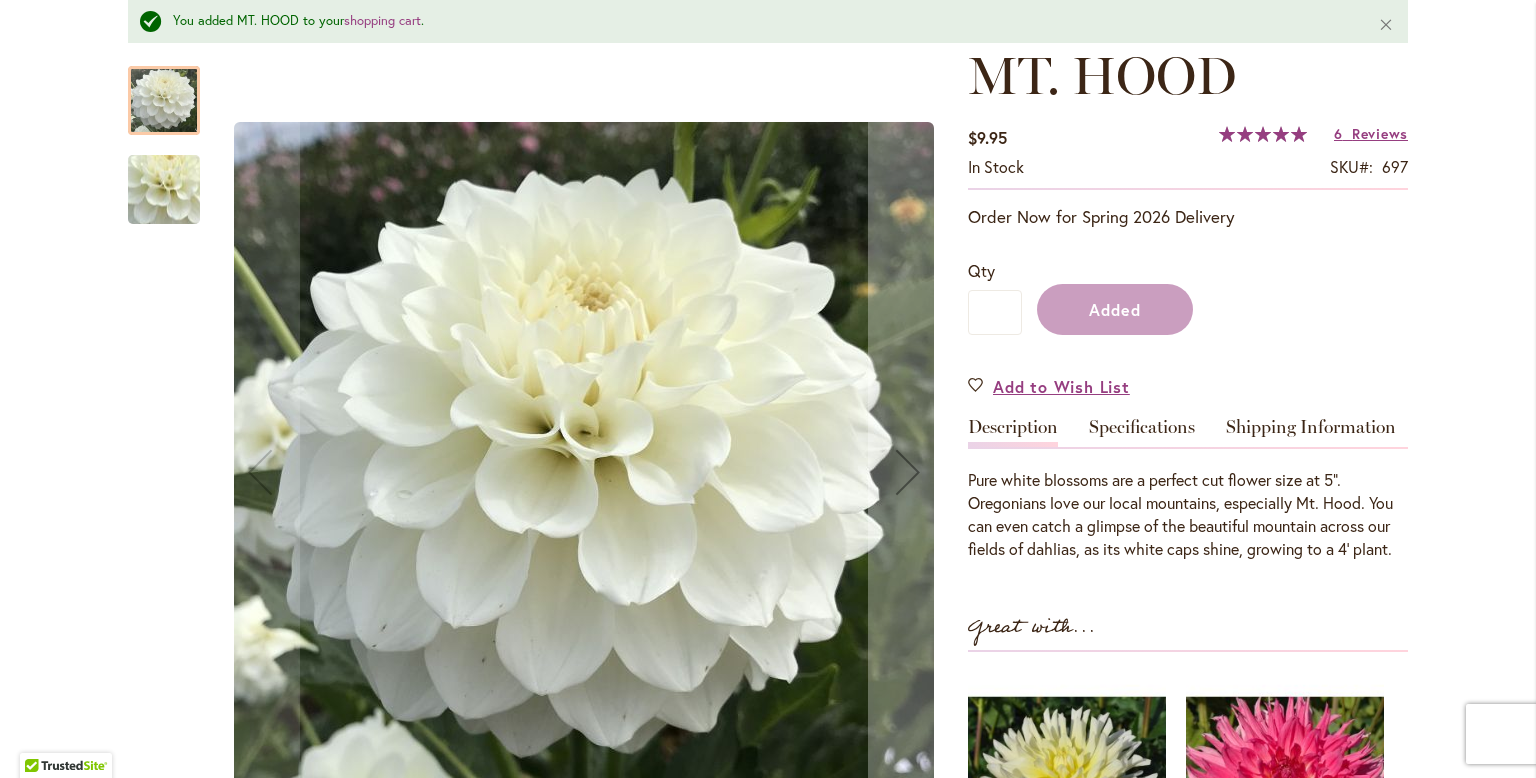 scroll, scrollTop: 352, scrollLeft: 0, axis: vertical 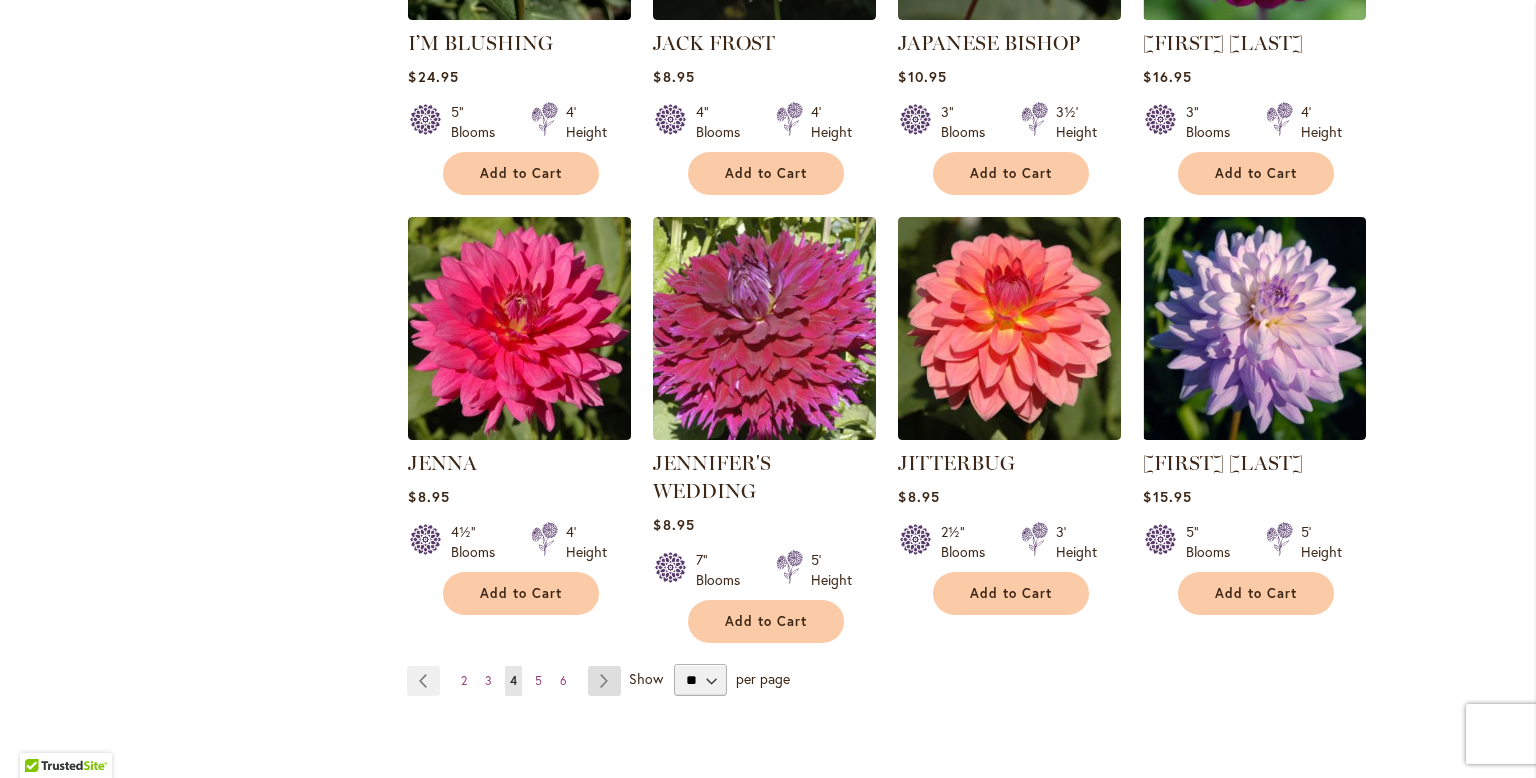 click on "Page
Next" at bounding box center [604, 681] 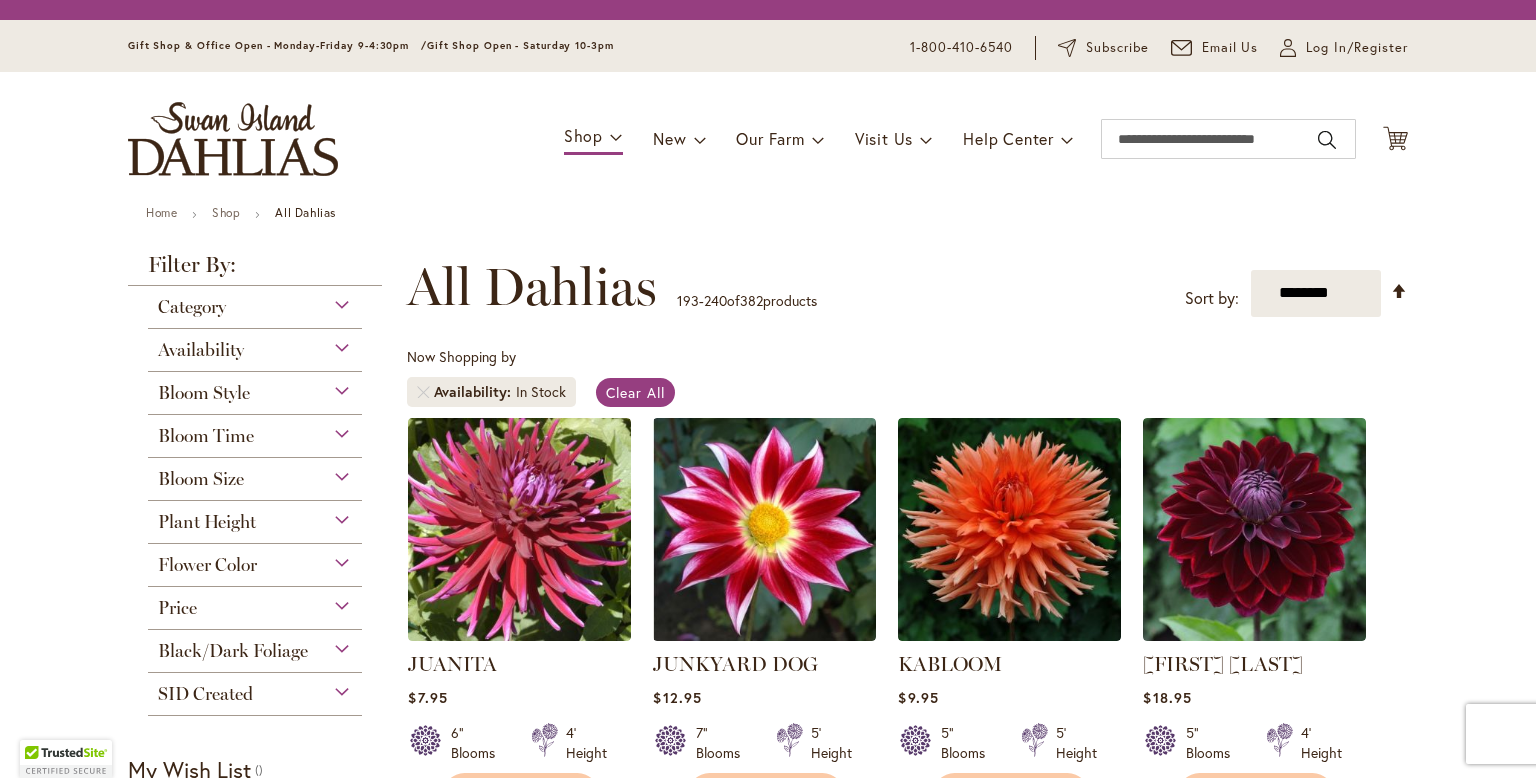 scroll, scrollTop: 0, scrollLeft: 0, axis: both 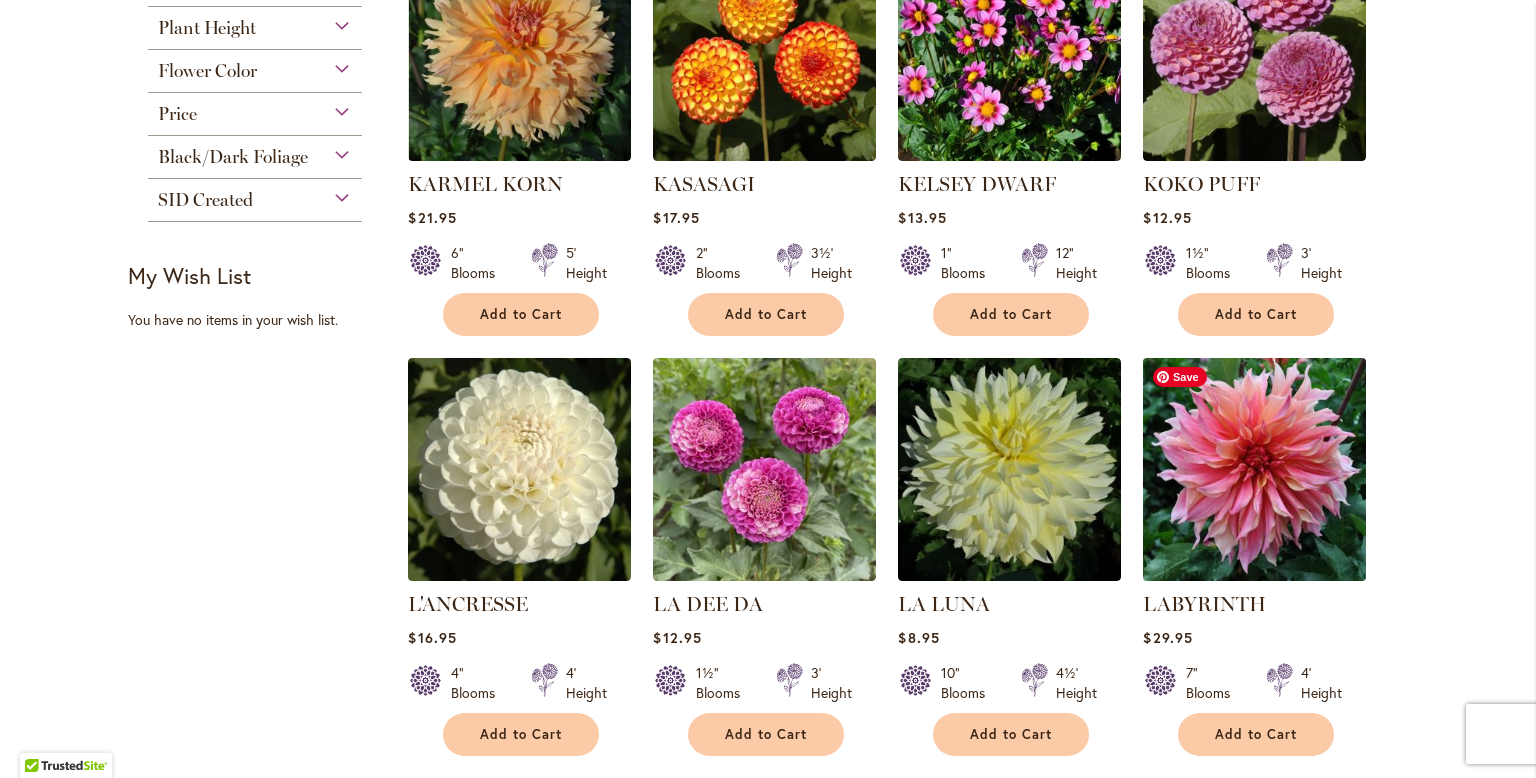 click at bounding box center (1255, 469) 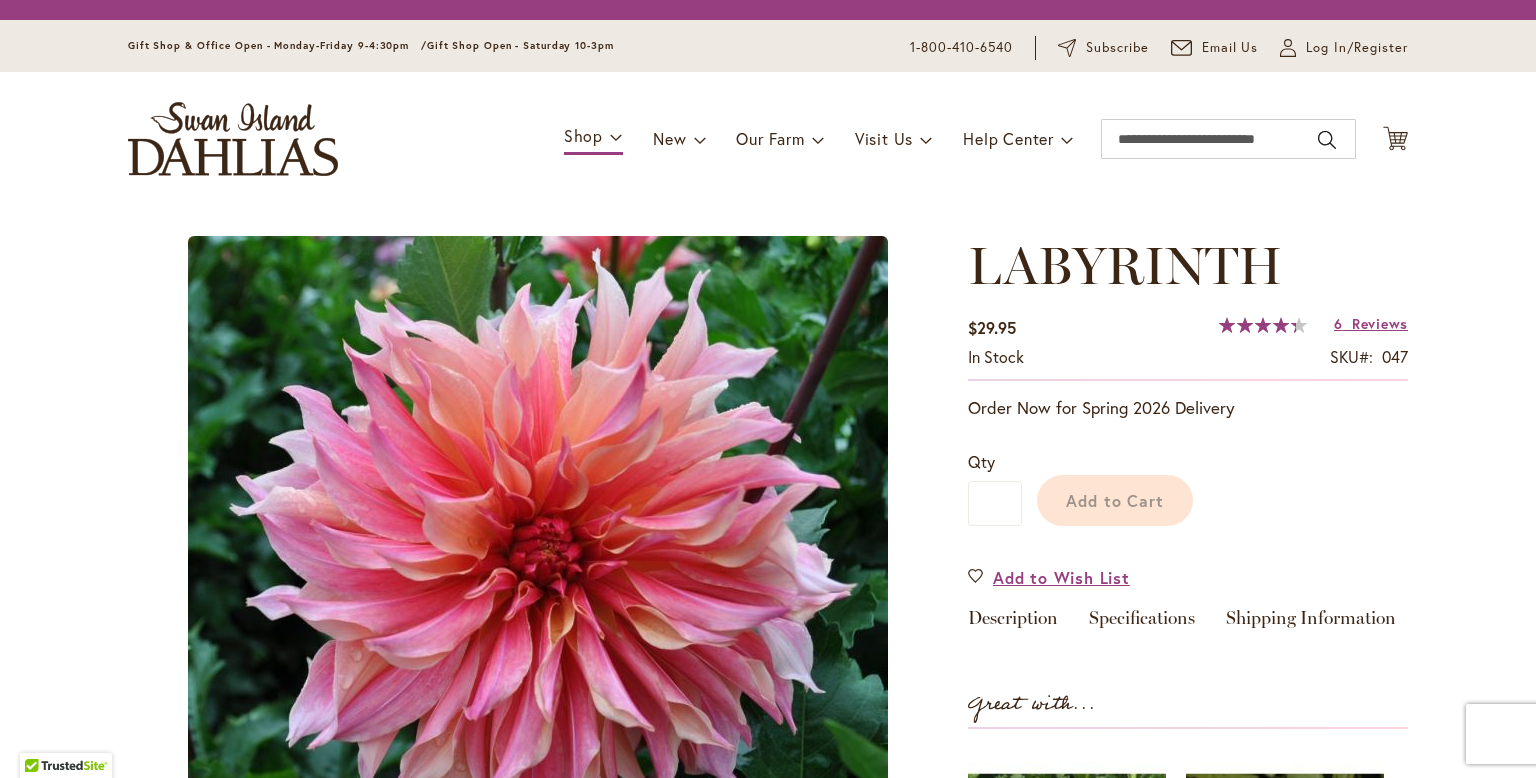 scroll, scrollTop: 0, scrollLeft: 0, axis: both 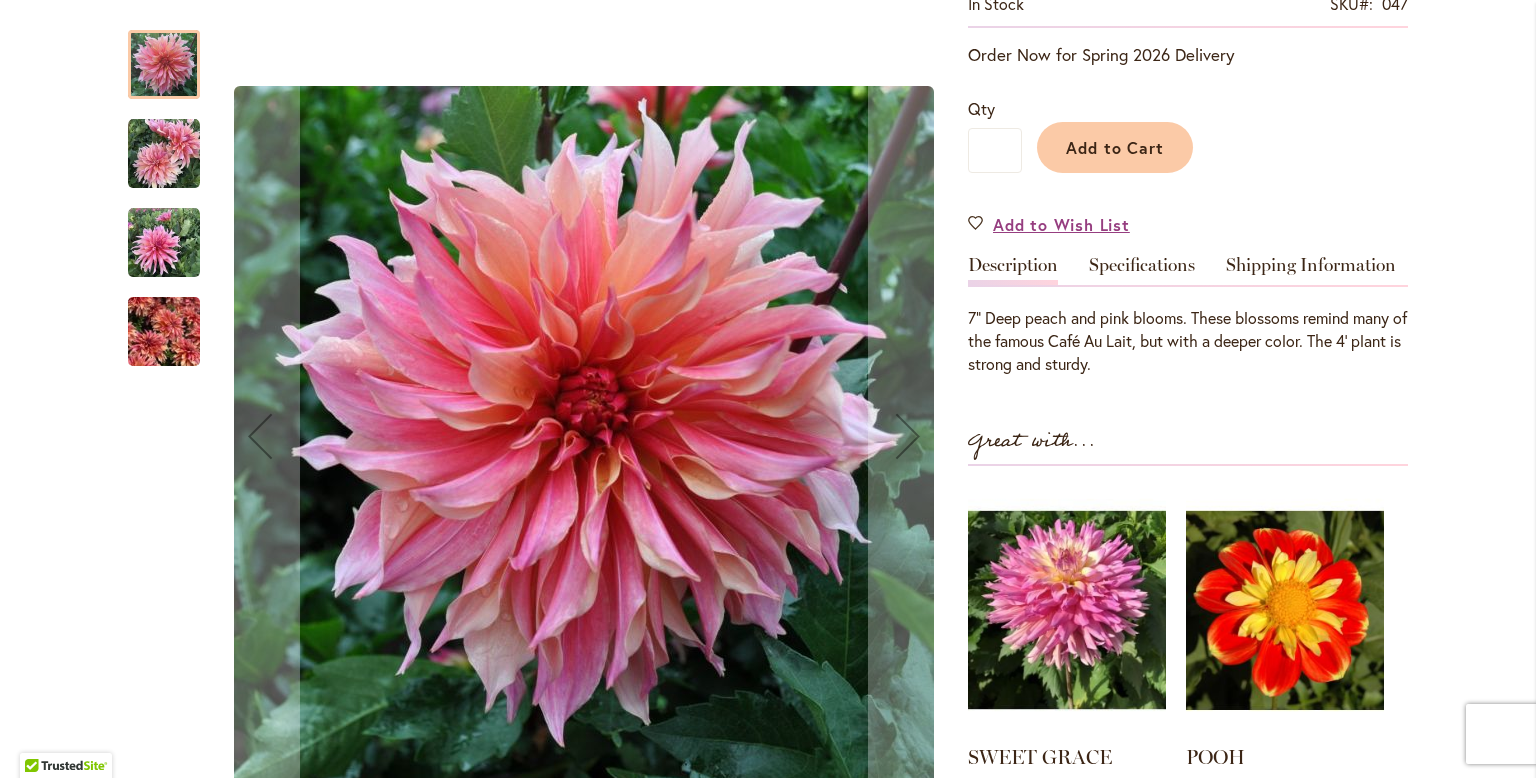 click at bounding box center [164, 332] 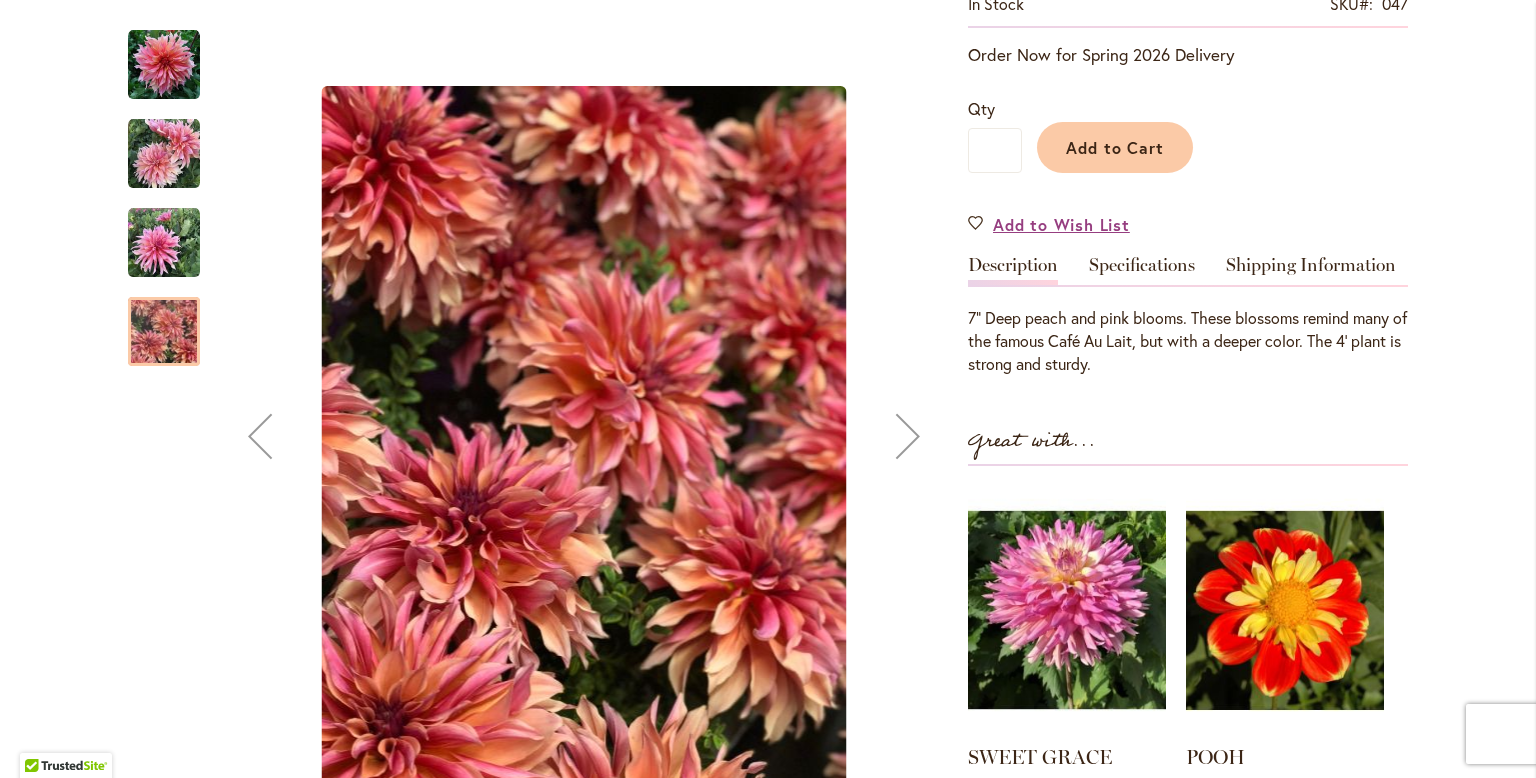 click at bounding box center [164, 243] 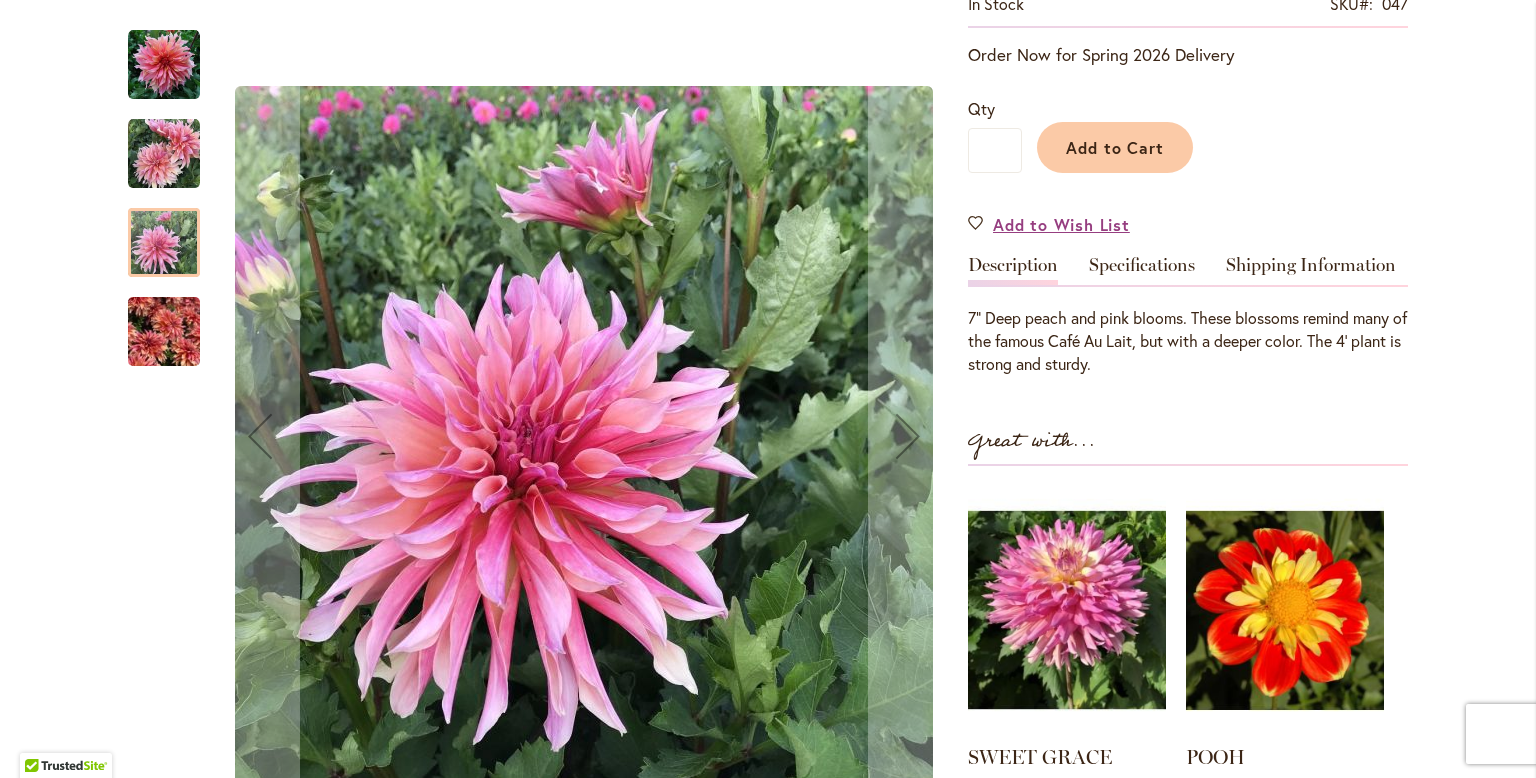 click at bounding box center (164, 154) 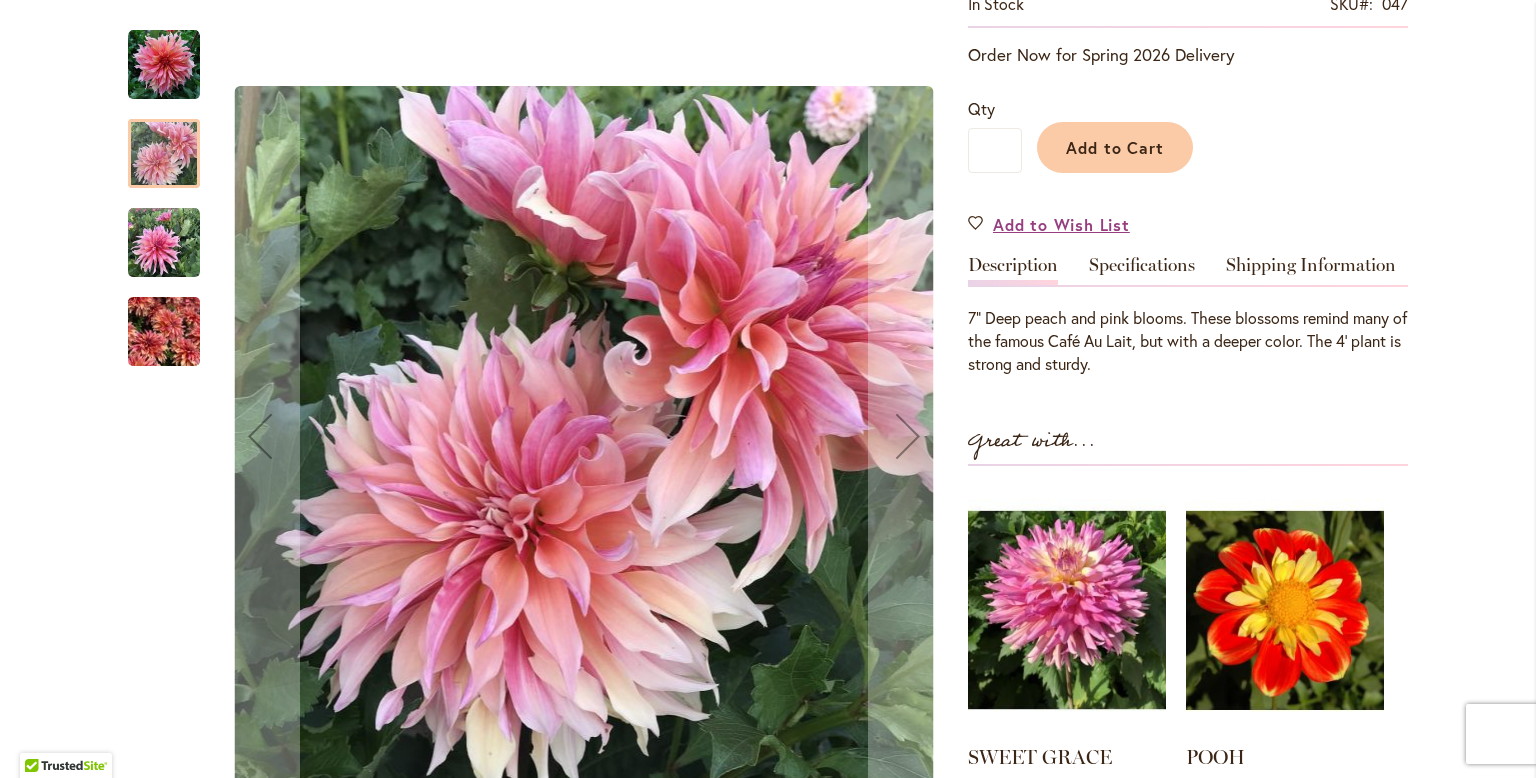 click at bounding box center (164, 65) 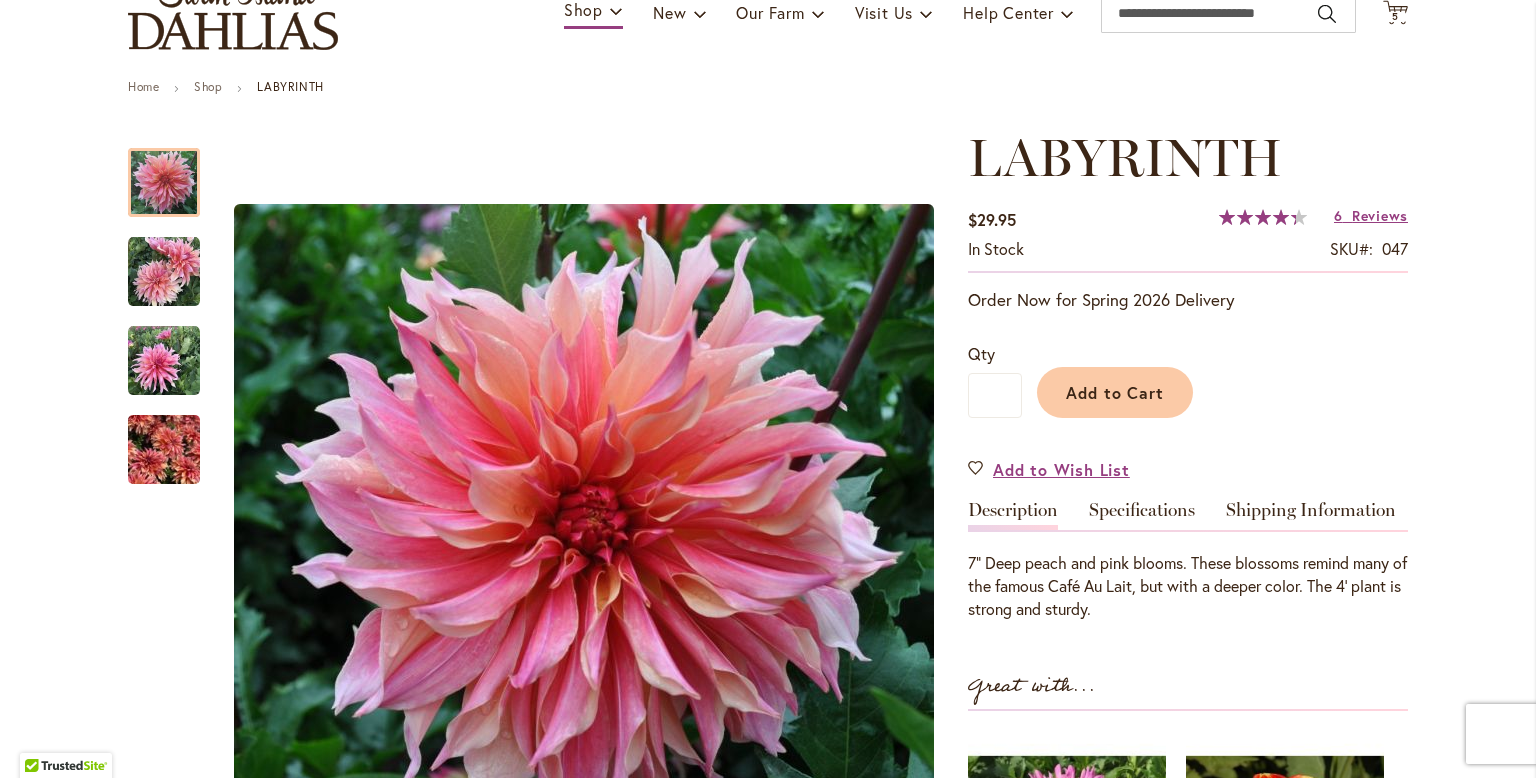 scroll, scrollTop: 160, scrollLeft: 0, axis: vertical 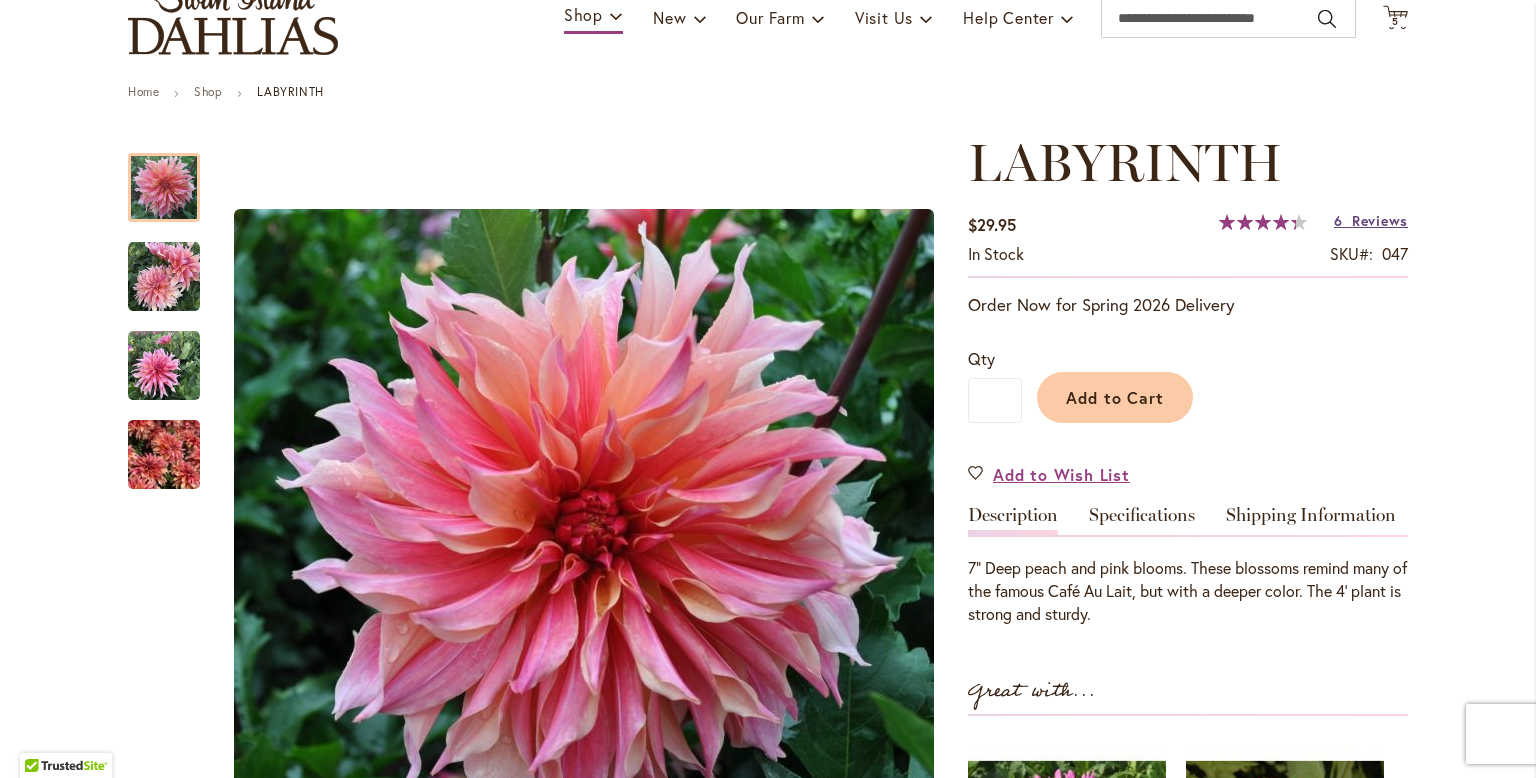 click on "Reviews" at bounding box center (1380, 220) 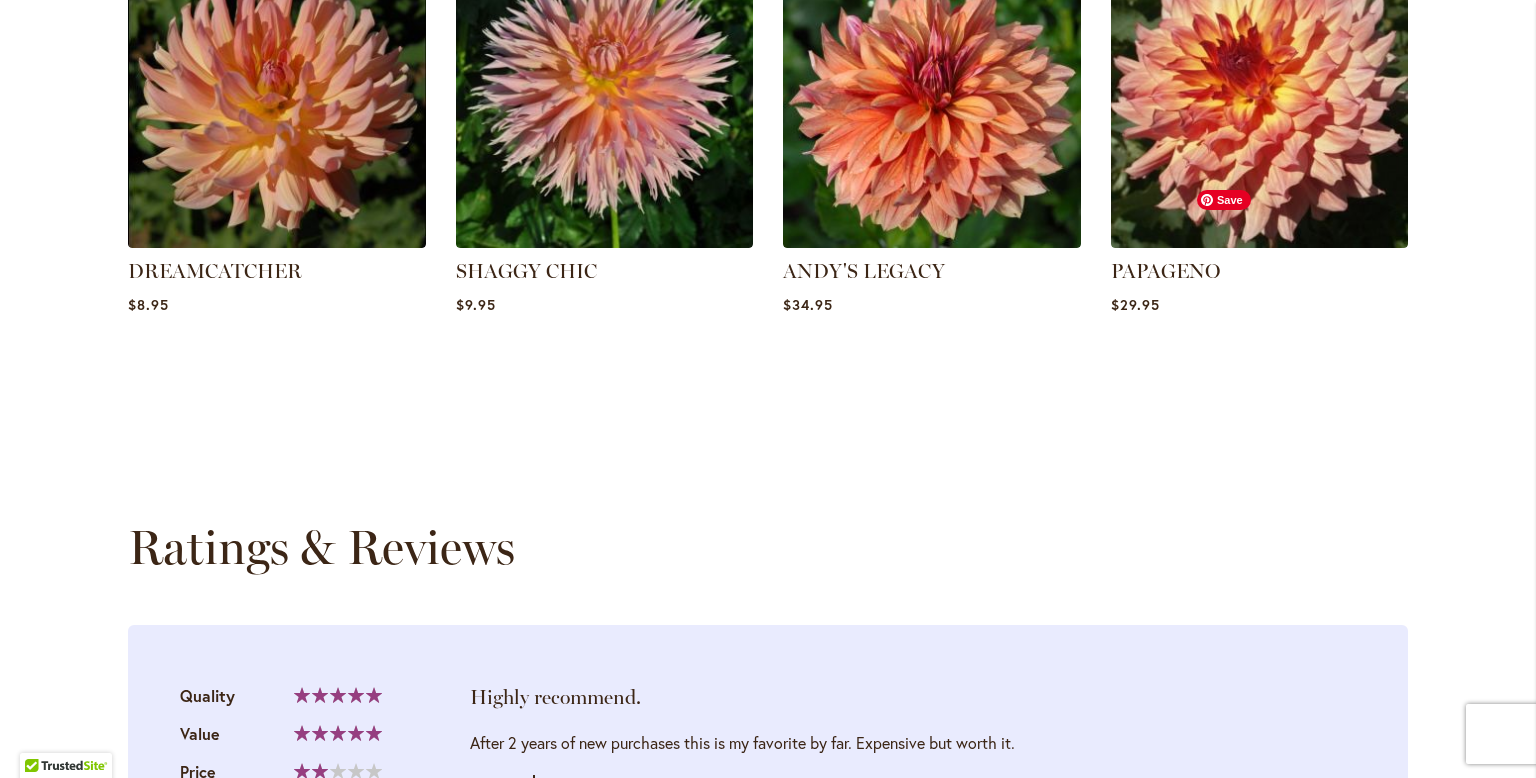 scroll, scrollTop: 1838, scrollLeft: 0, axis: vertical 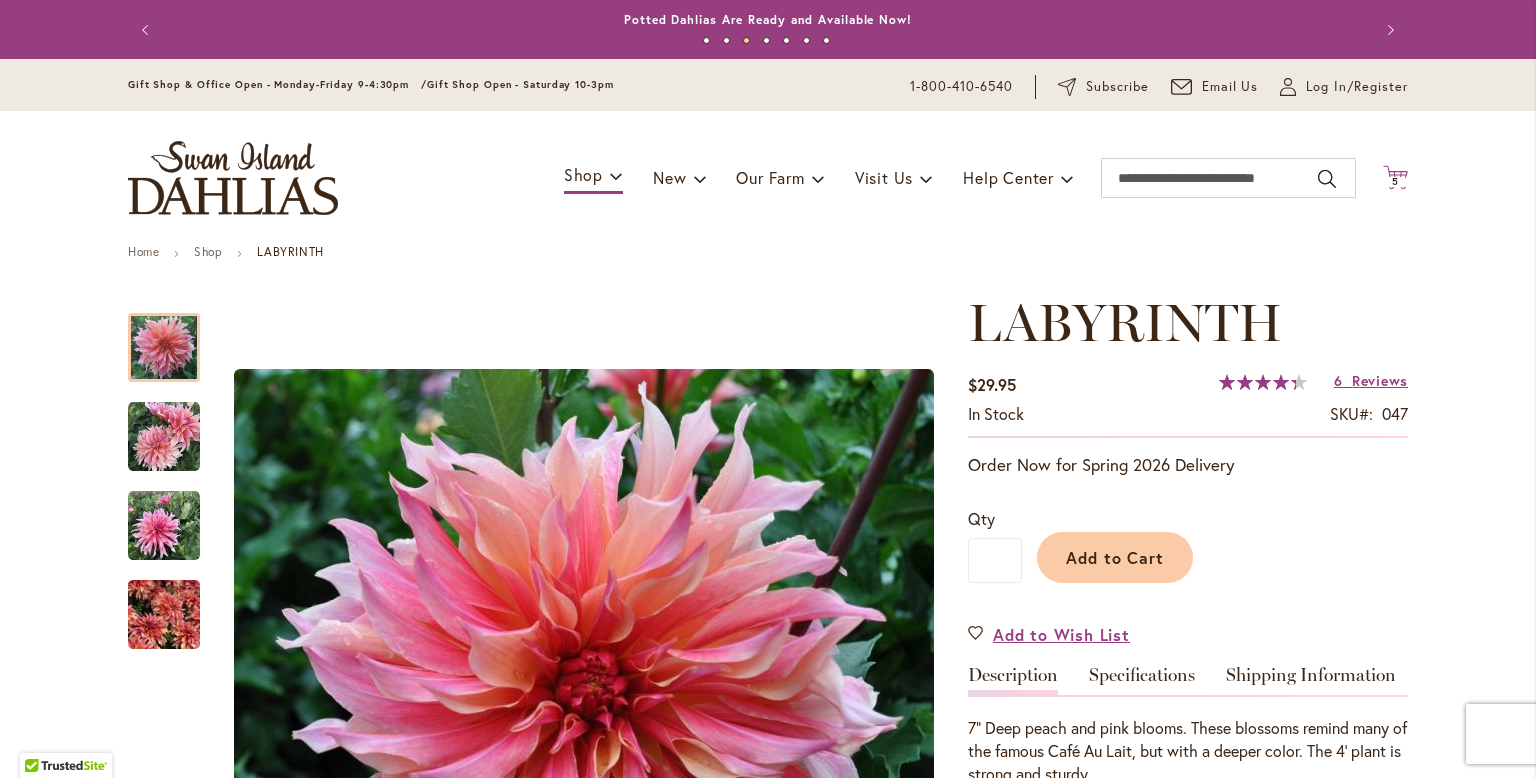 click on "5" at bounding box center (1395, 181) 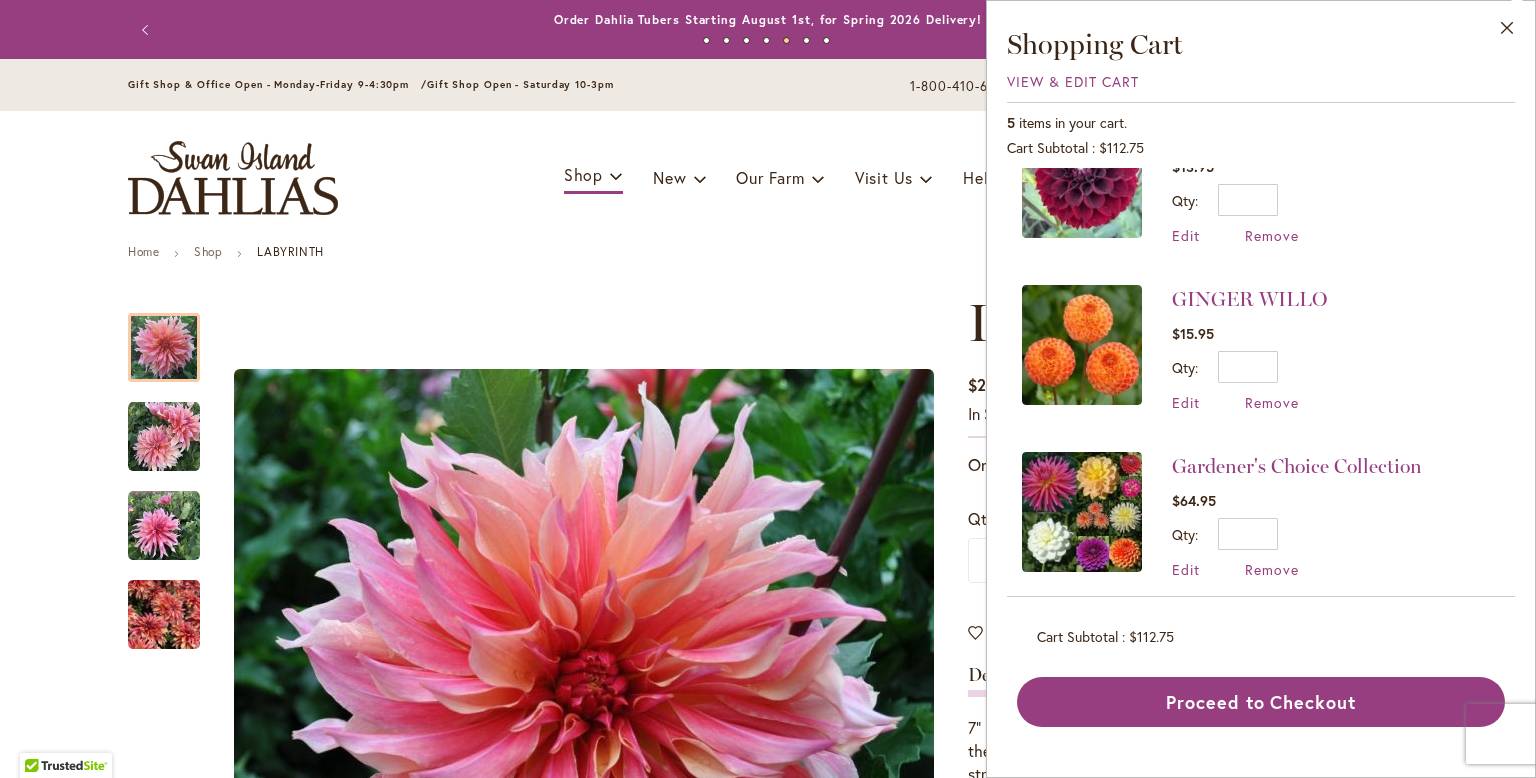 scroll, scrollTop: 406, scrollLeft: 0, axis: vertical 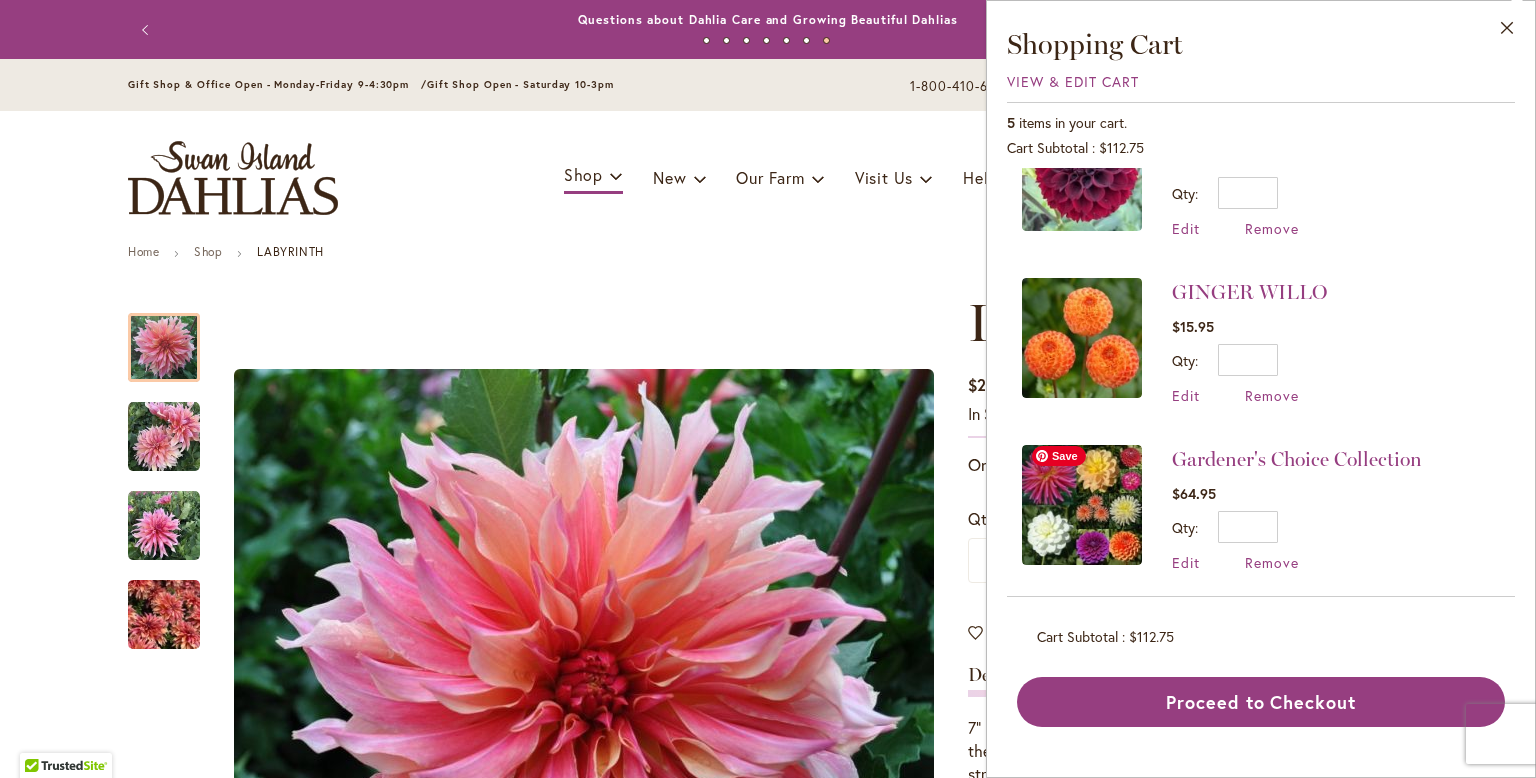 click at bounding box center (1082, 505) 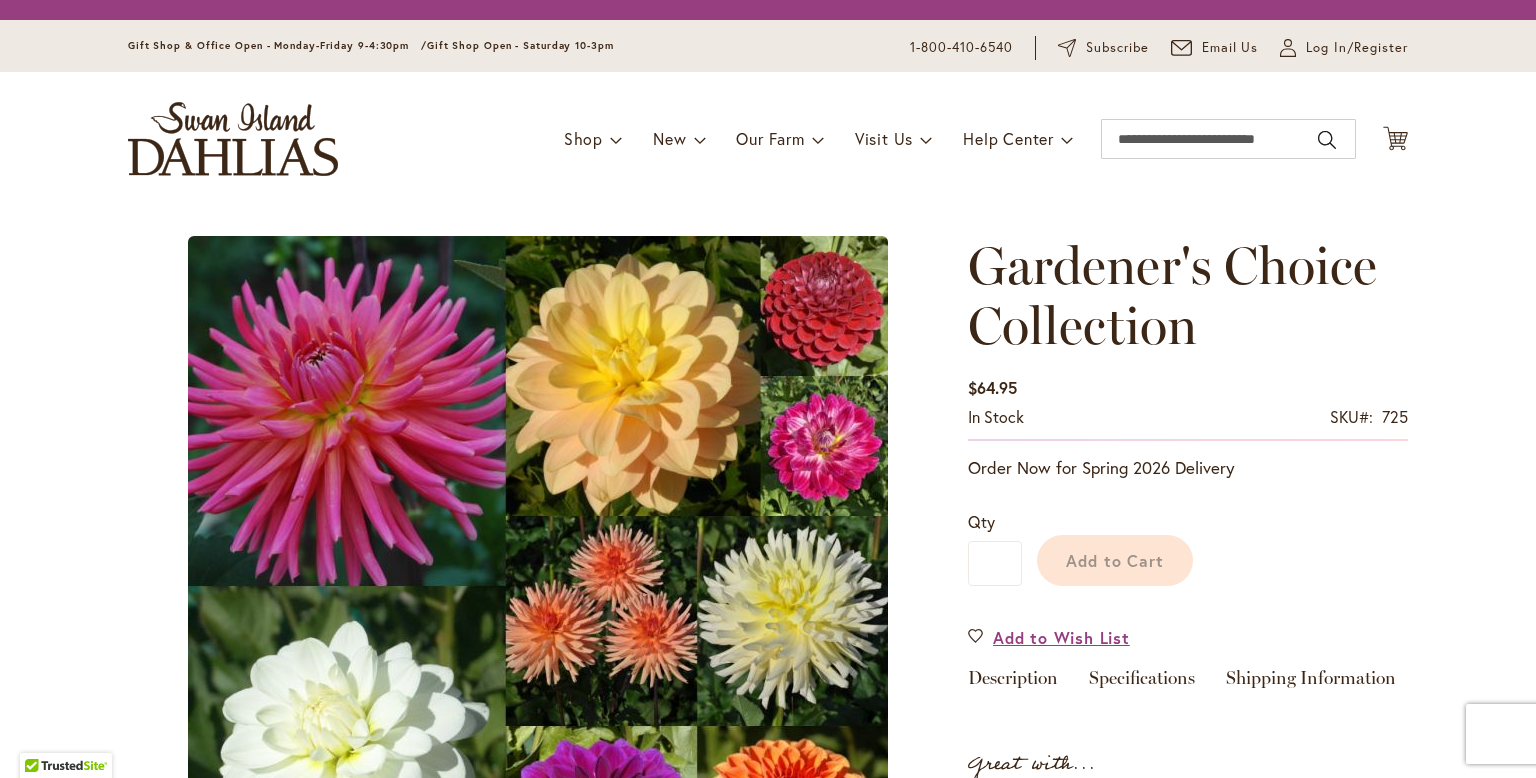 scroll, scrollTop: 0, scrollLeft: 0, axis: both 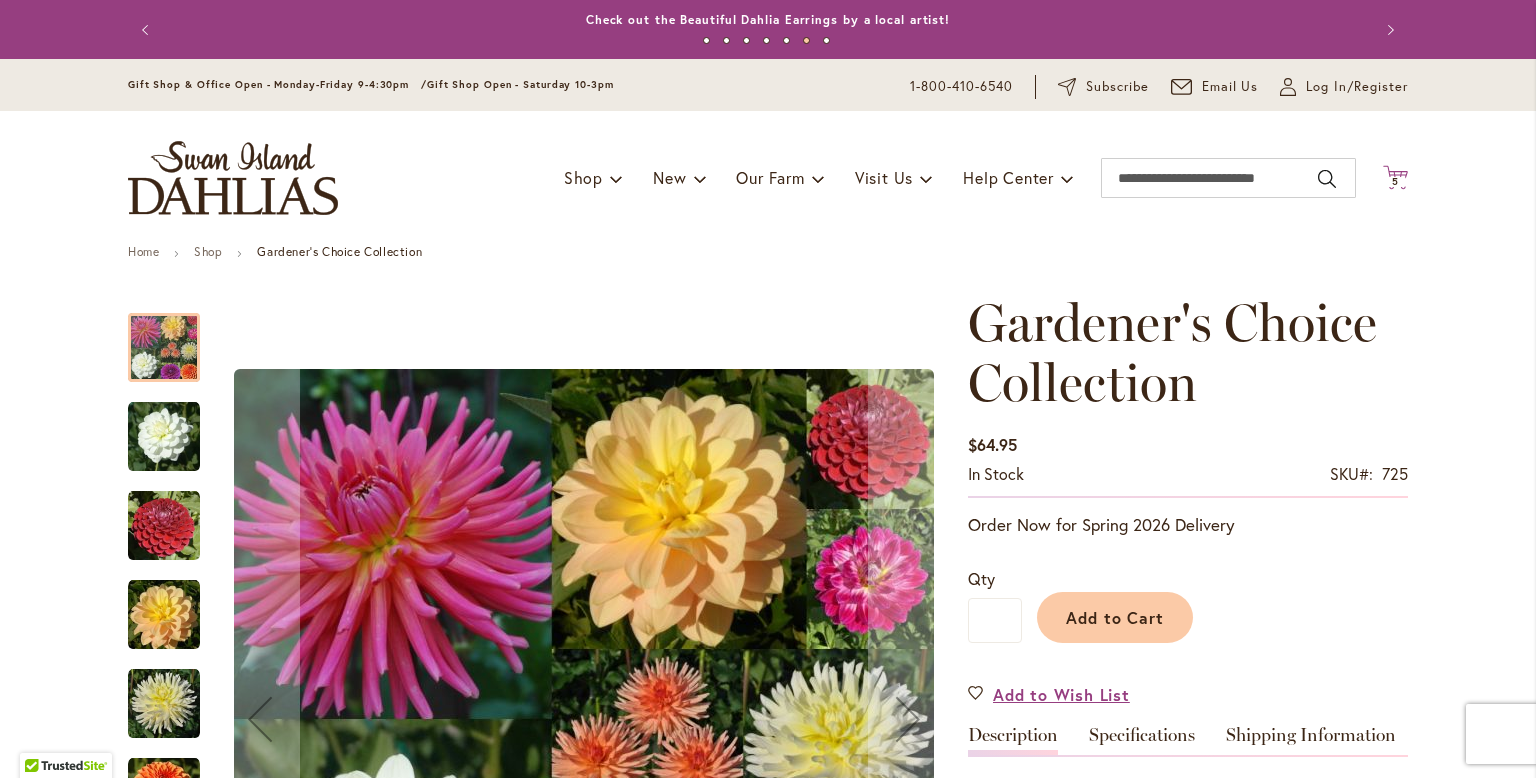 click on "5
5
items" at bounding box center [1396, 182] 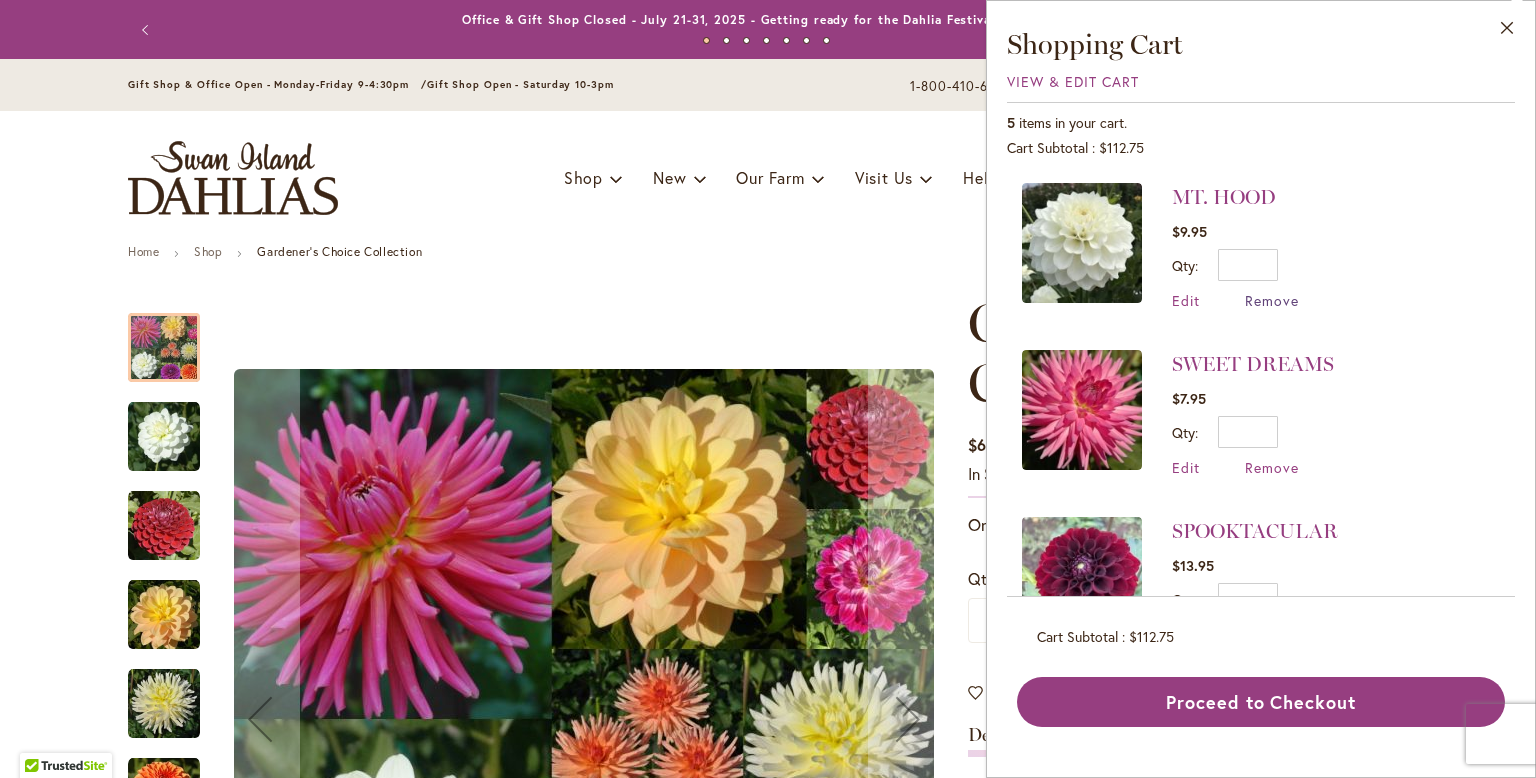 click on "Remove" at bounding box center [1272, 300] 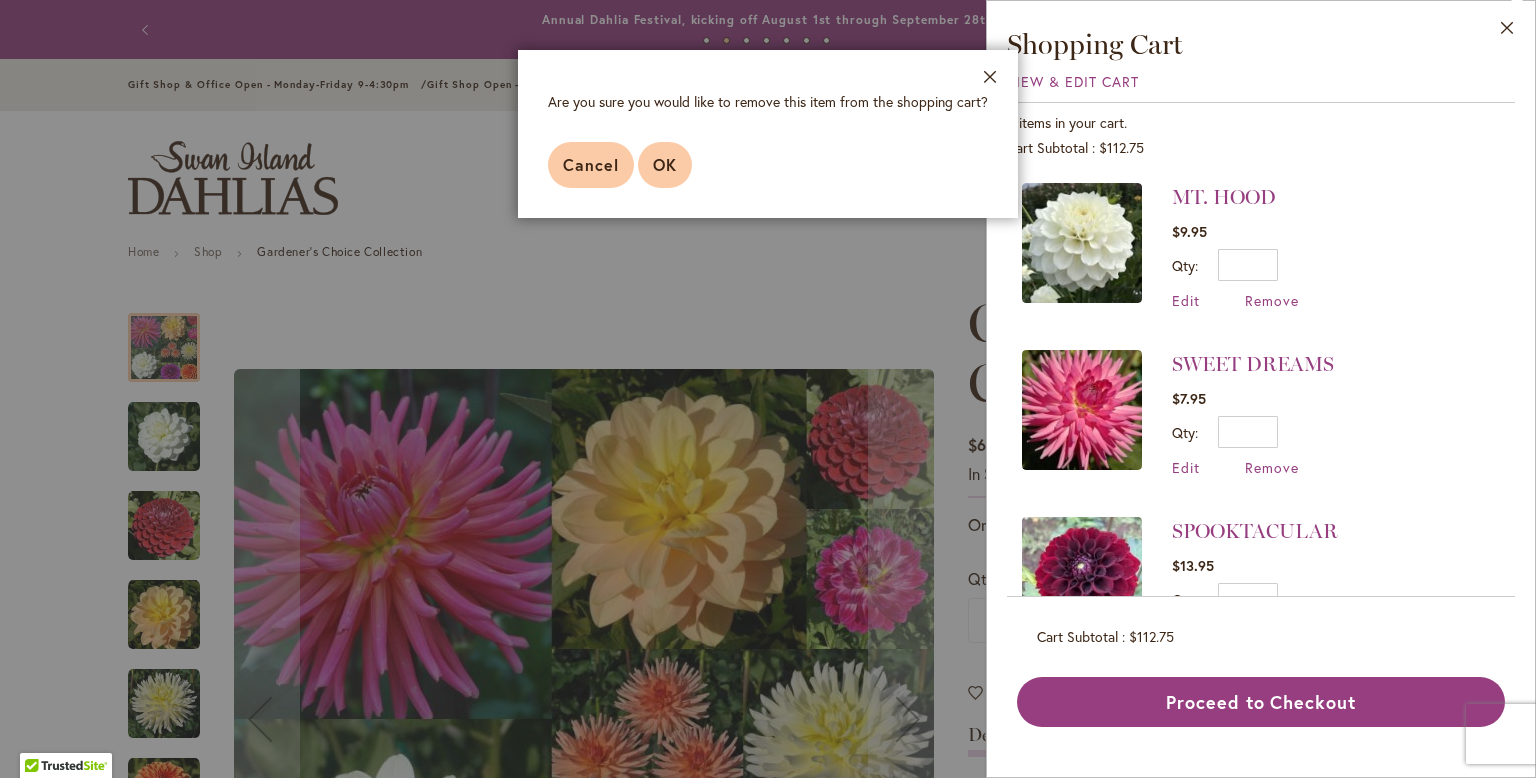 click on "OK" at bounding box center [665, 164] 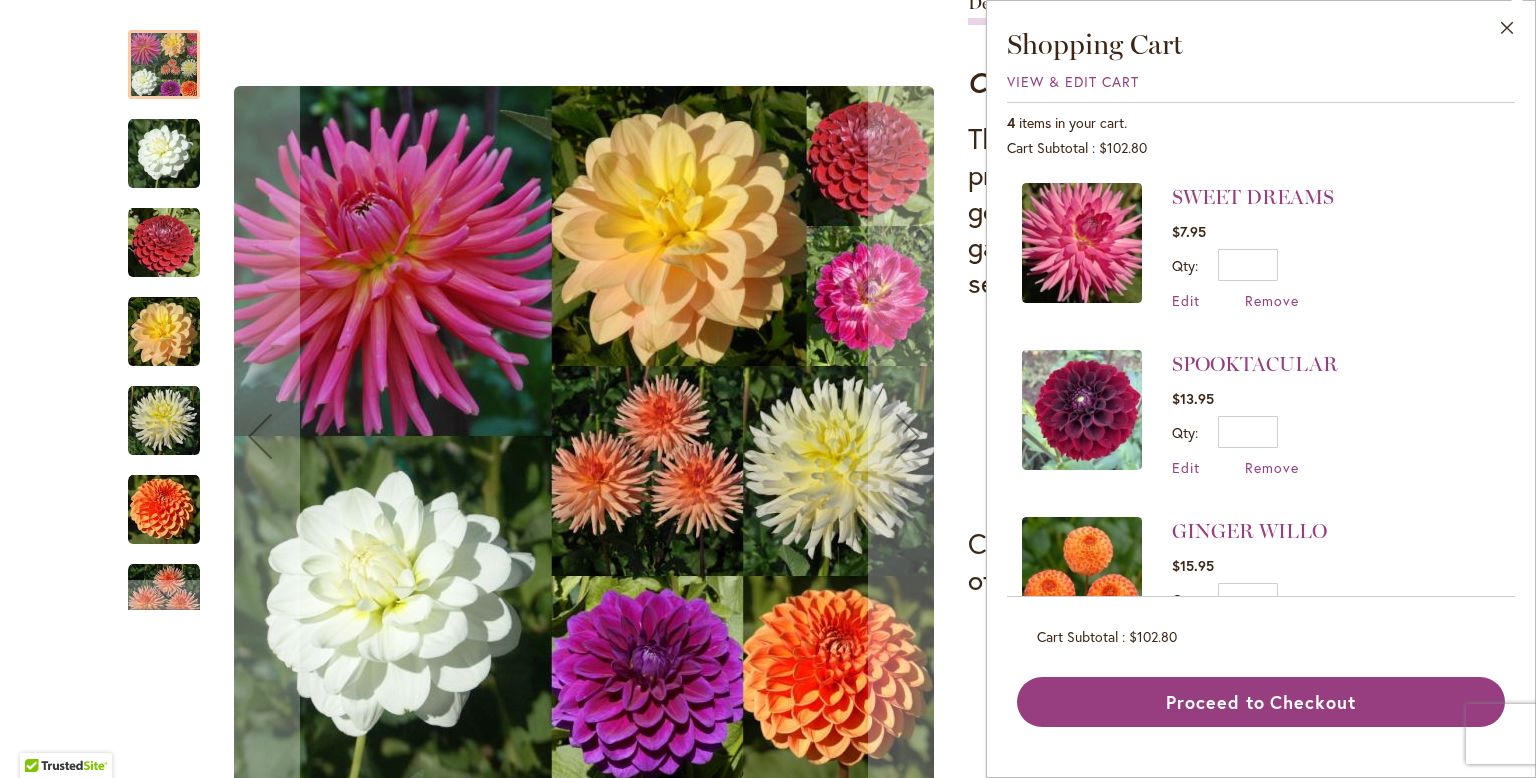 scroll, scrollTop: 760, scrollLeft: 0, axis: vertical 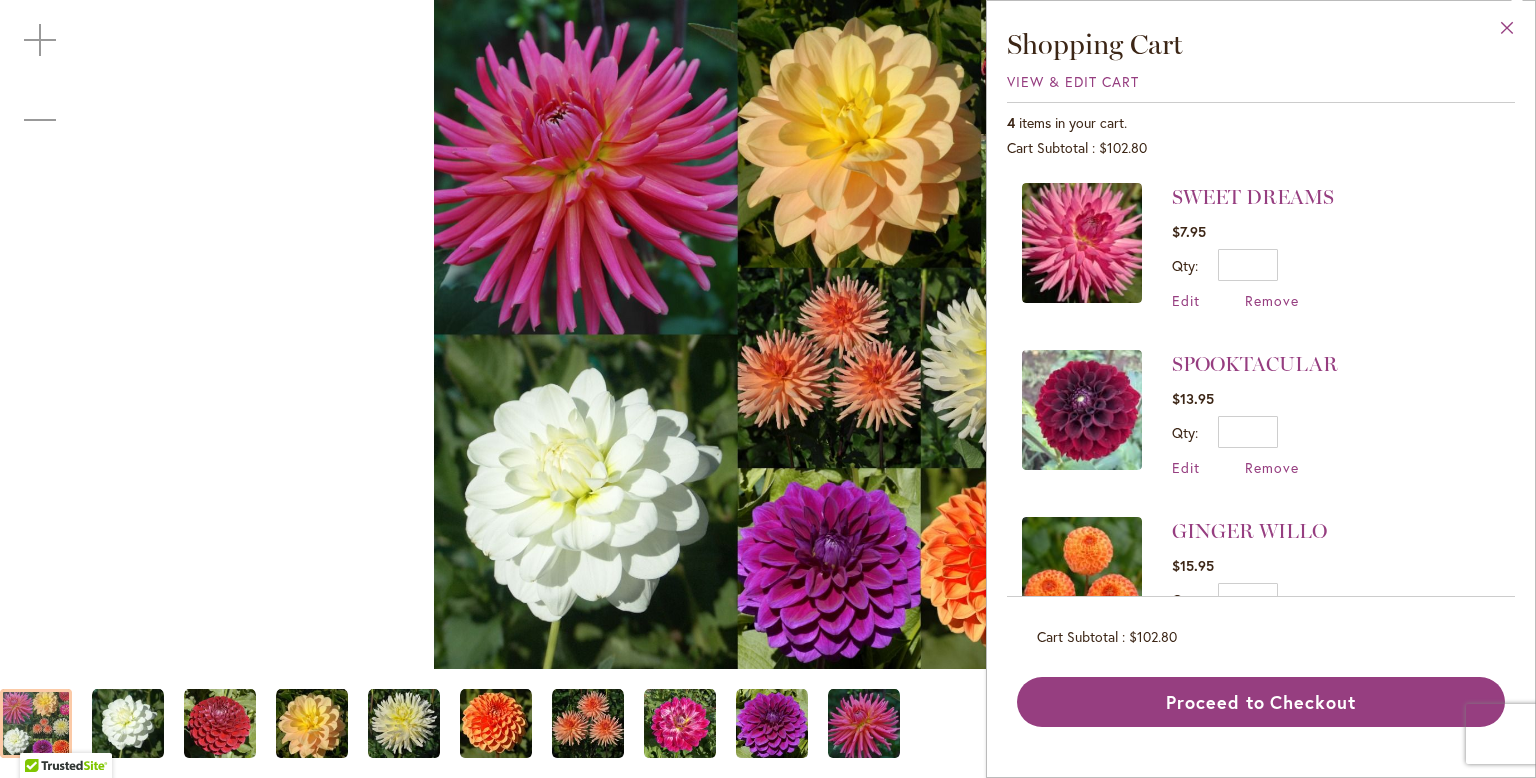 click on "Close" at bounding box center (1507, 32) 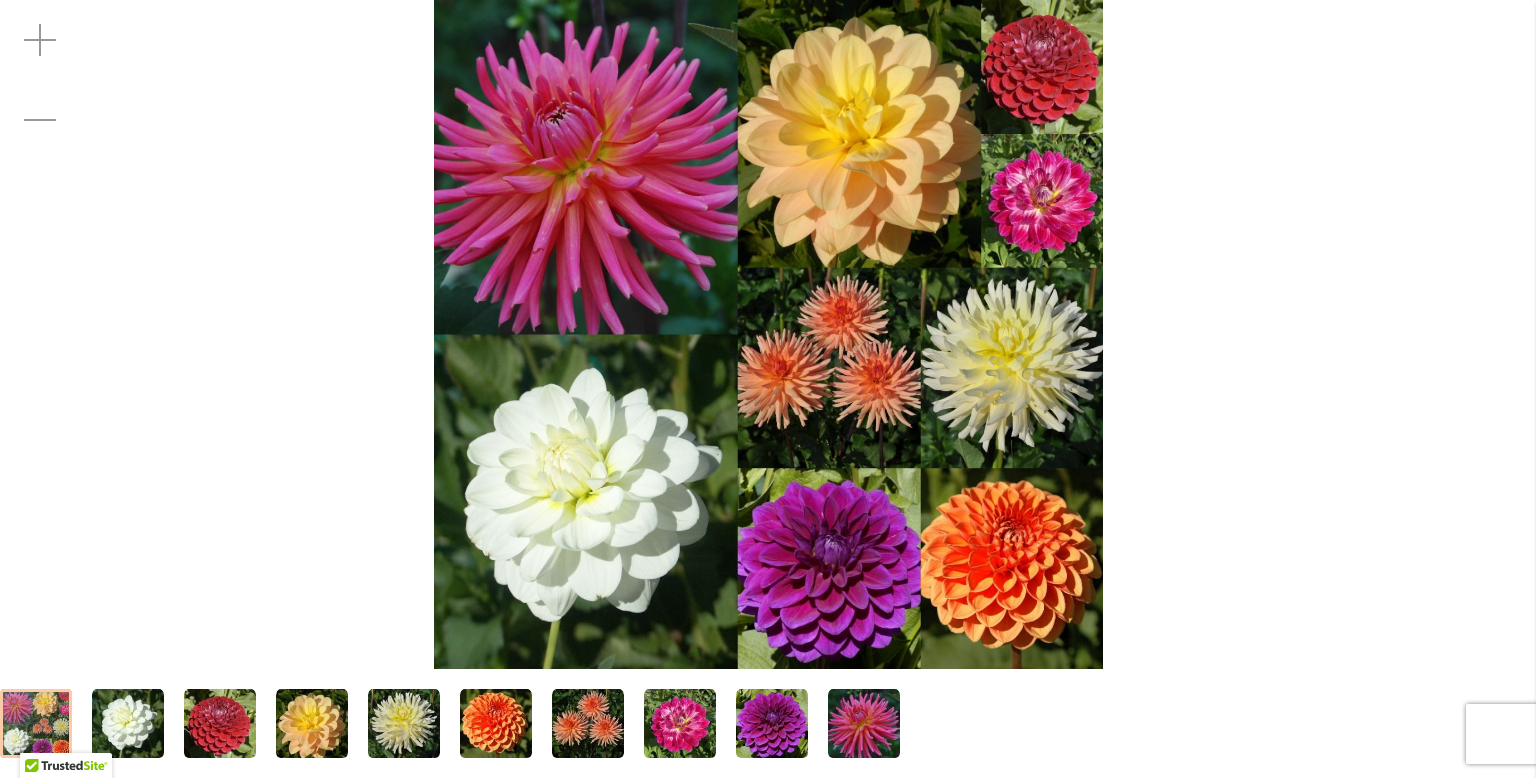 scroll, scrollTop: 0, scrollLeft: 0, axis: both 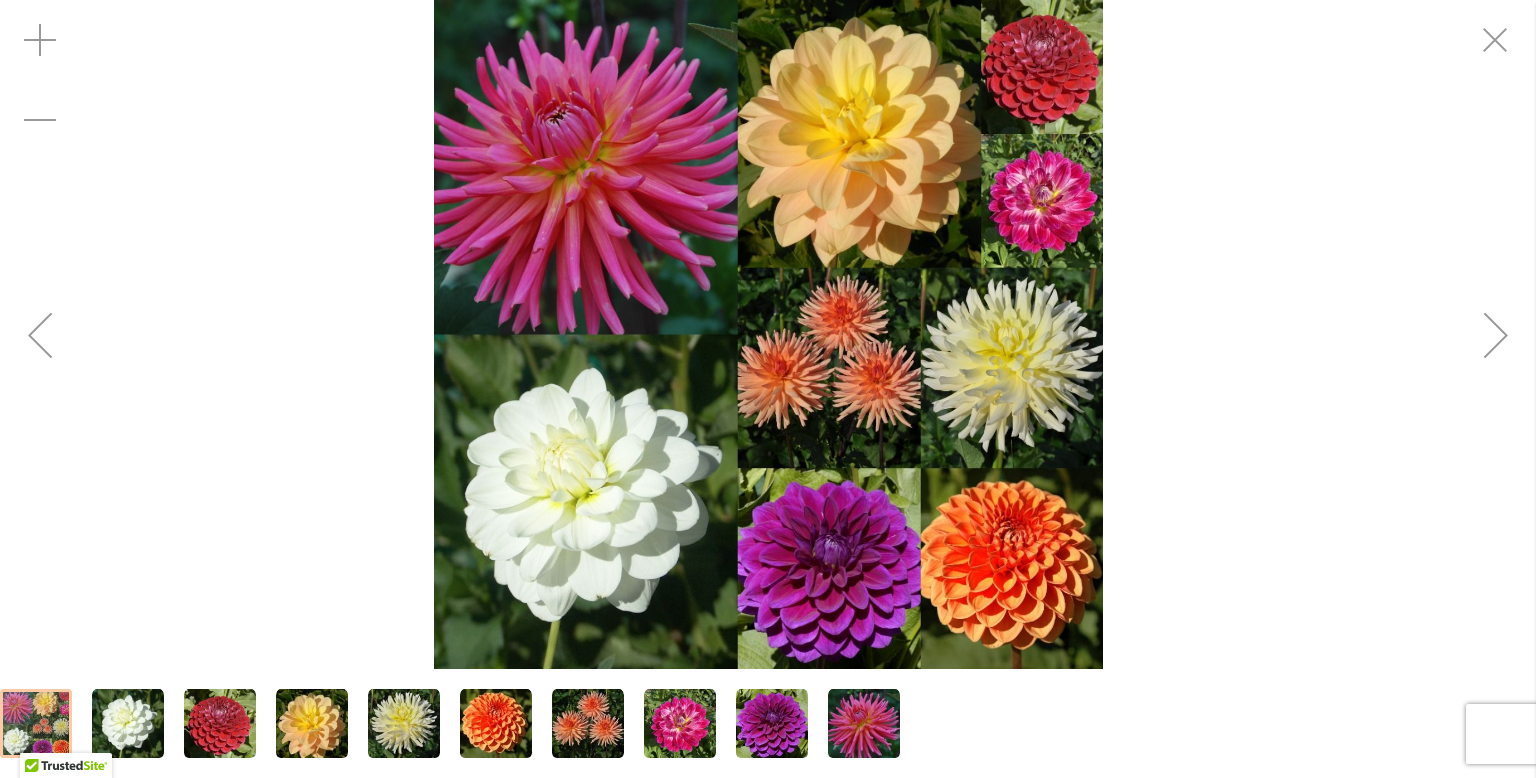 type 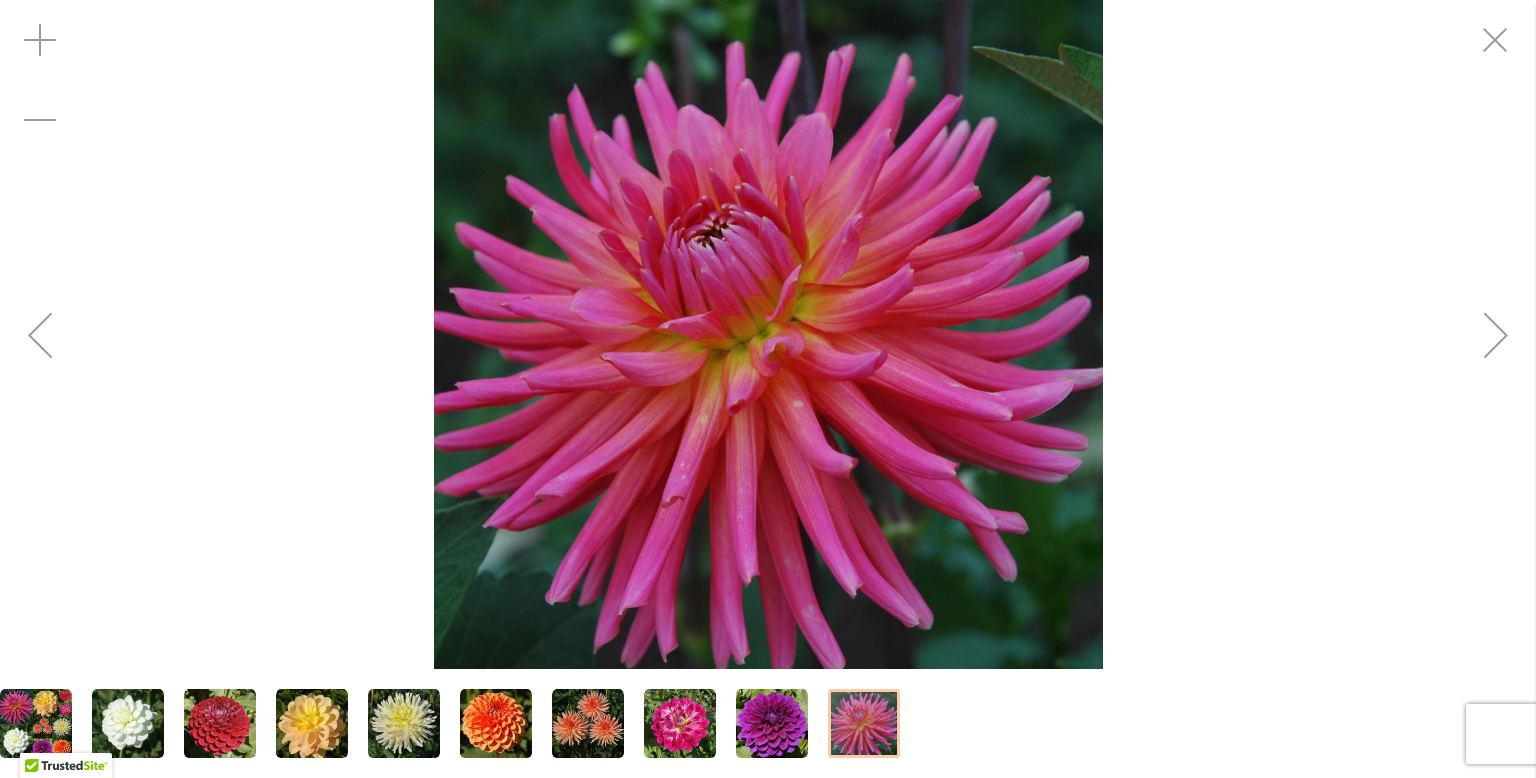 click at bounding box center [772, 724] 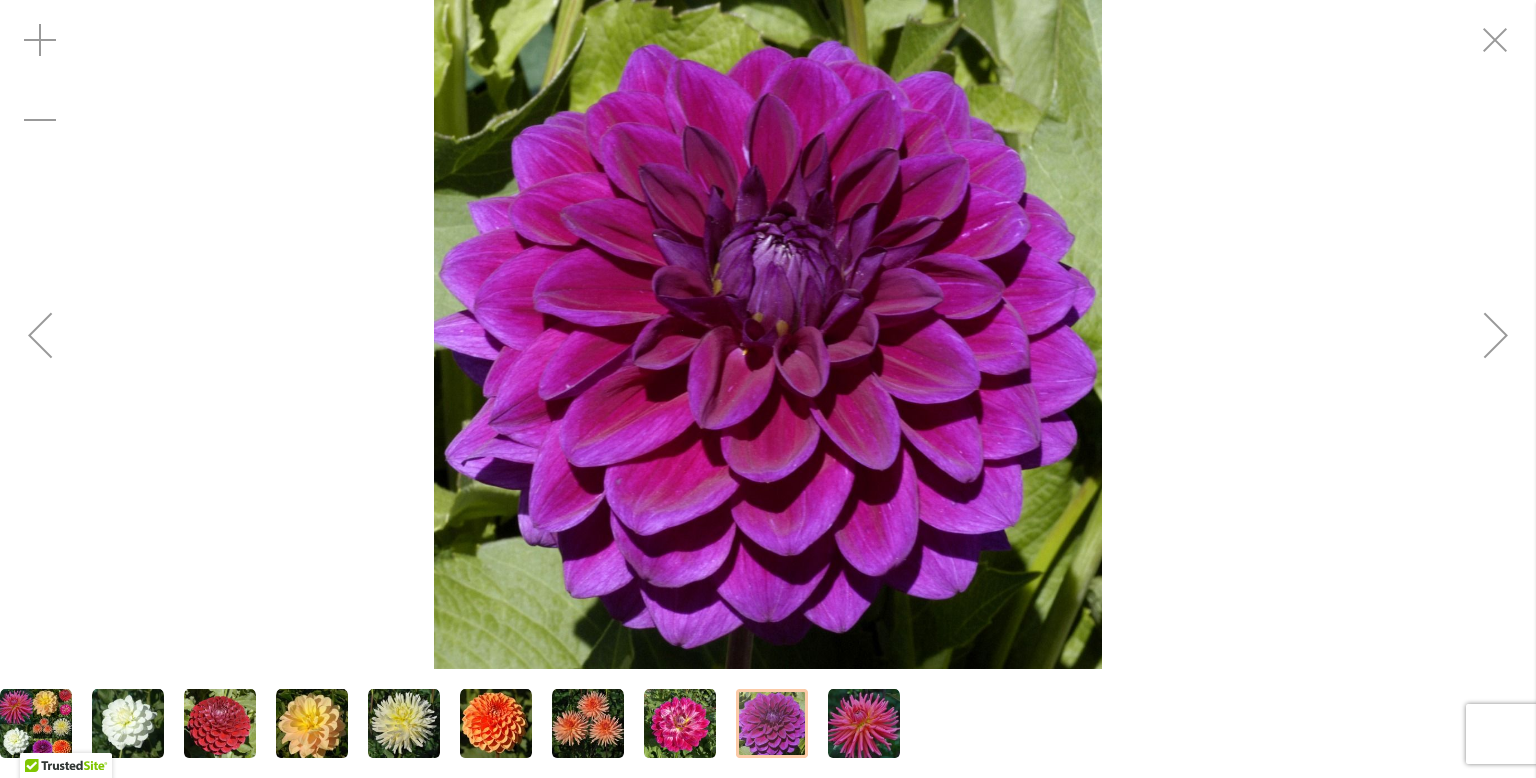 click at bounding box center [680, 724] 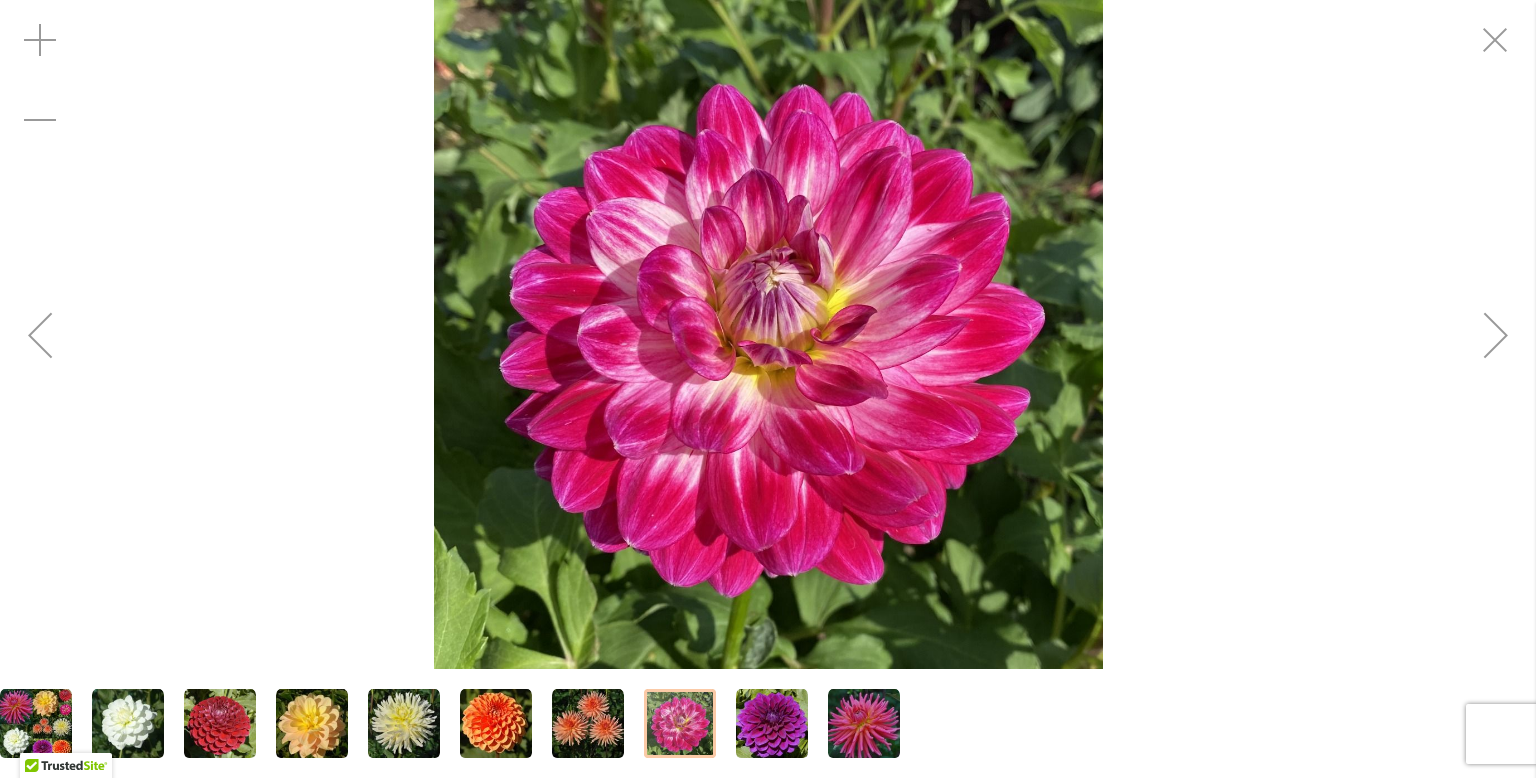 click at bounding box center (588, 724) 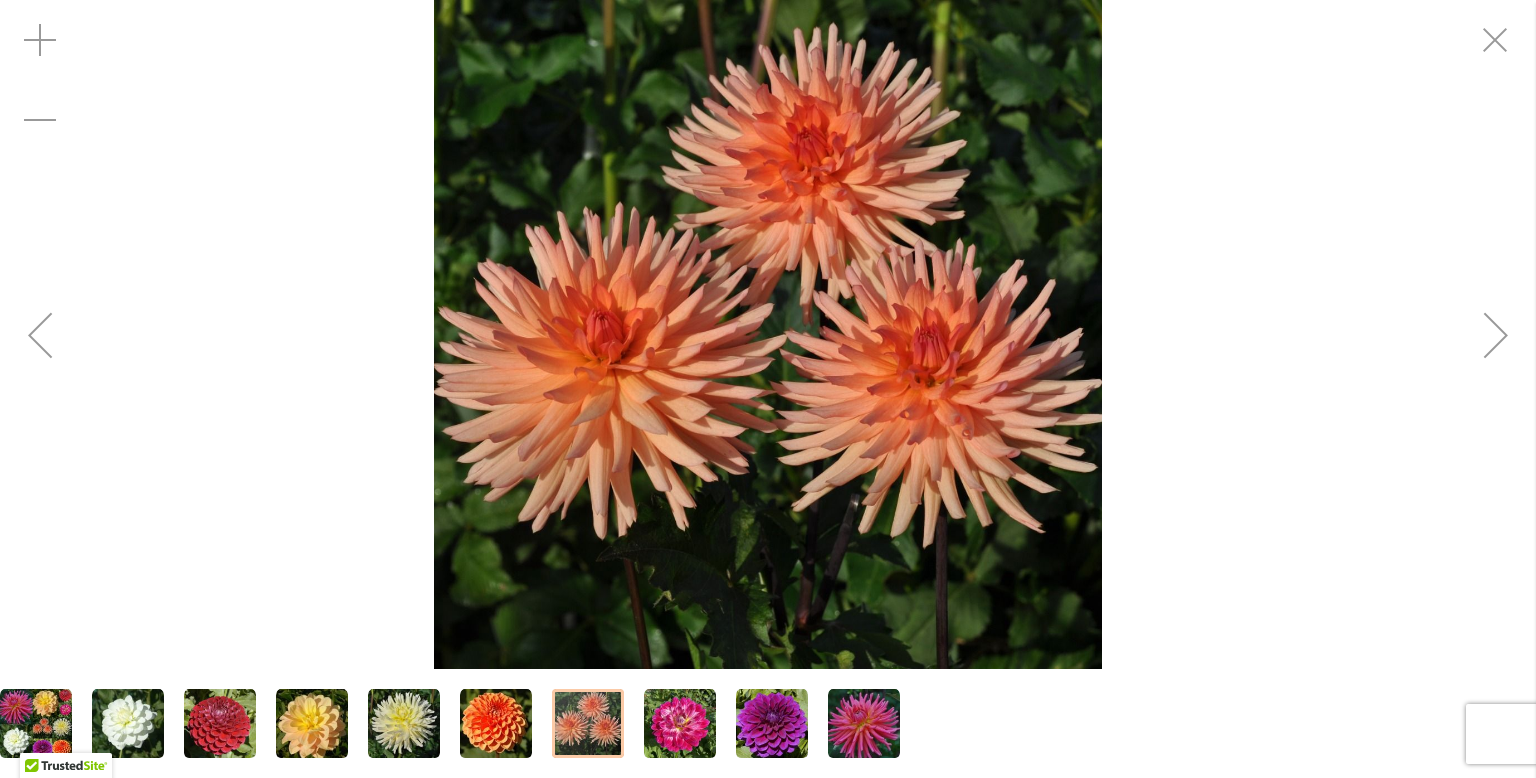 drag, startPoint x: 540, startPoint y: 735, endPoint x: 507, endPoint y: 734, distance: 33.01515 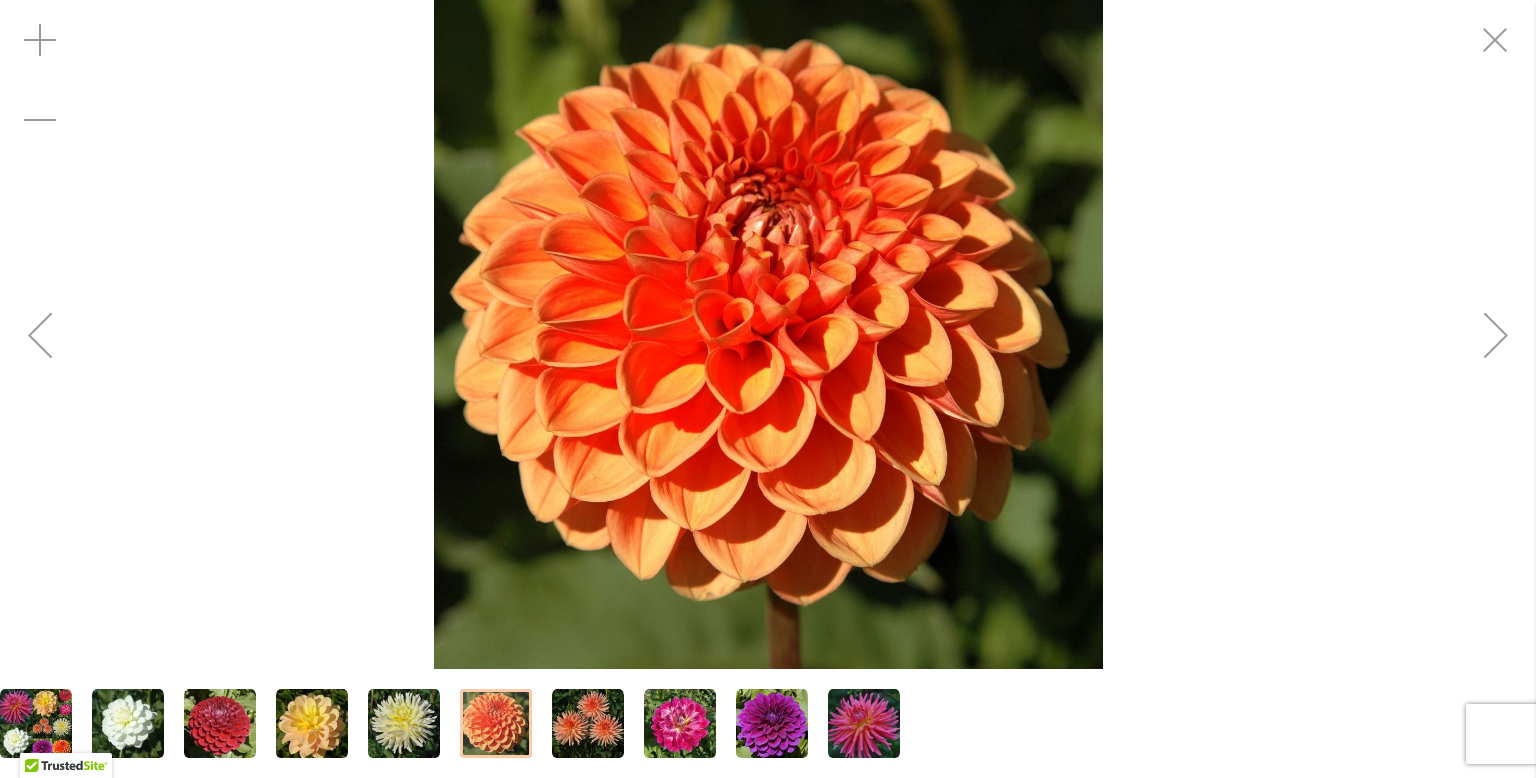 click at bounding box center (404, 724) 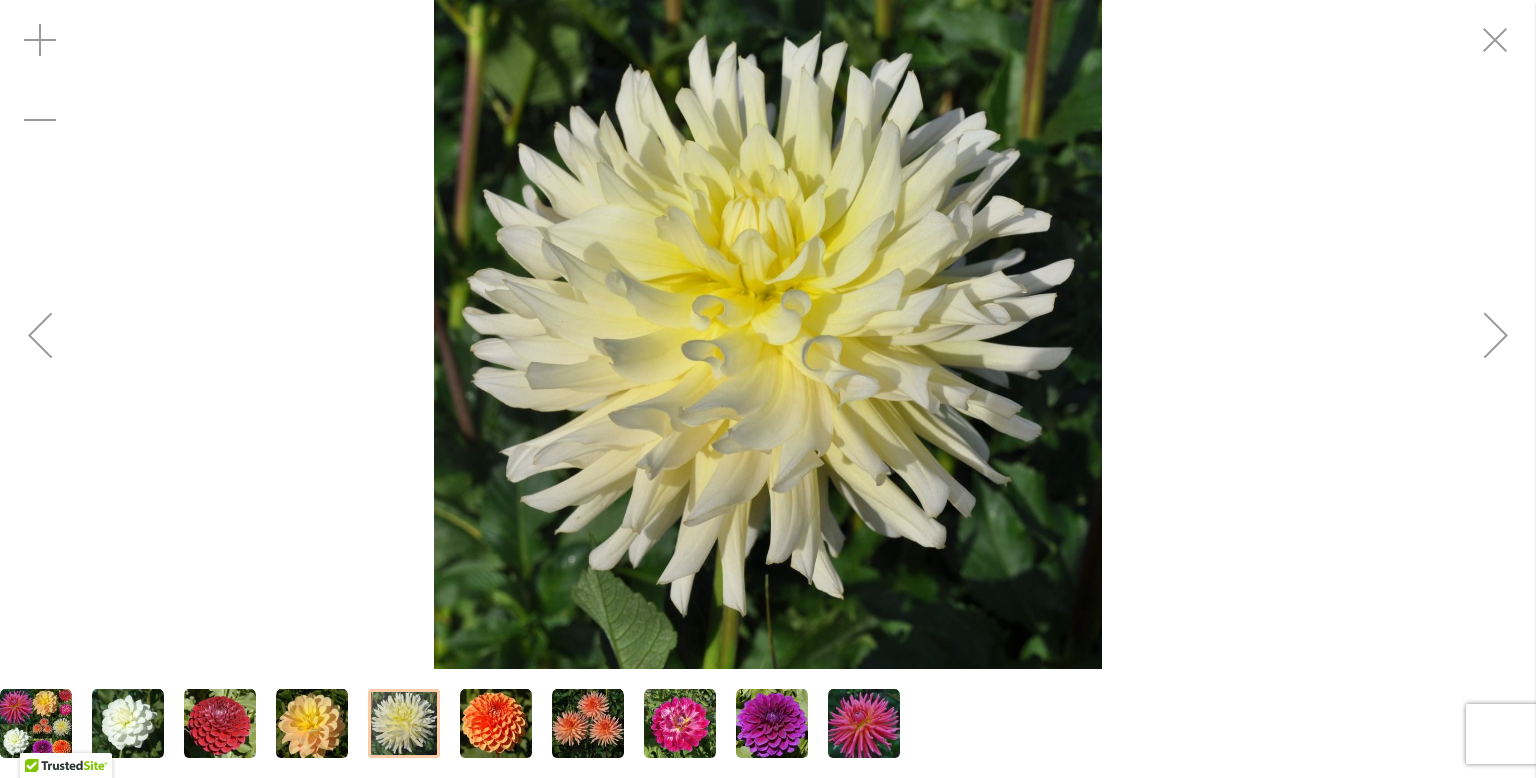 click at bounding box center [312, 724] 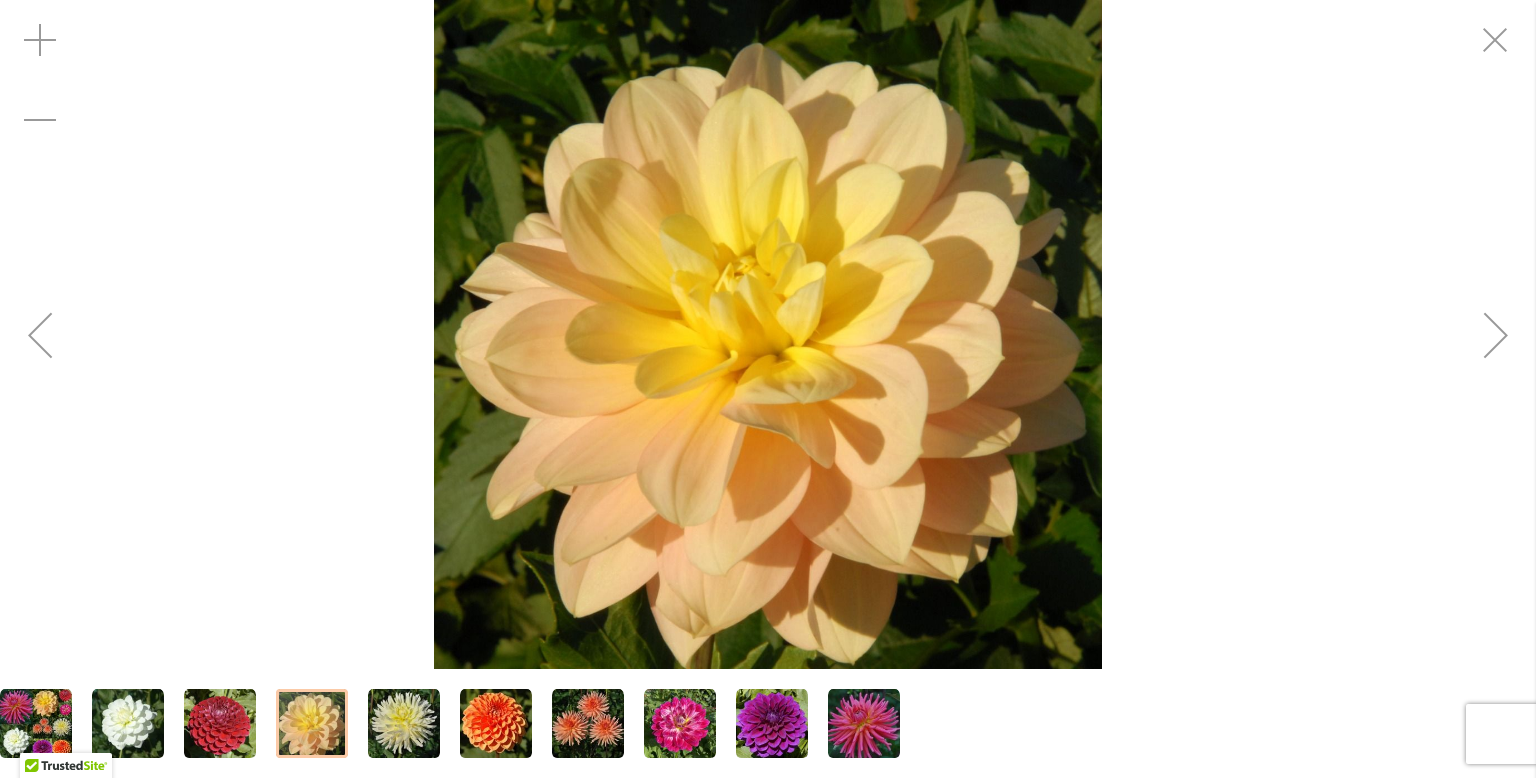 click at bounding box center (220, 724) 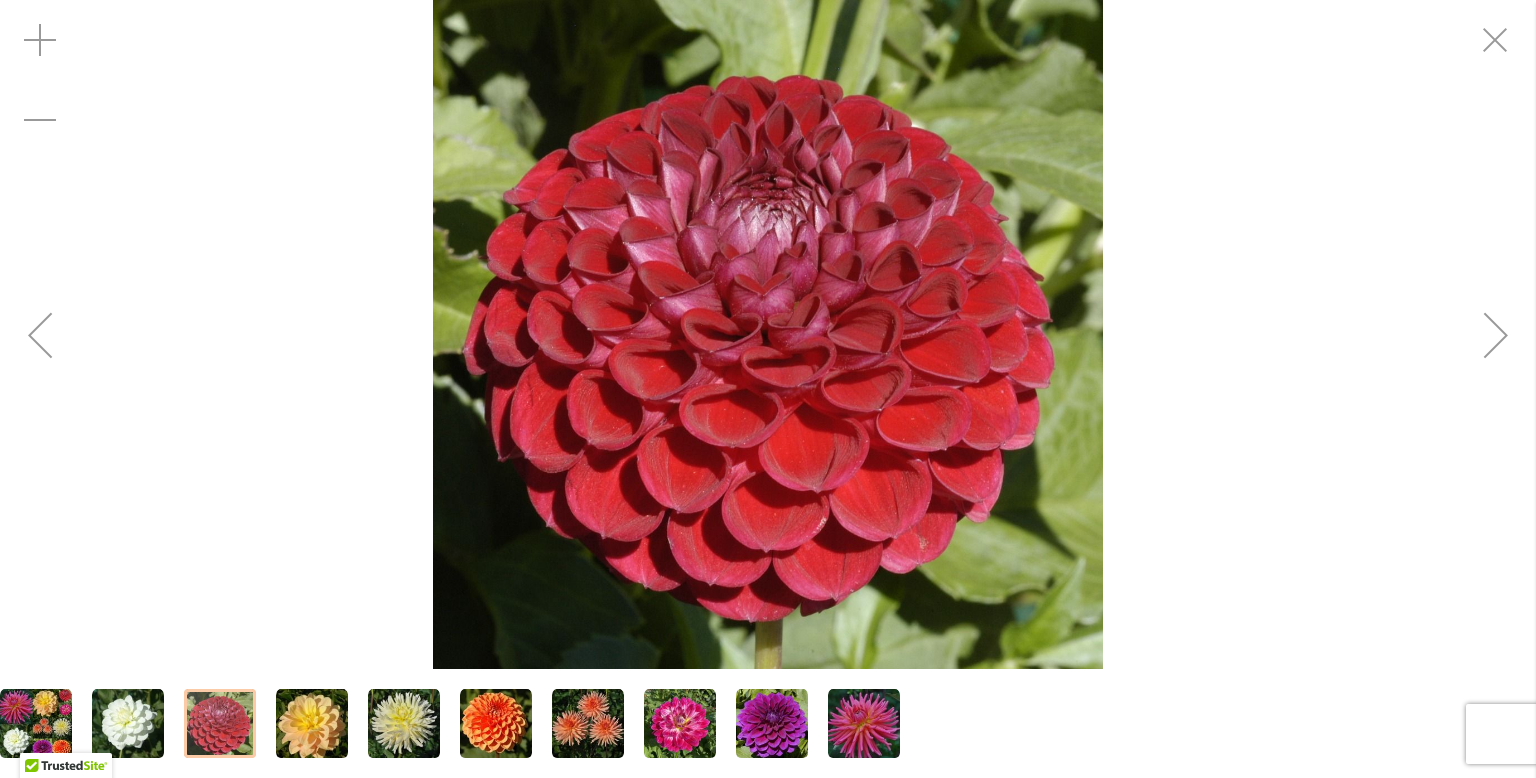 click at bounding box center (128, 724) 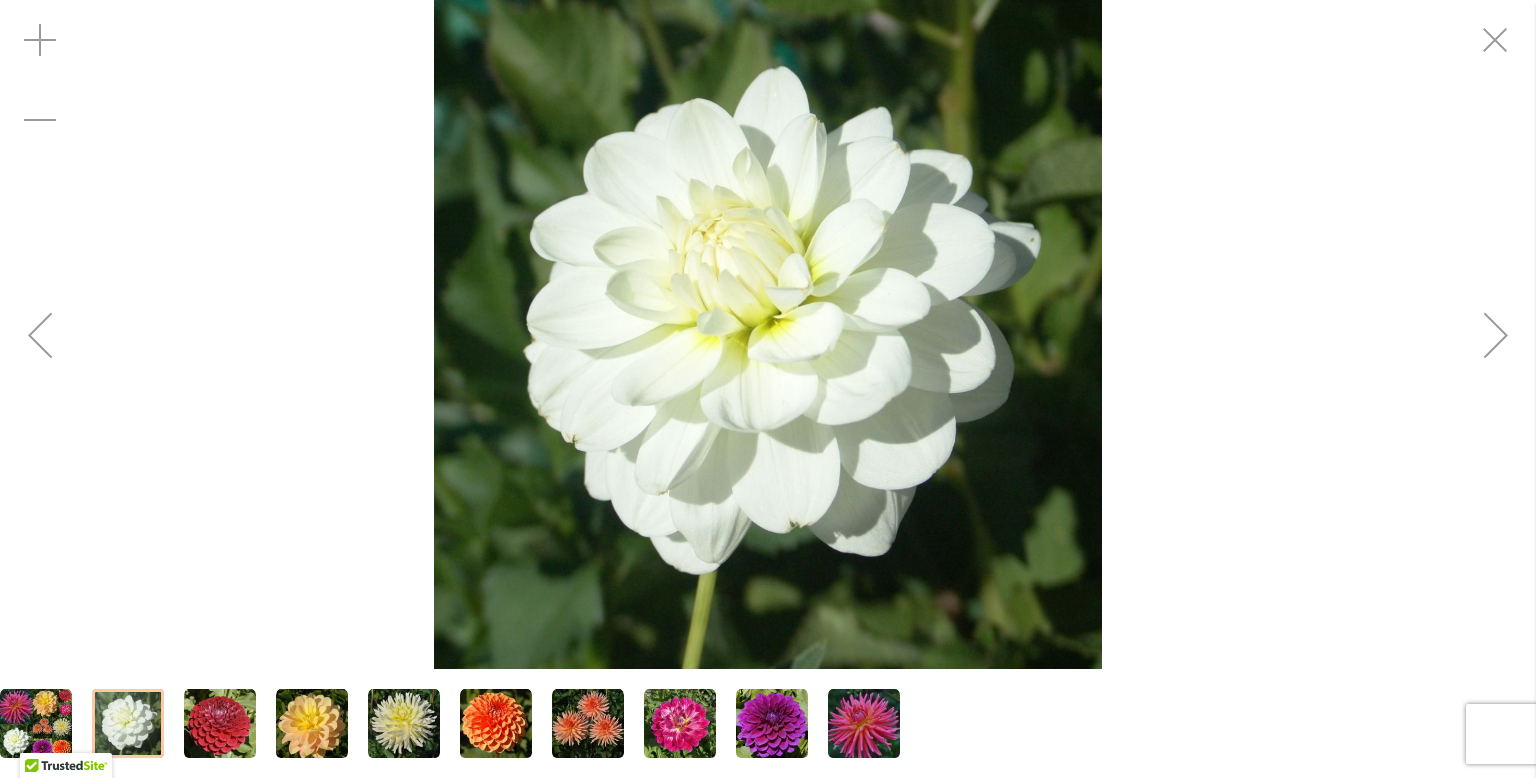 click at bounding box center [36, 724] 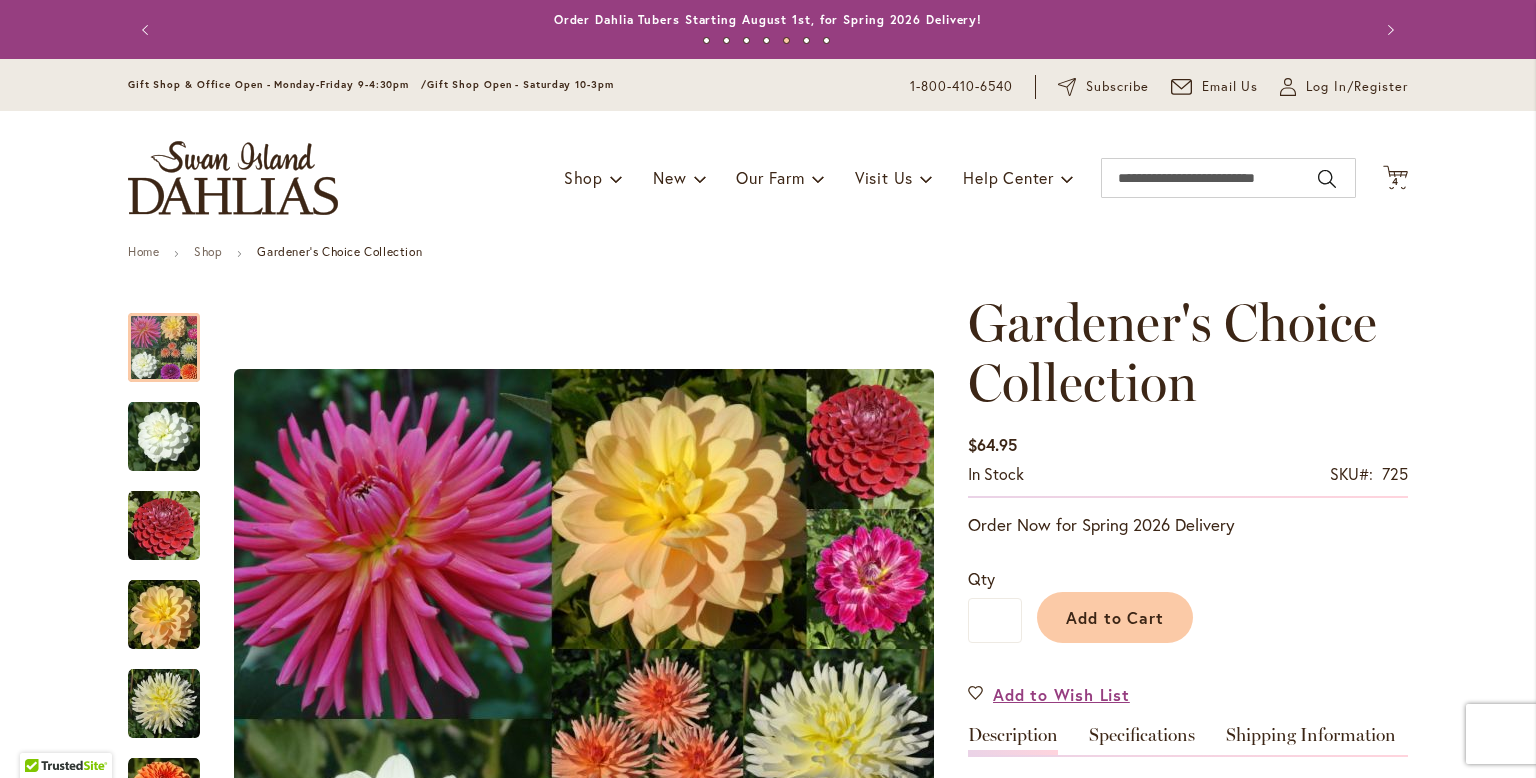 scroll, scrollTop: 292, scrollLeft: 0, axis: vertical 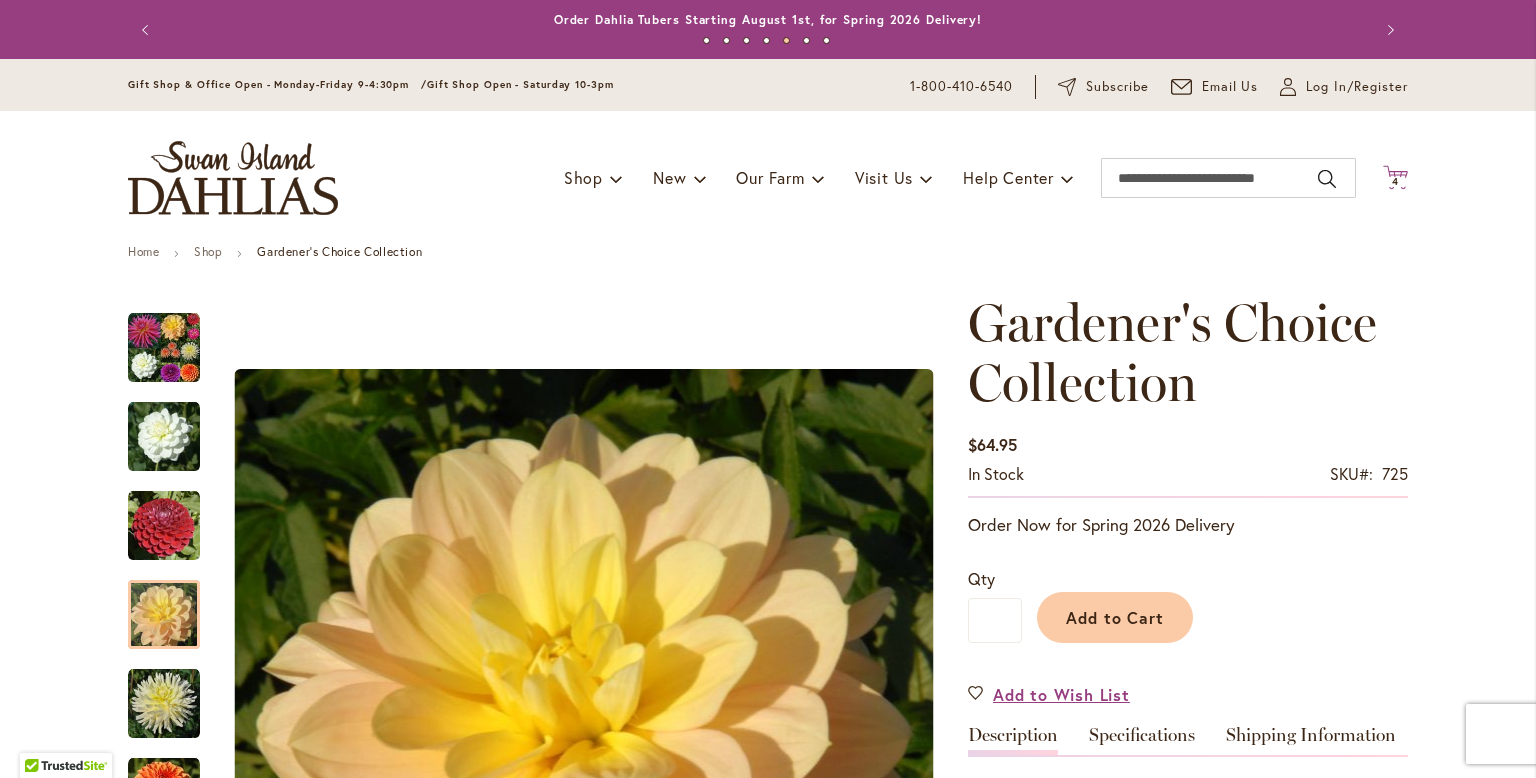 click on "4" at bounding box center (1395, 181) 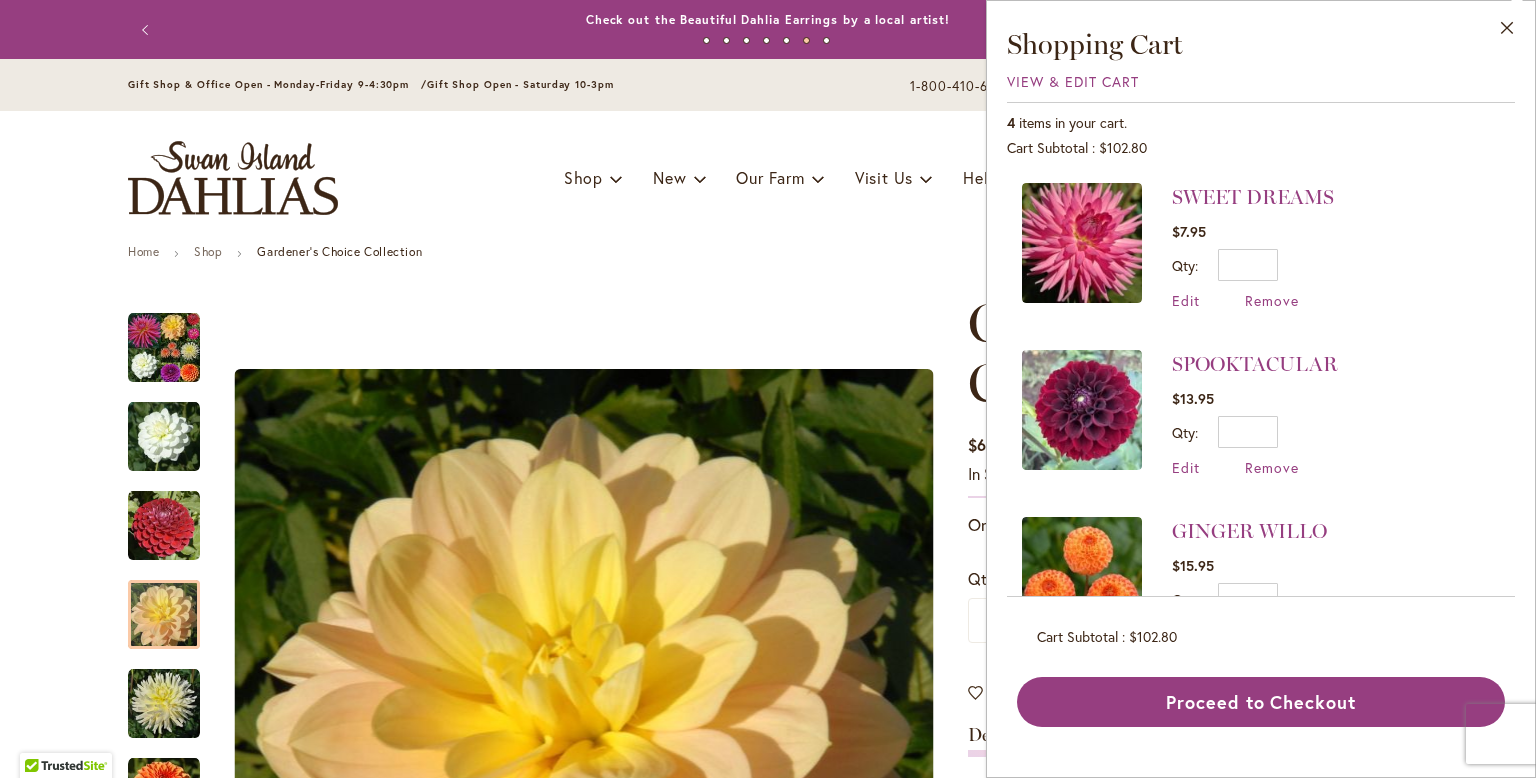type 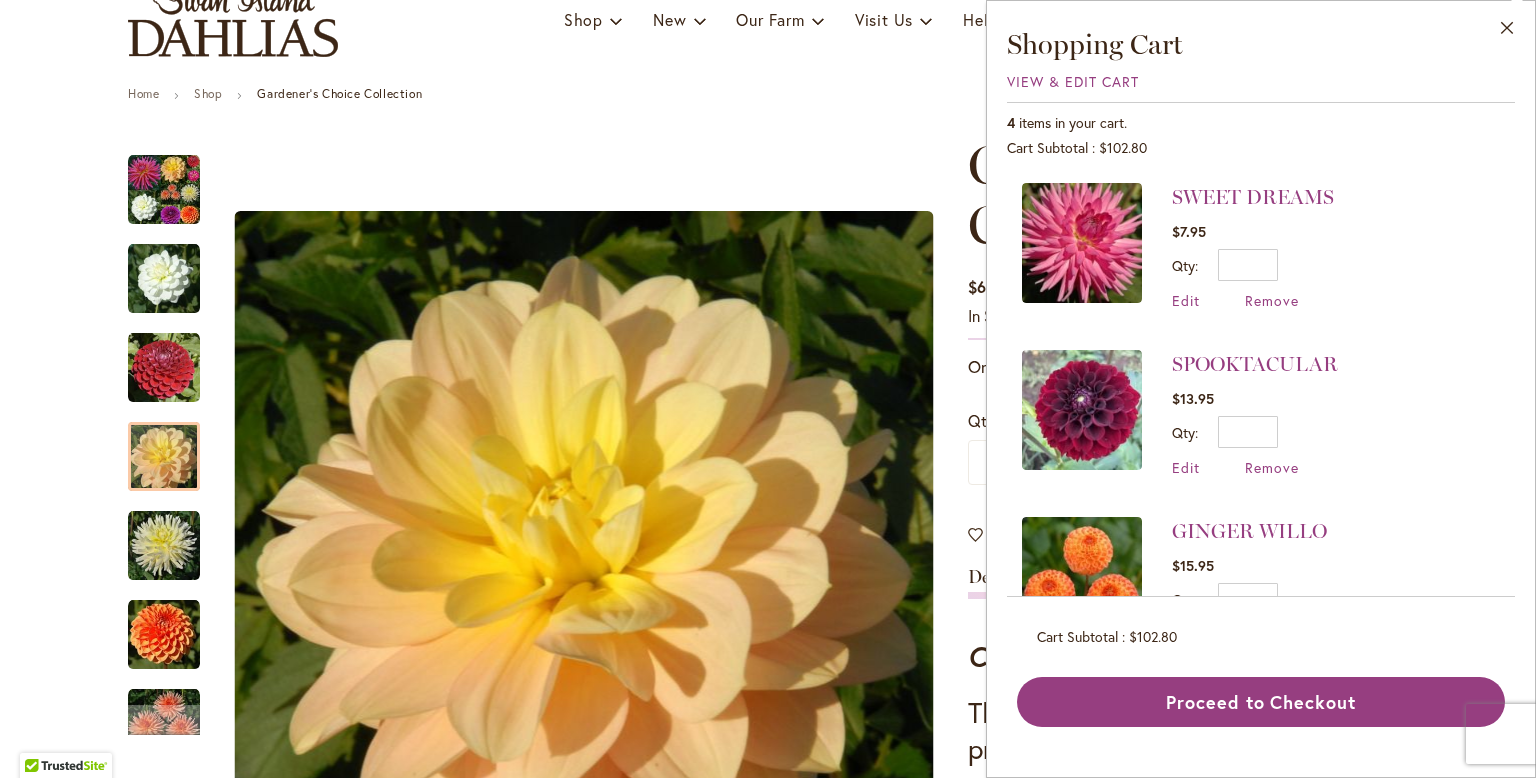 scroll, scrollTop: 160, scrollLeft: 0, axis: vertical 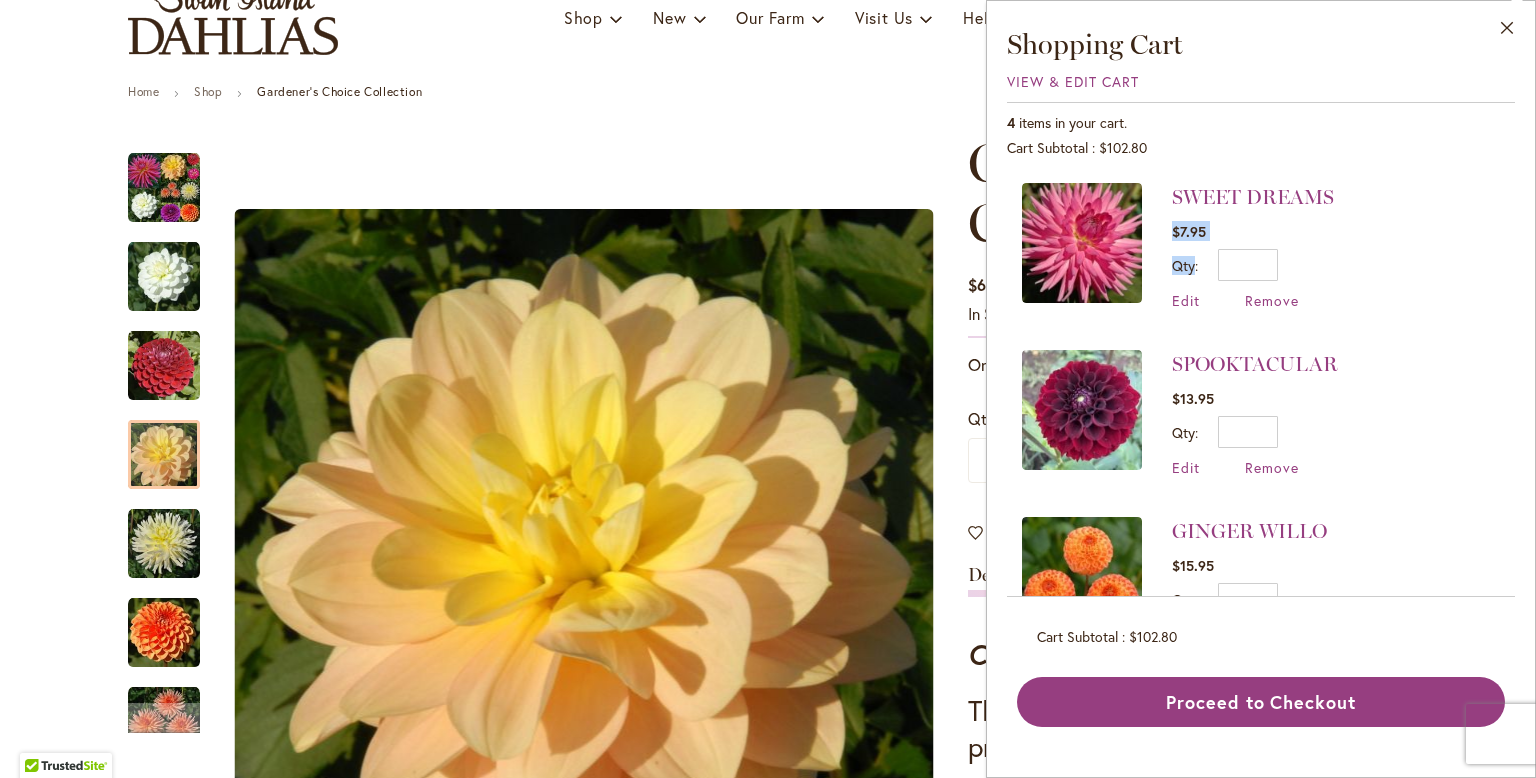 drag, startPoint x: 1515, startPoint y: 184, endPoint x: 1510, endPoint y: 241, distance: 57.21888 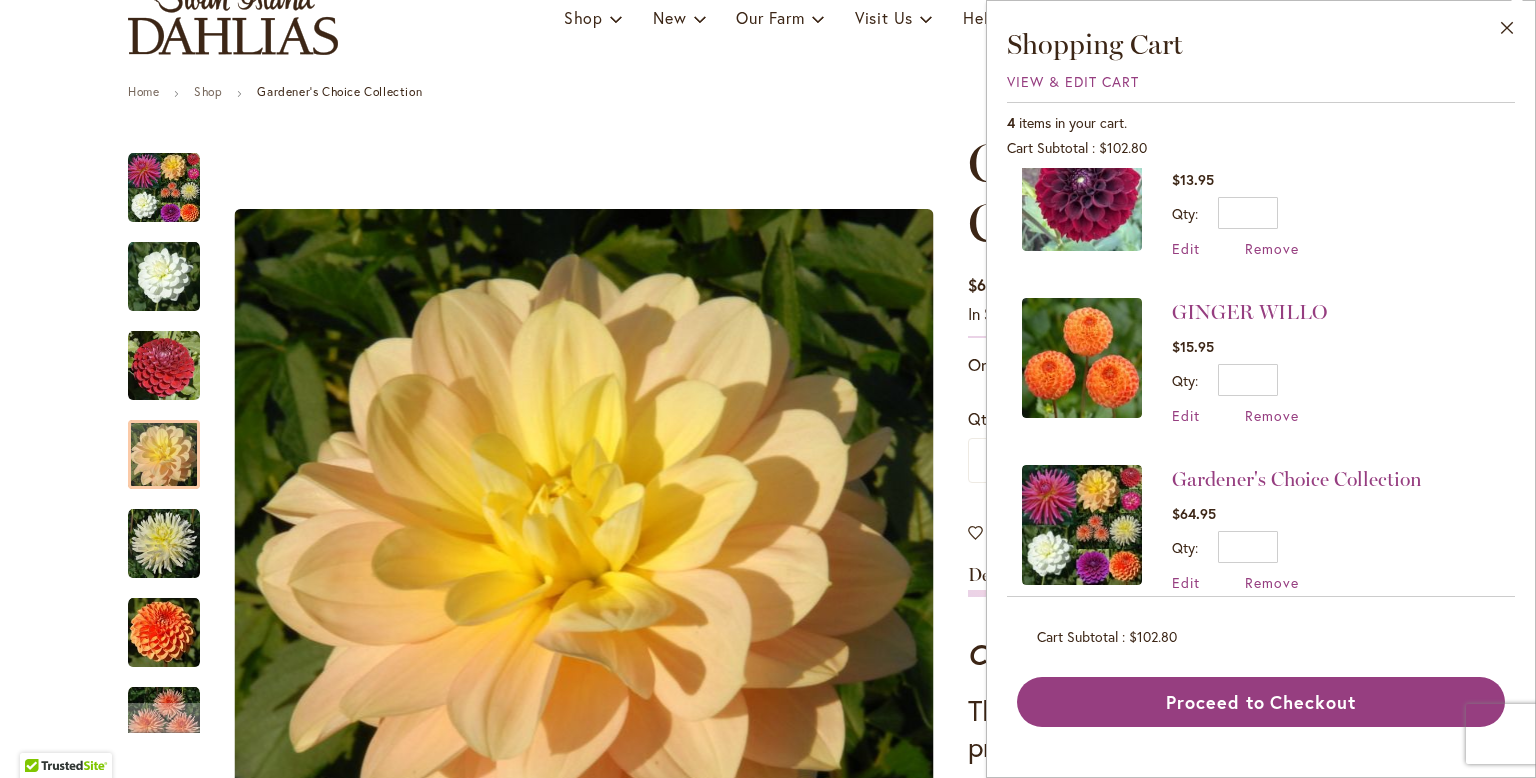 scroll, scrollTop: 223, scrollLeft: 0, axis: vertical 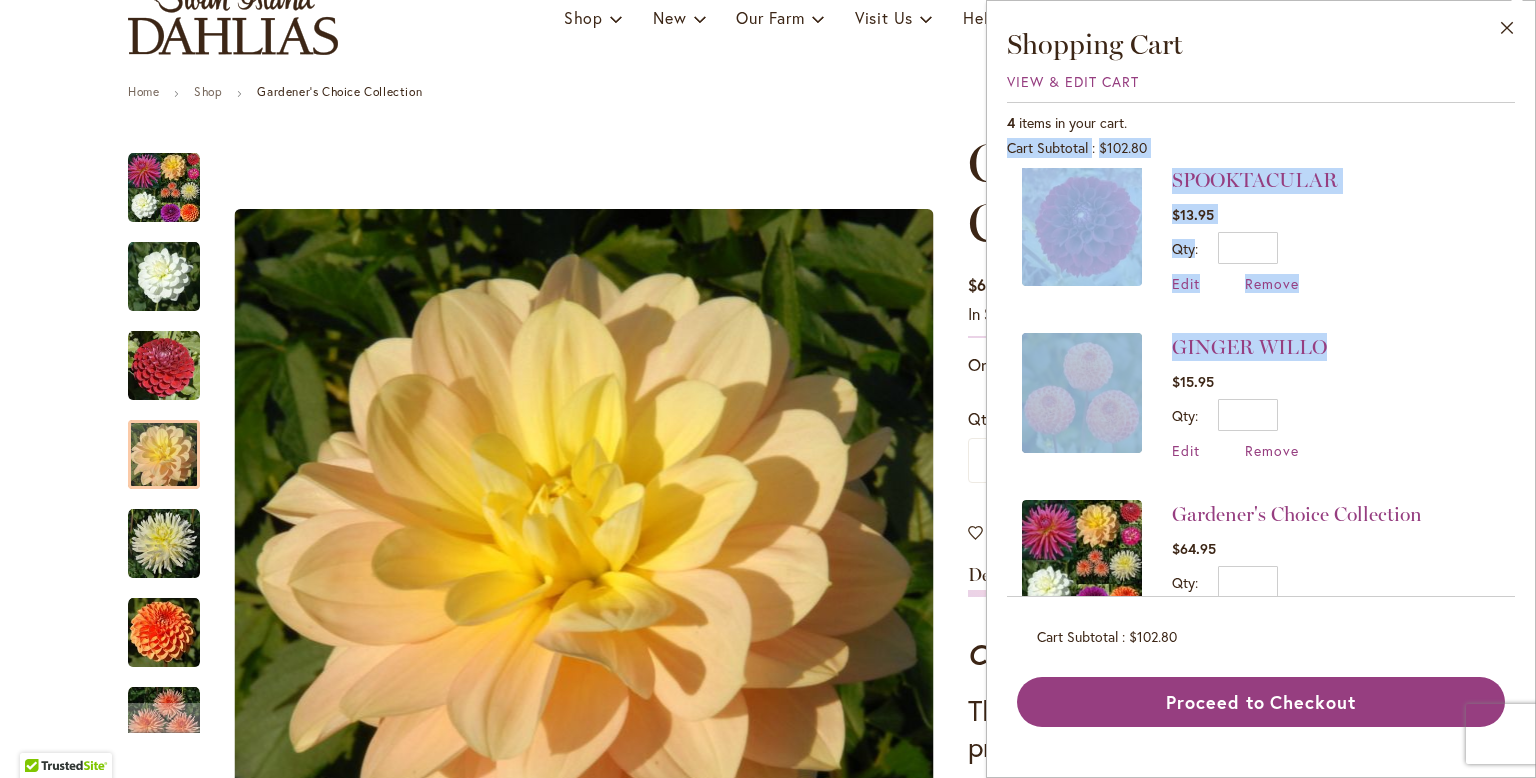 drag, startPoint x: 1515, startPoint y: 325, endPoint x: 1528, endPoint y: 130, distance: 195.43285 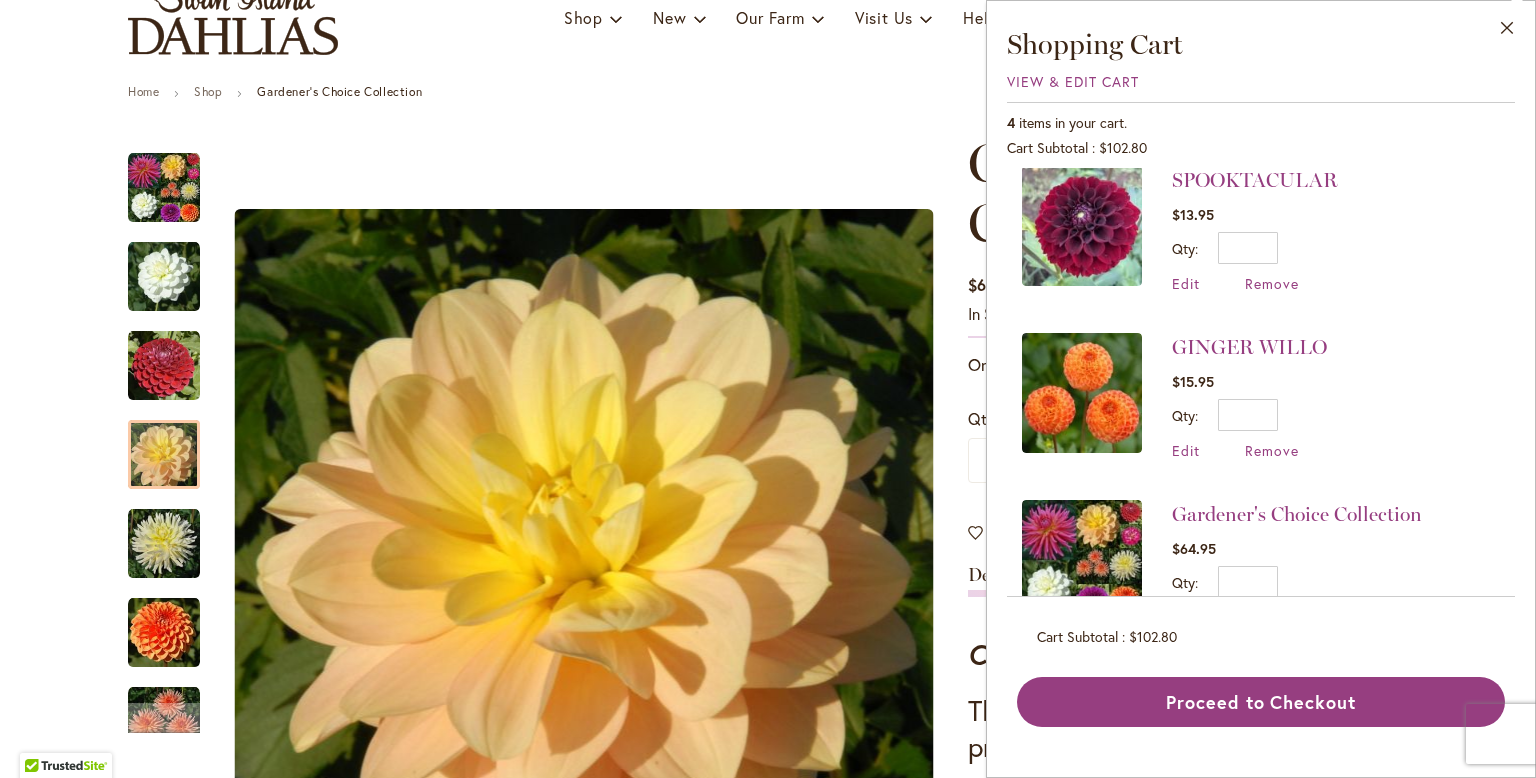 click on "Close
Shopping Cart
View & Edit Cart
4
items in your cart.
Cart Subtotal
$102.80
Recently added item(s)
SWEET DREAMS
$7.95" at bounding box center (1261, 376) 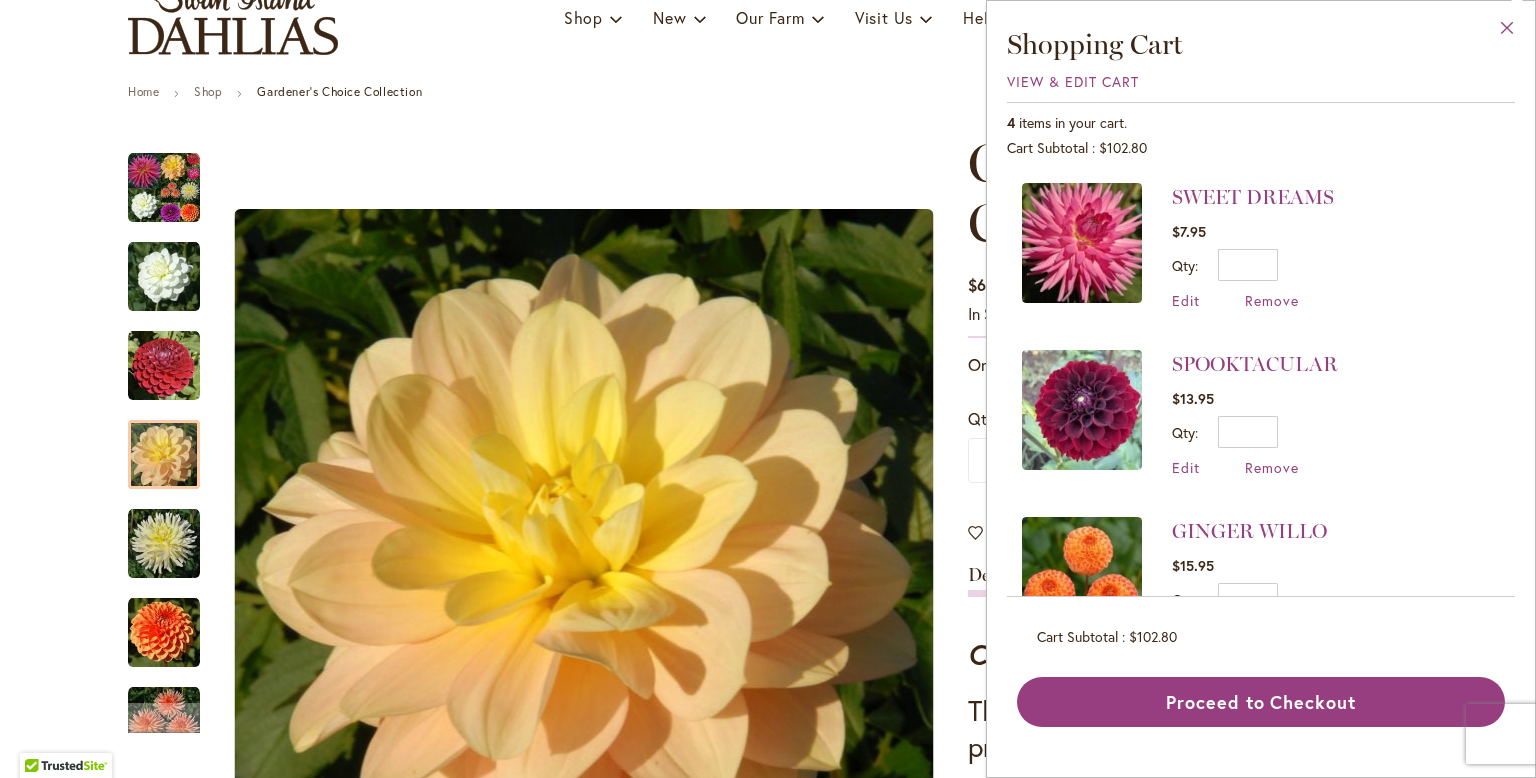 click on "Close" at bounding box center (1507, 32) 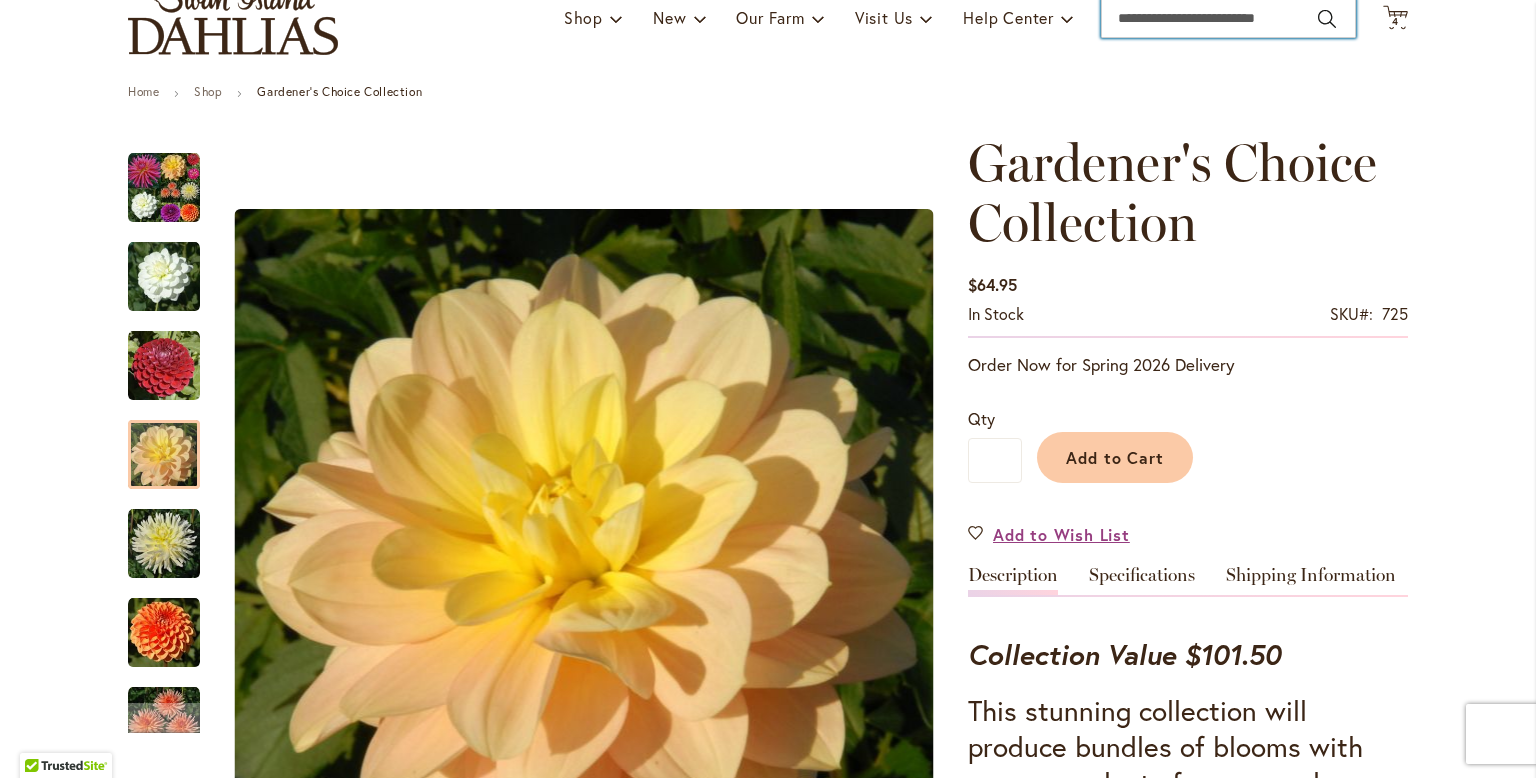 click on "Search" at bounding box center [1228, 18] 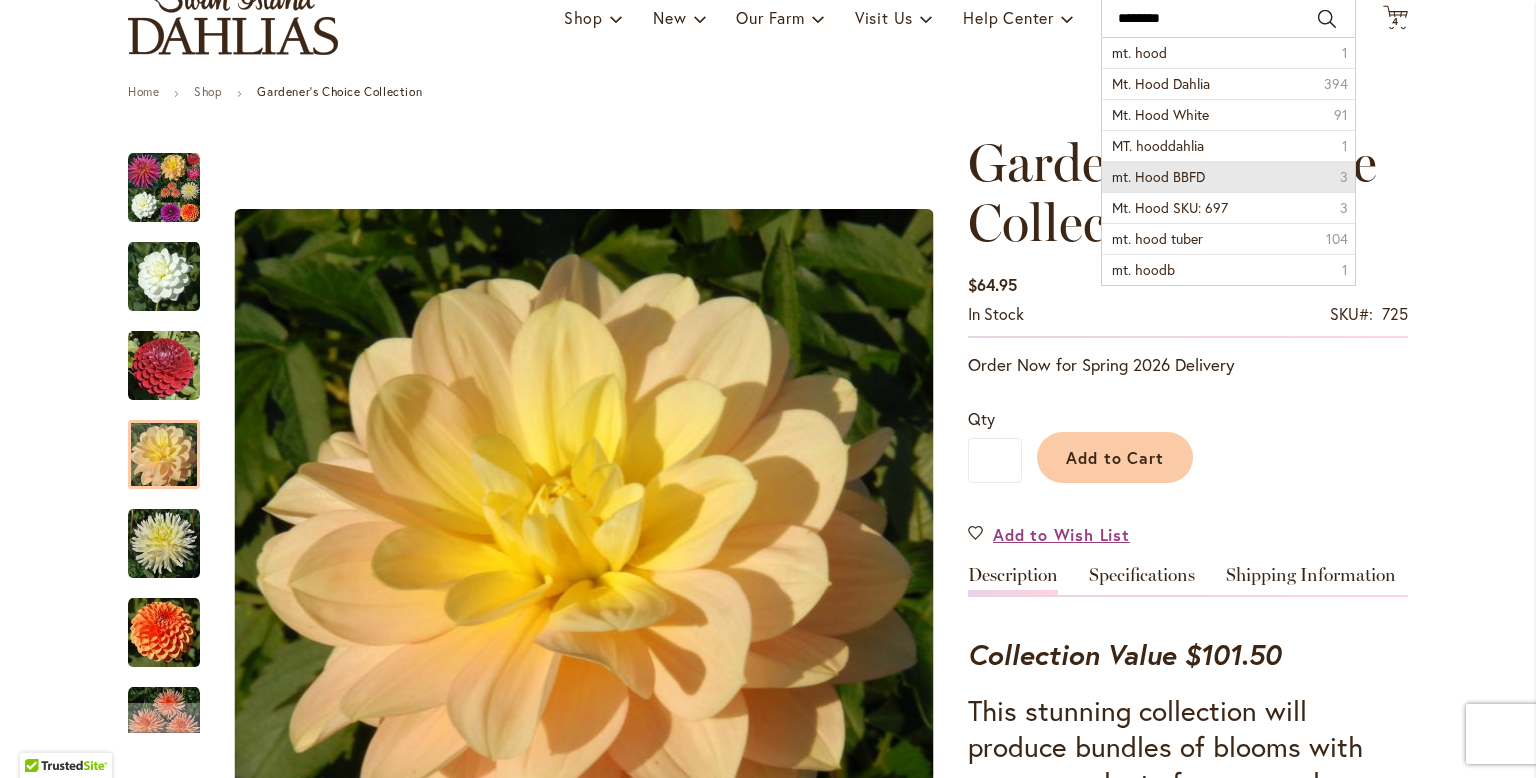 click on "mt. Hood BBFD" at bounding box center (1158, 176) 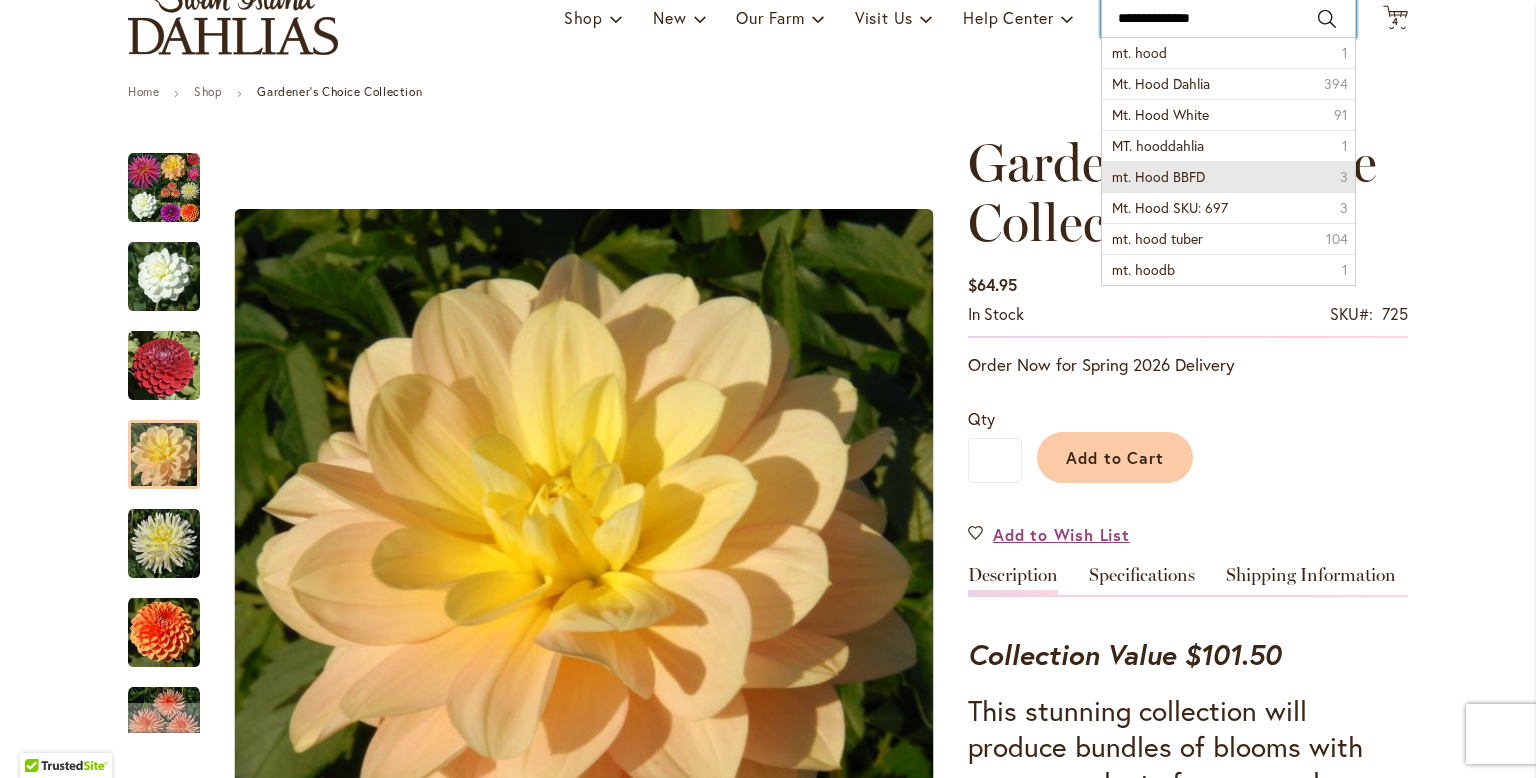 type on "**********" 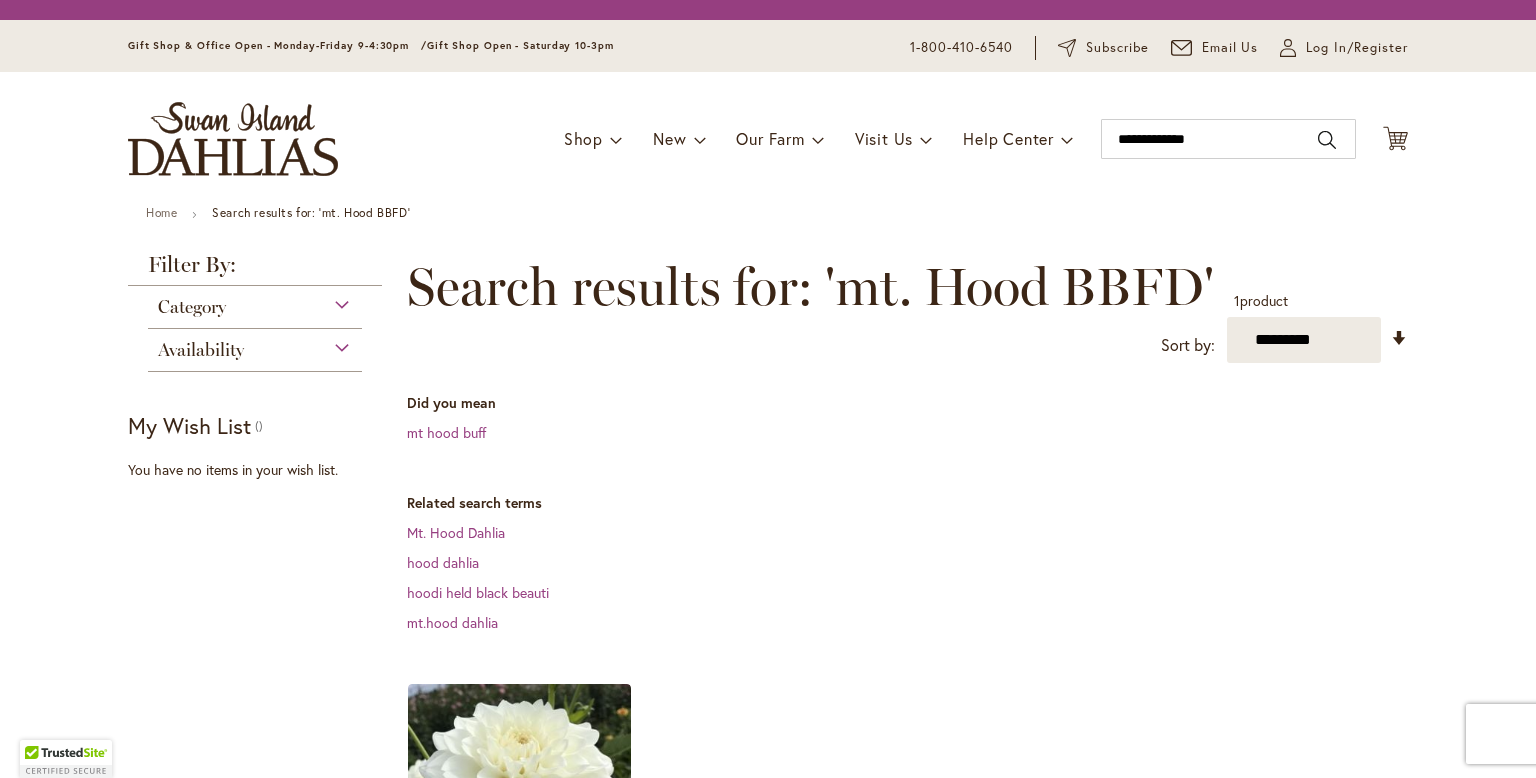 scroll, scrollTop: 0, scrollLeft: 0, axis: both 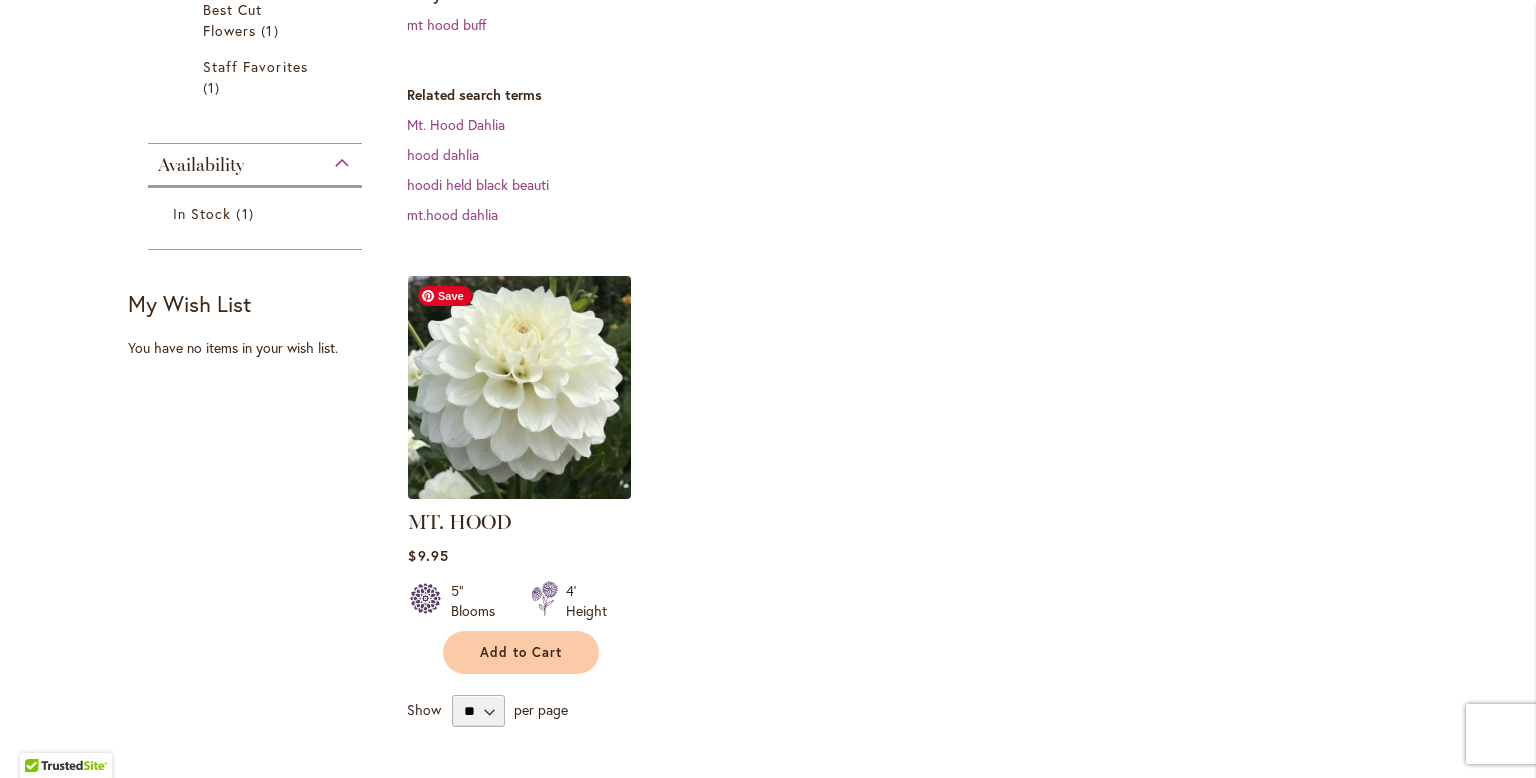 click at bounding box center [520, 388] 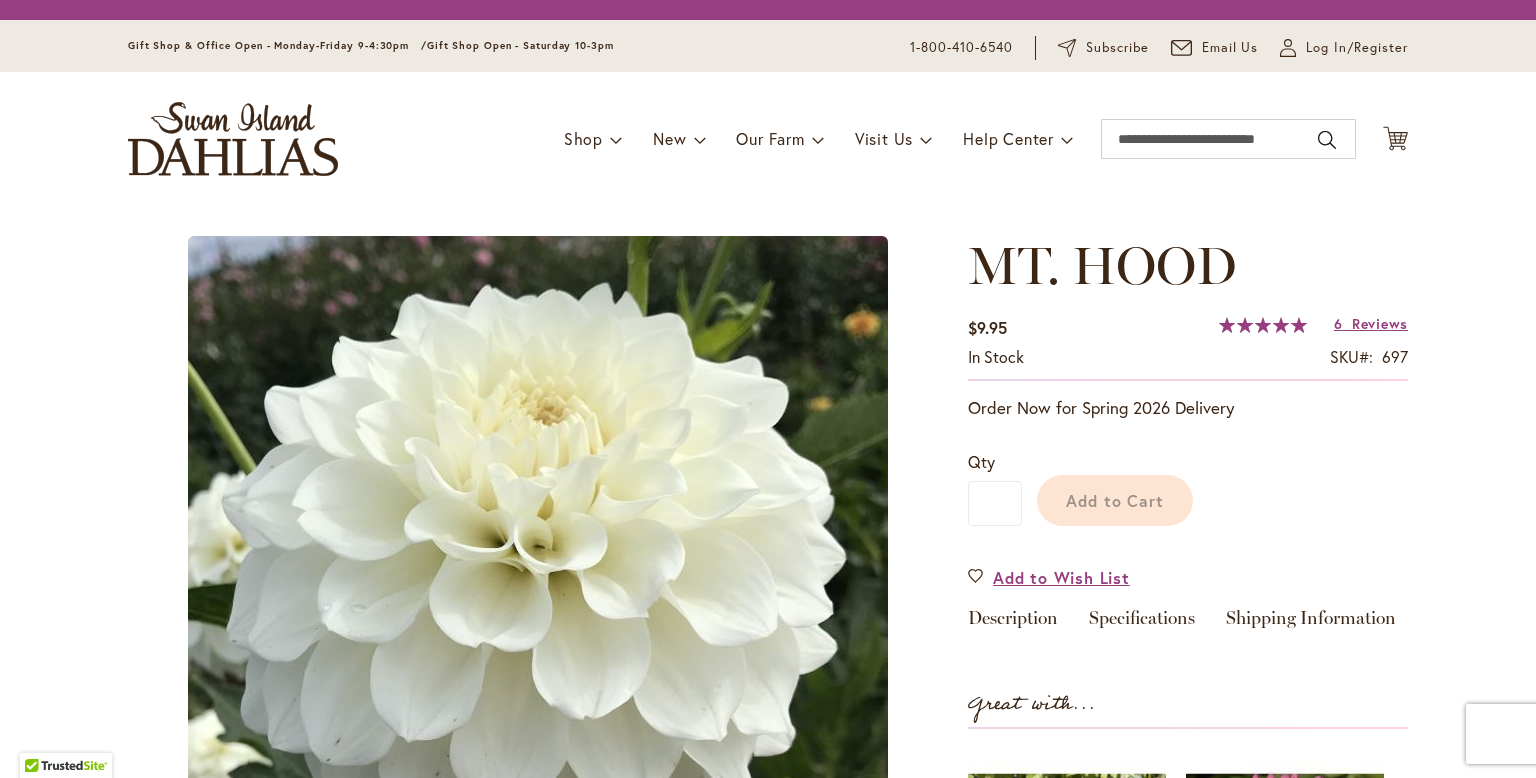 scroll, scrollTop: 0, scrollLeft: 0, axis: both 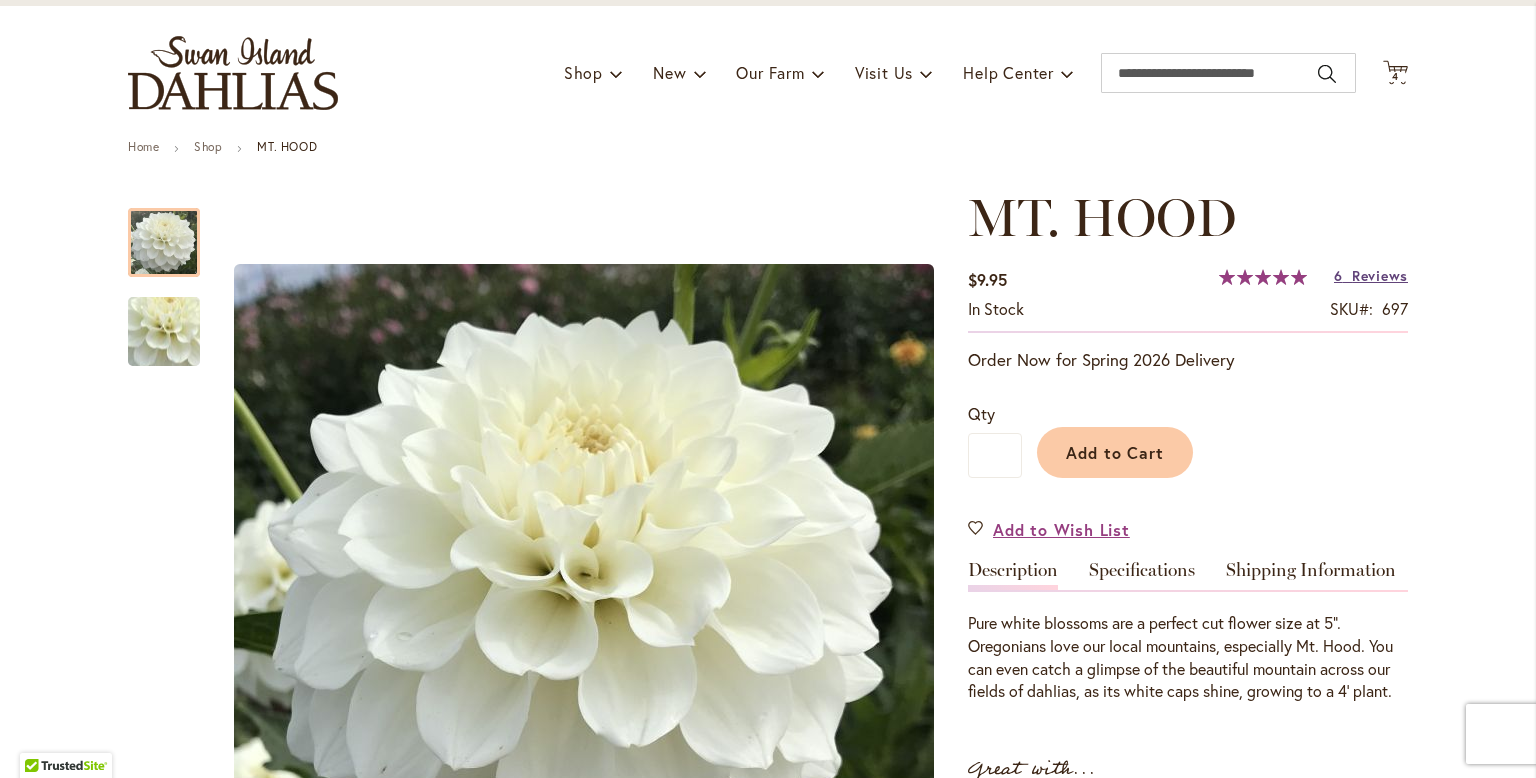 click on "Reviews" at bounding box center (1380, 275) 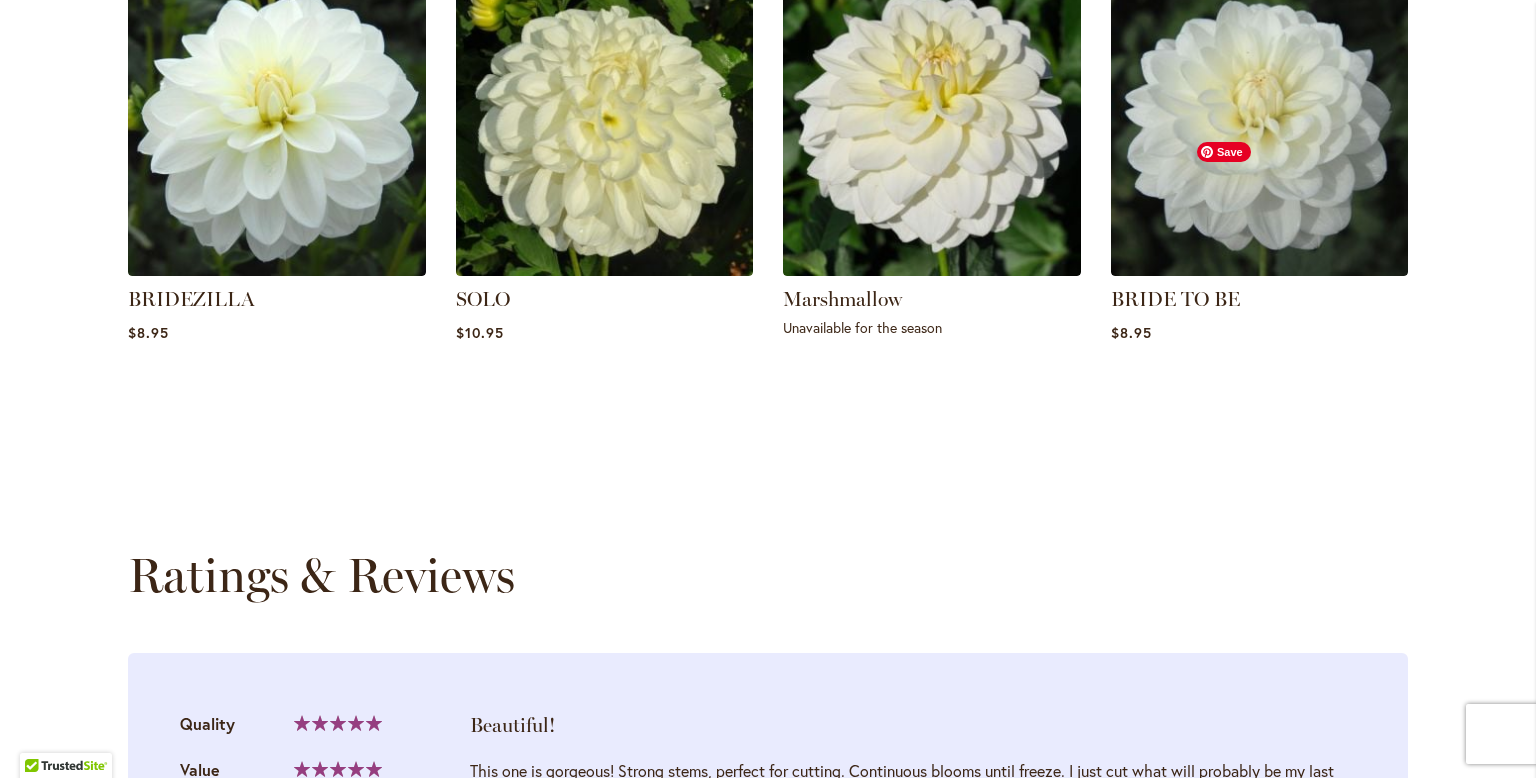 scroll, scrollTop: 1943, scrollLeft: 0, axis: vertical 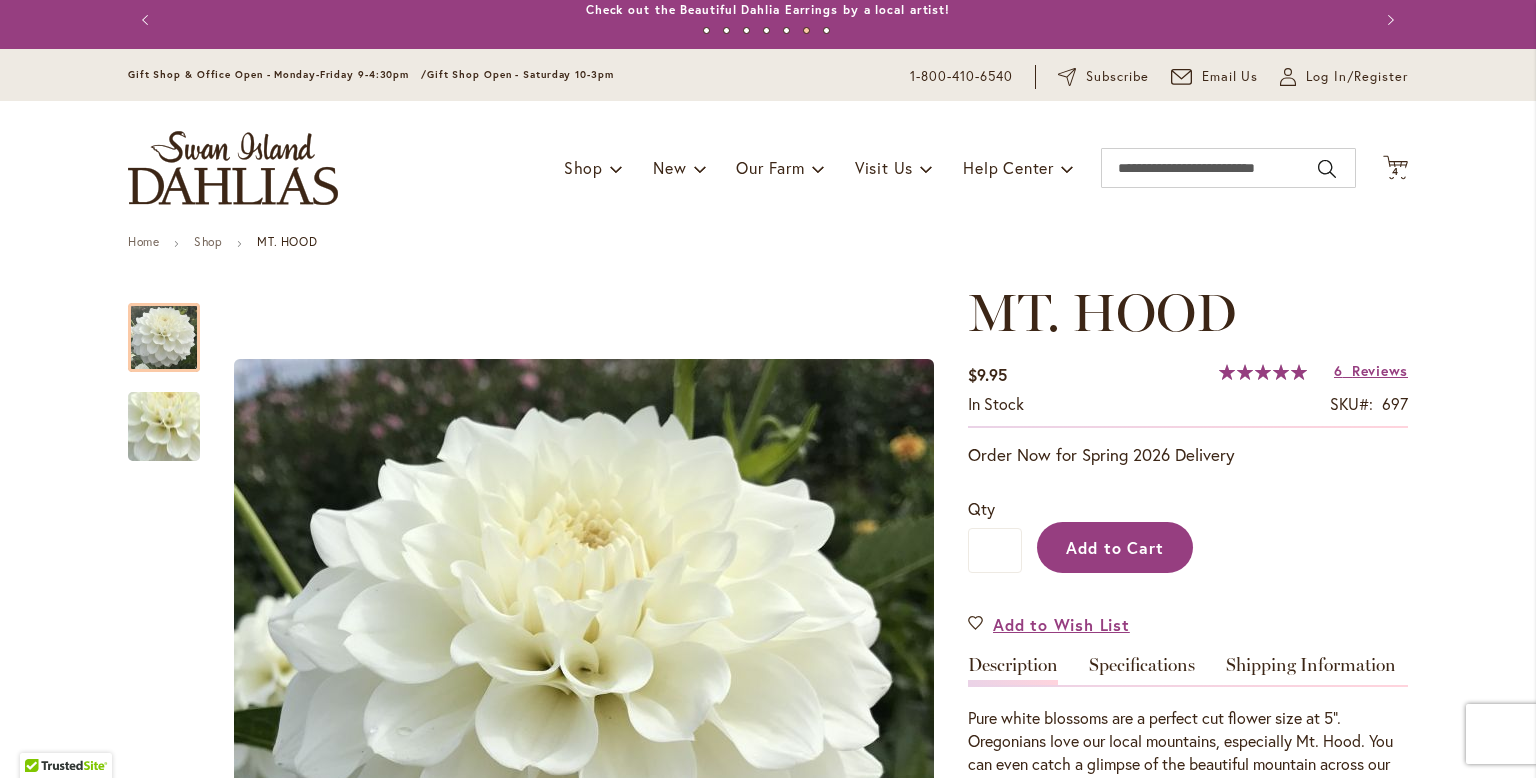 click on "Add to Cart" at bounding box center [1115, 547] 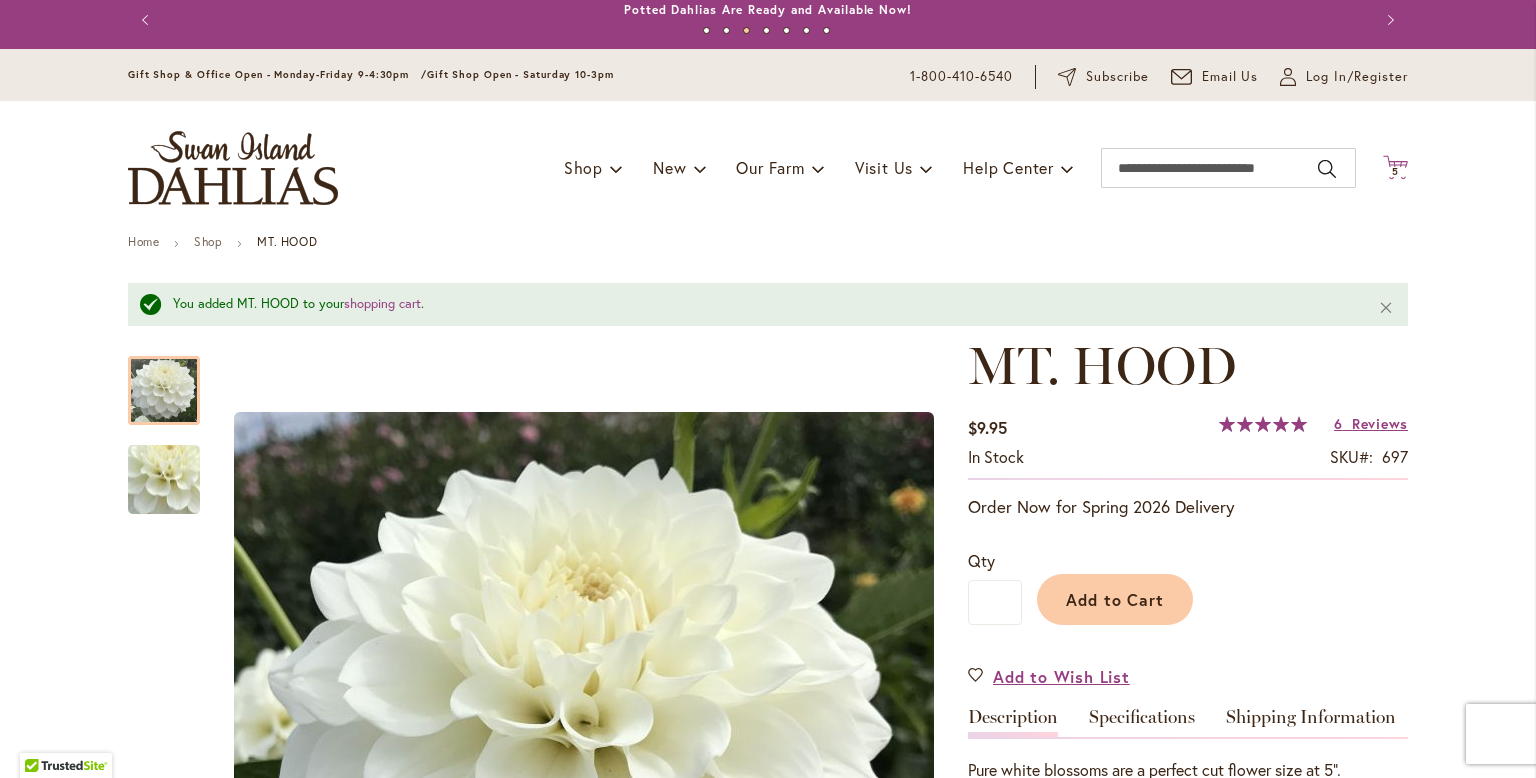 click on "Cart
.cls-1 {
fill: #231f20;
}" 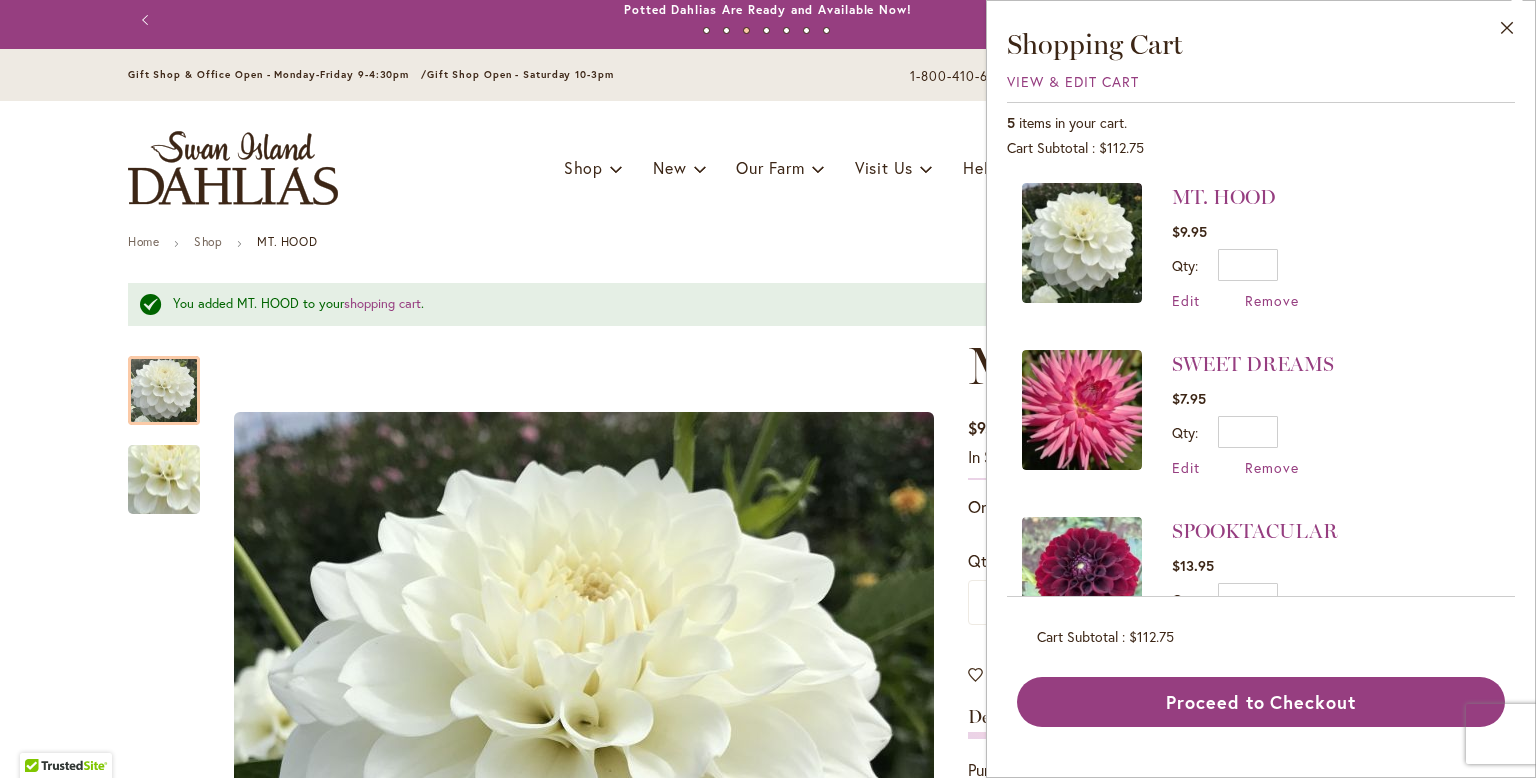 type 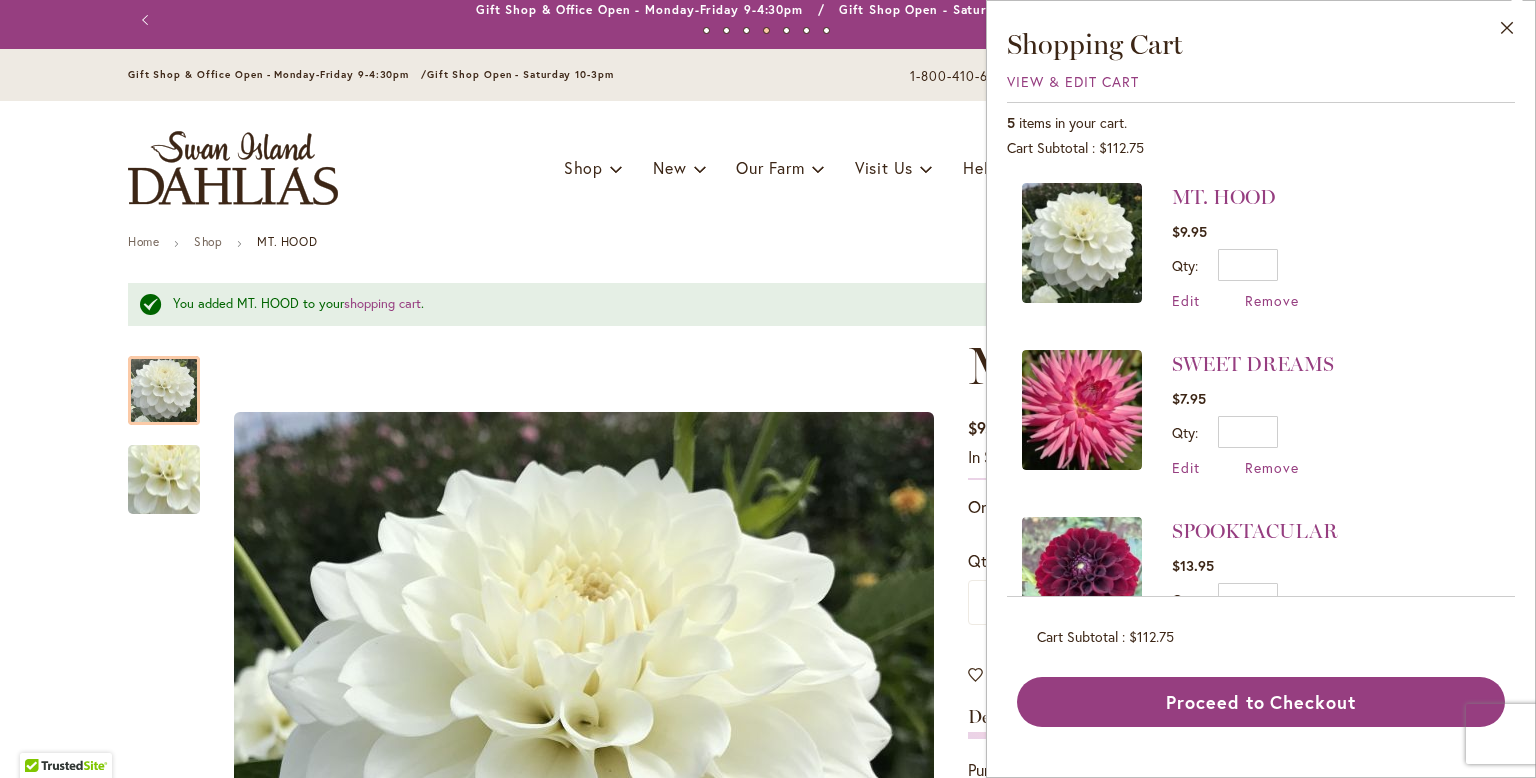 click on "MT. HOOD
$9.95
Qty
*
Update
Edit
Remove" at bounding box center [1261, 256] 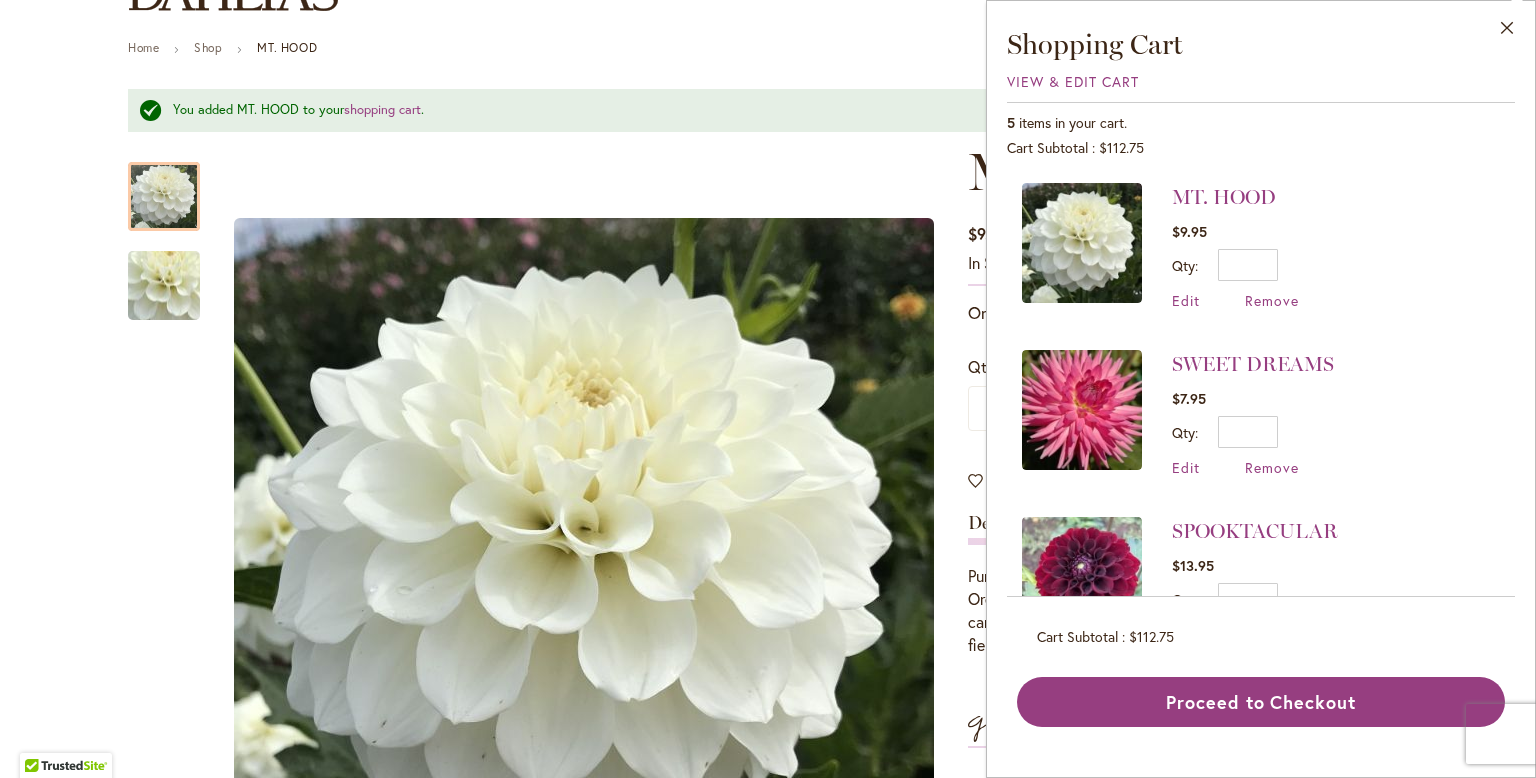 scroll, scrollTop: 250, scrollLeft: 0, axis: vertical 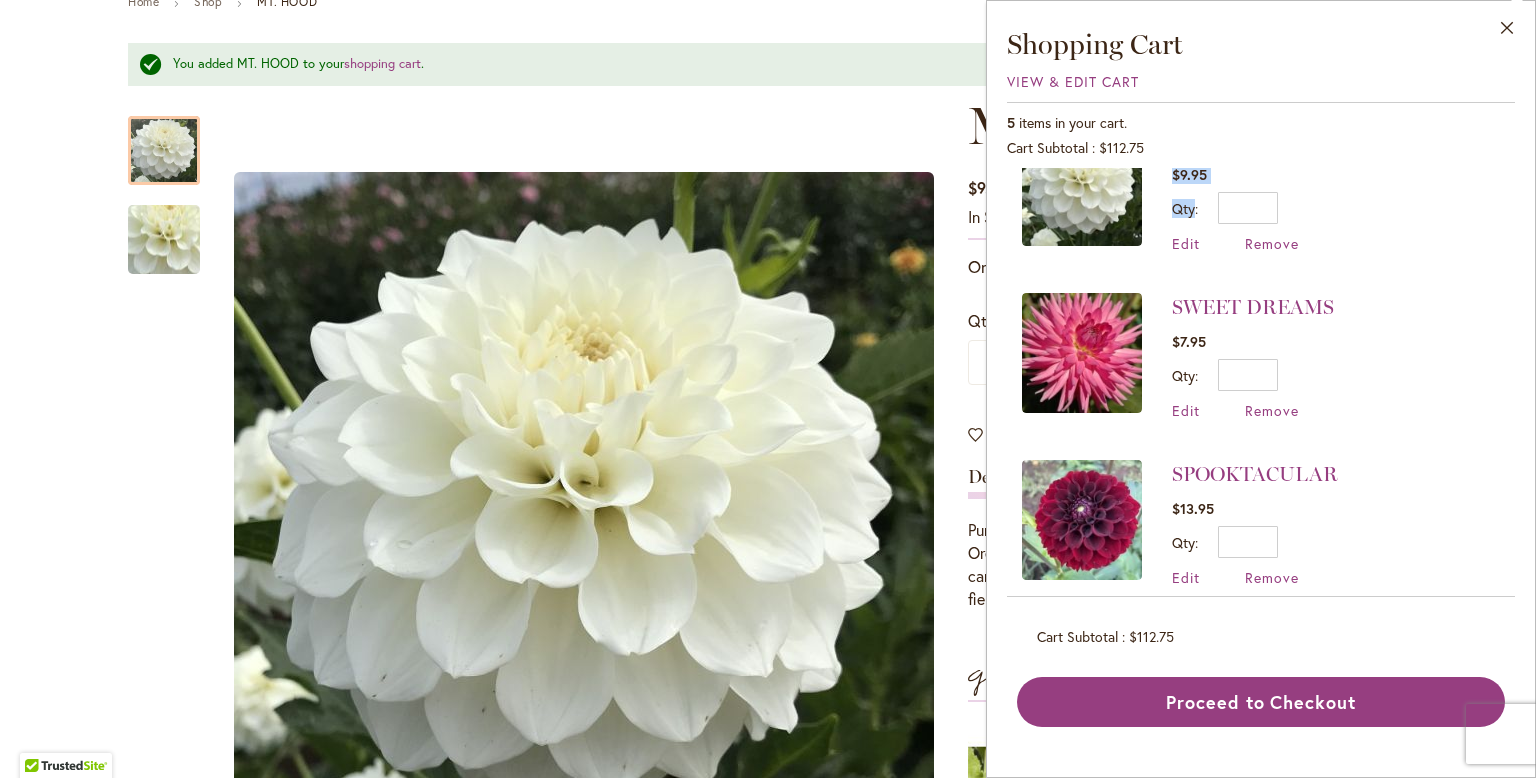 drag, startPoint x: 1514, startPoint y: 186, endPoint x: 1507, endPoint y: 215, distance: 29.832869 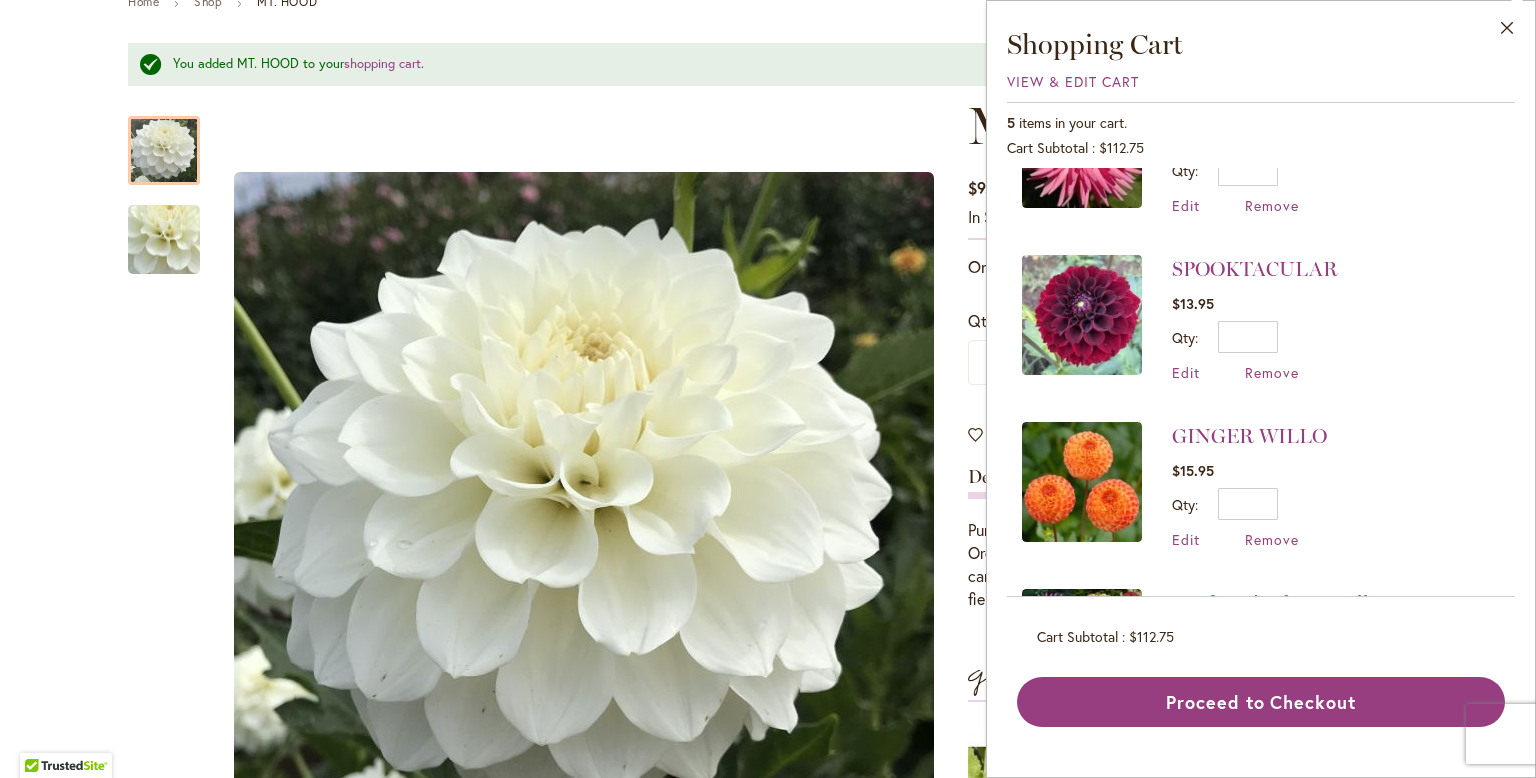 scroll, scrollTop: 318, scrollLeft: 0, axis: vertical 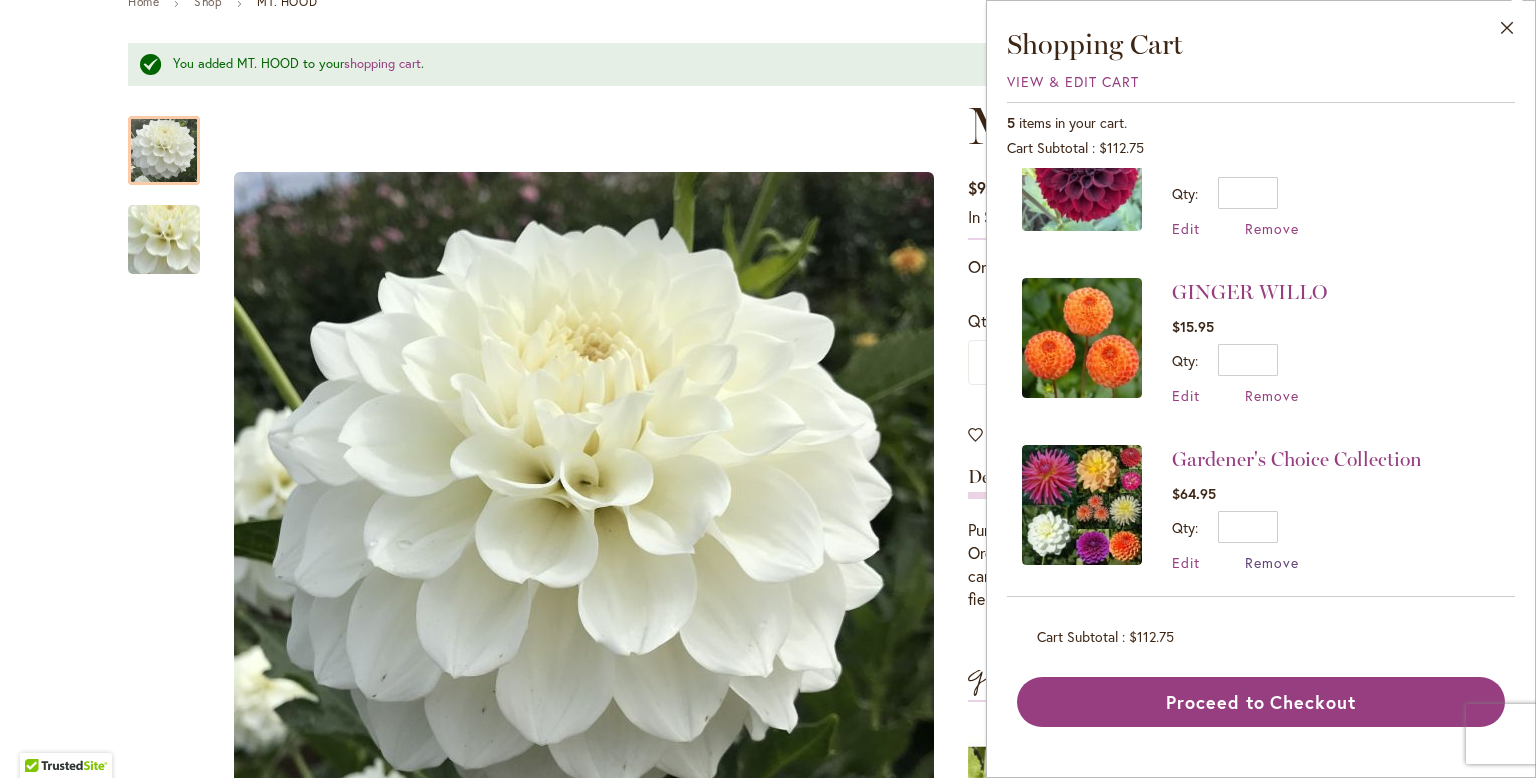 click on "Remove" at bounding box center [1272, 562] 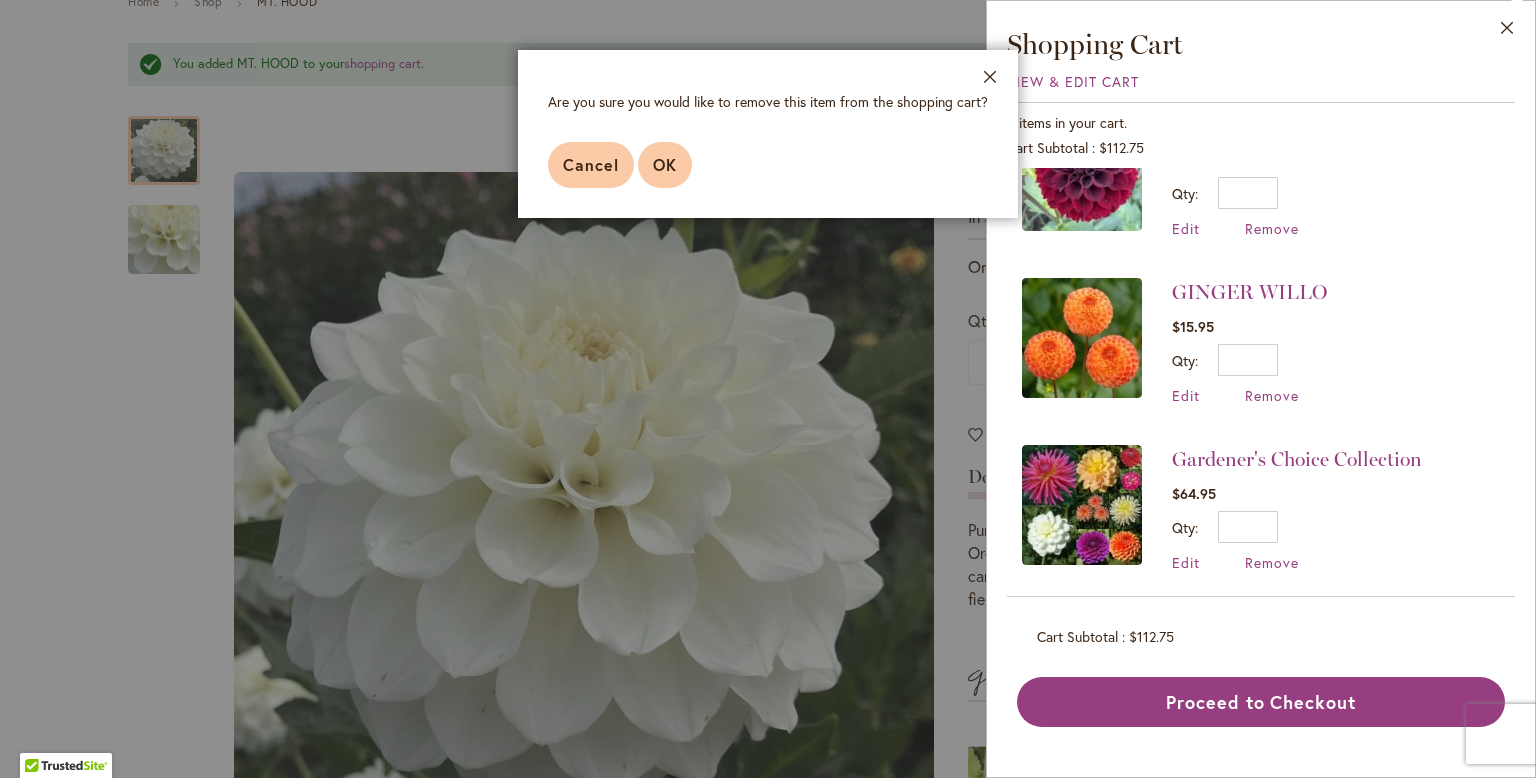 click on "OK" at bounding box center (665, 165) 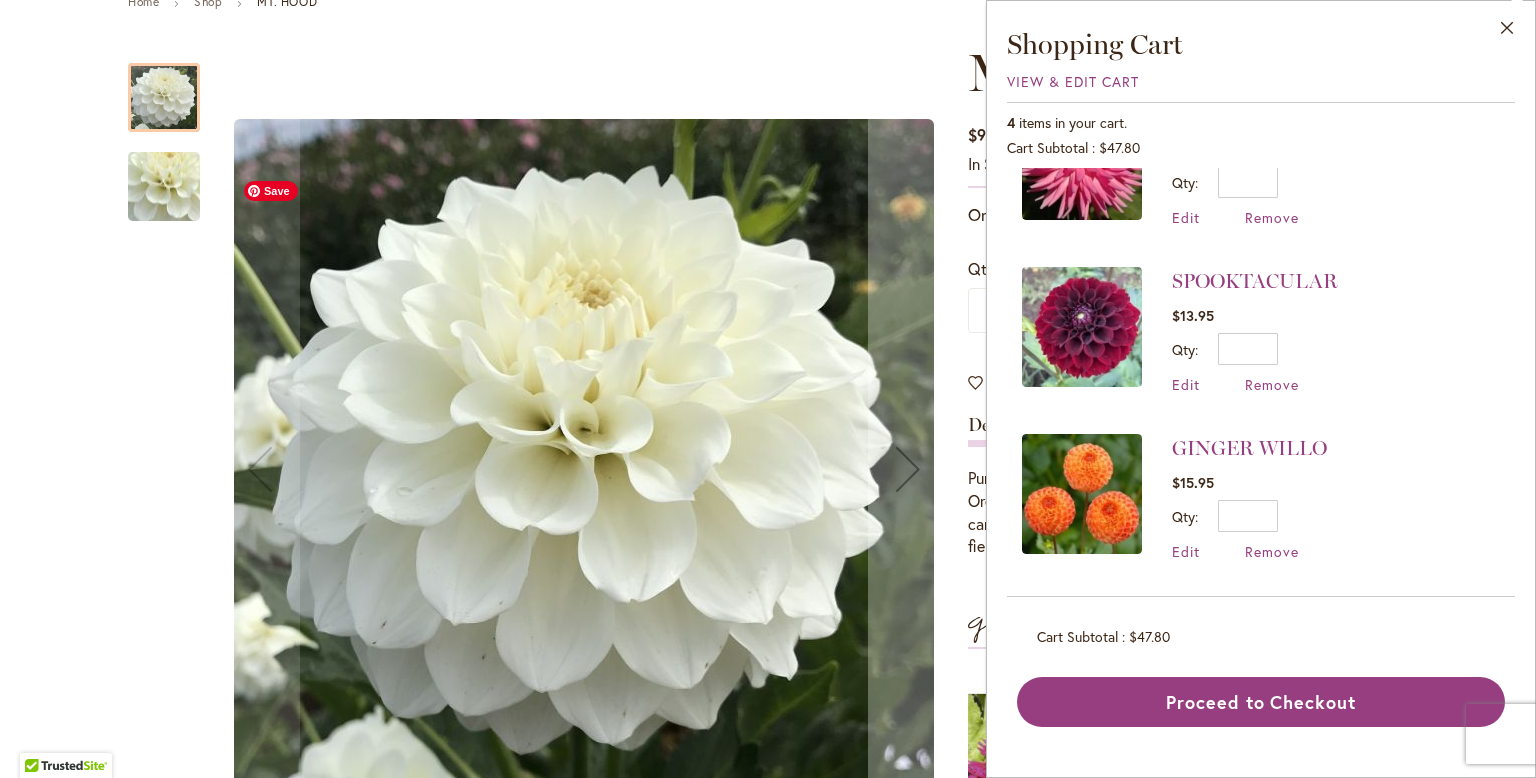 scroll, scrollTop: 0, scrollLeft: 0, axis: both 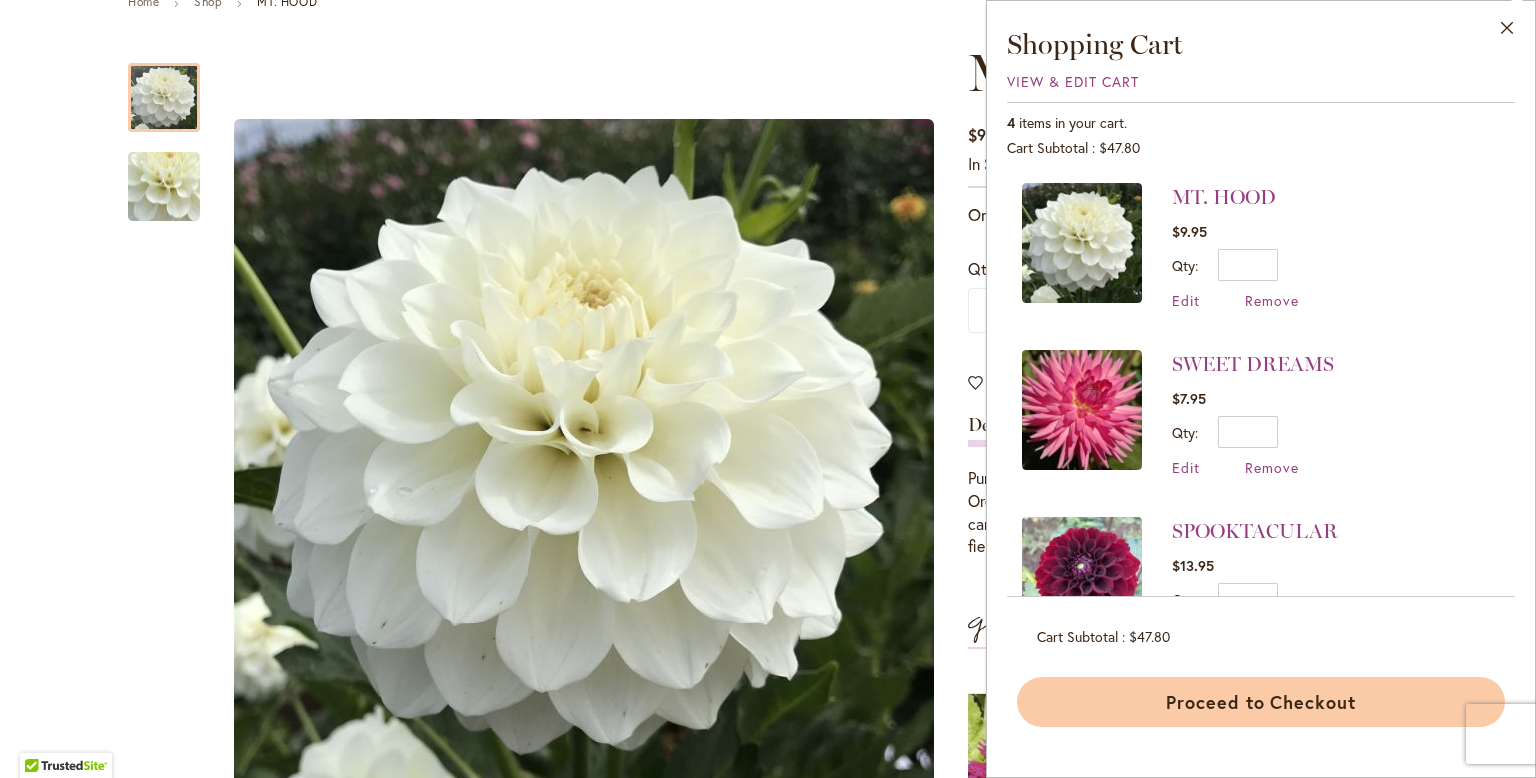 click on "Proceed to Checkout" at bounding box center [1261, 702] 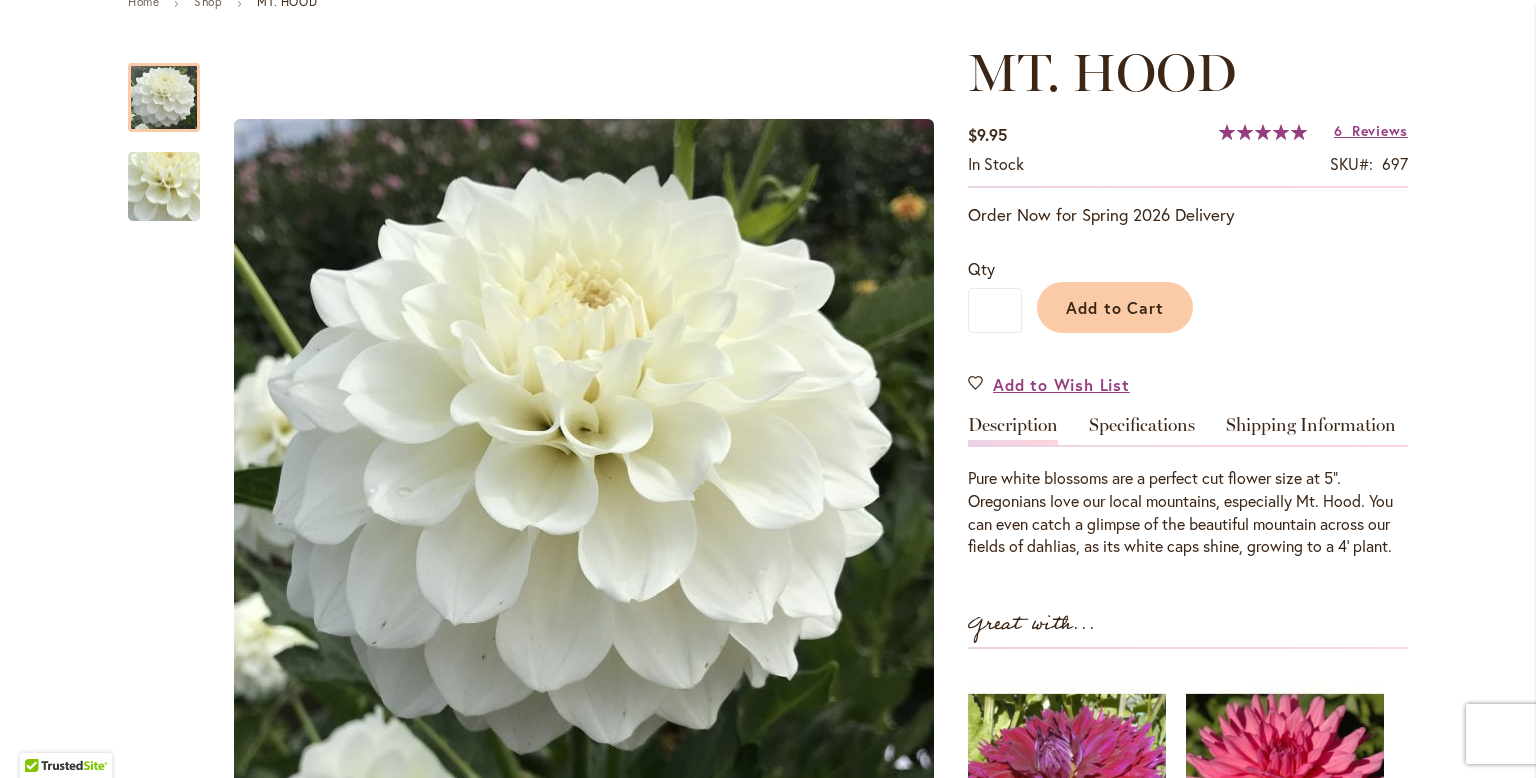 scroll, scrollTop: 0, scrollLeft: 0, axis: both 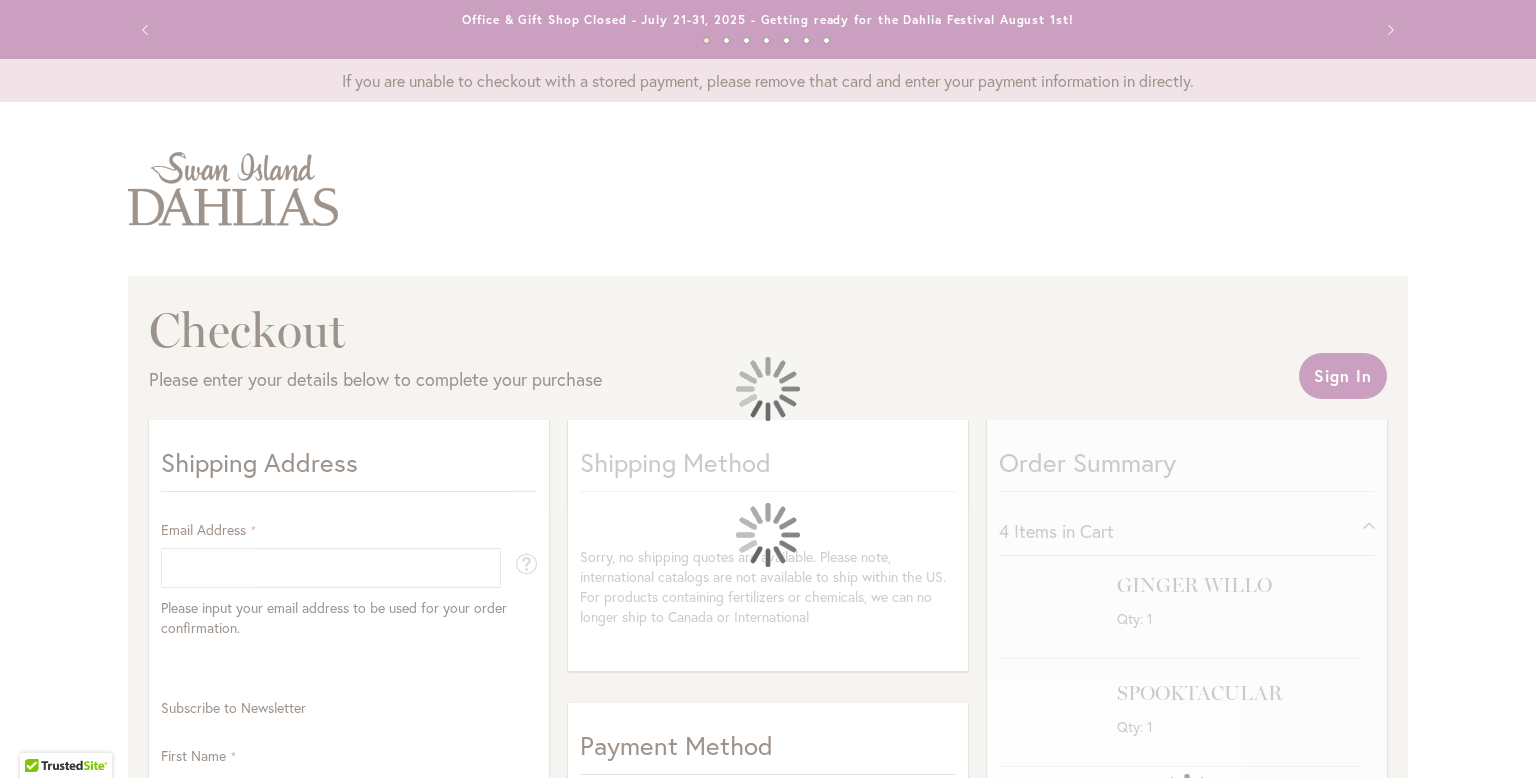 select on "**" 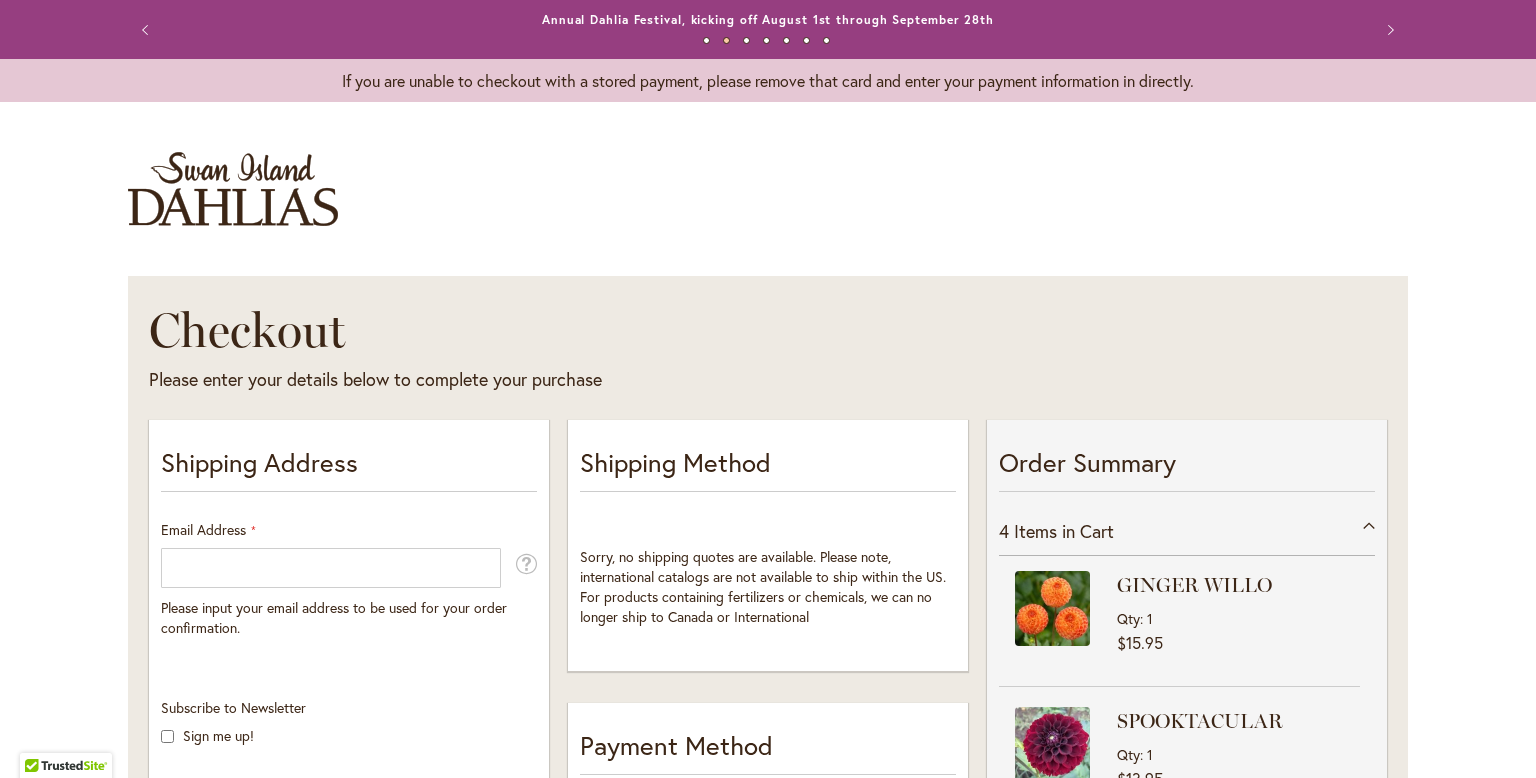 click at bounding box center [0, 778] 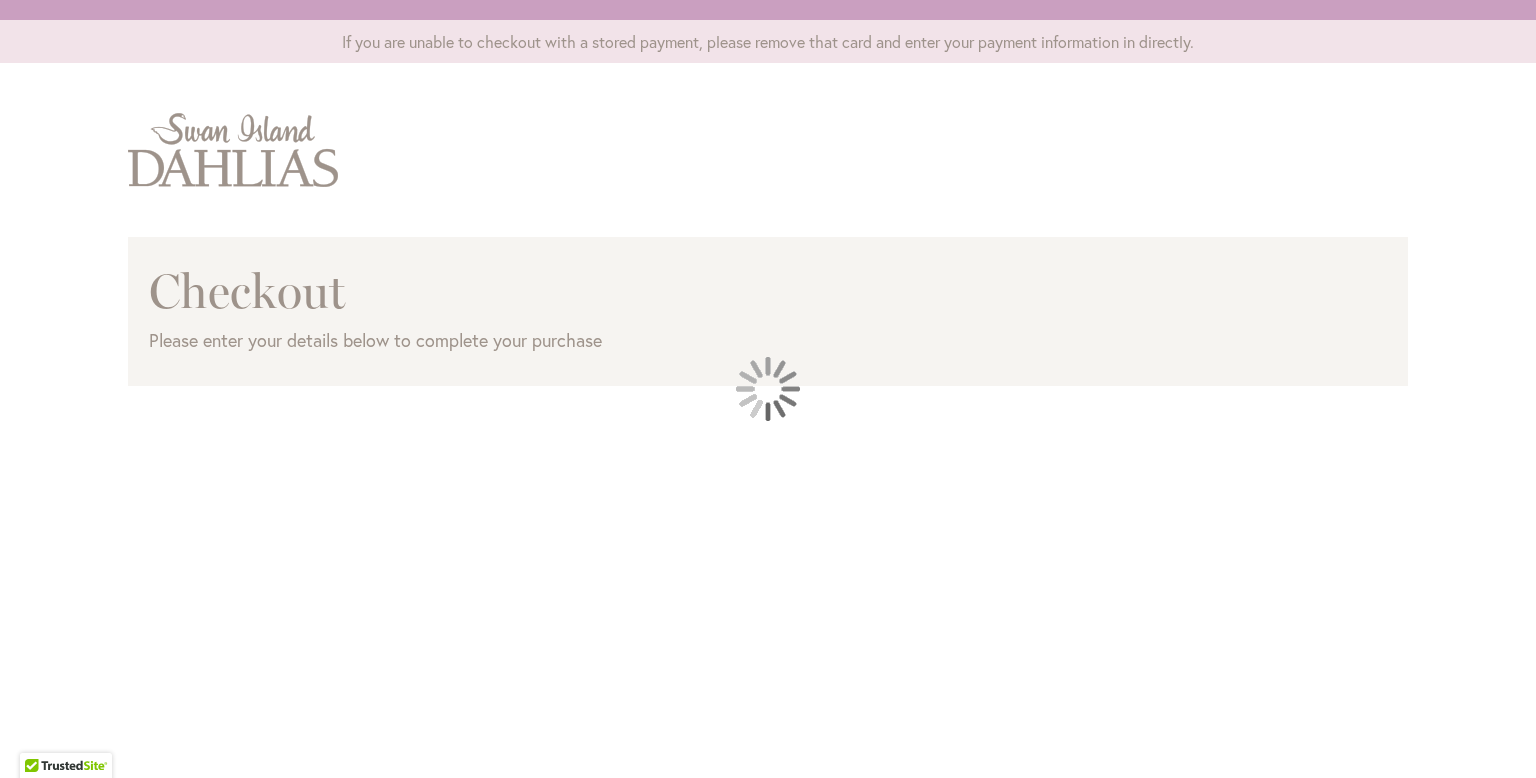 scroll, scrollTop: 0, scrollLeft: 0, axis: both 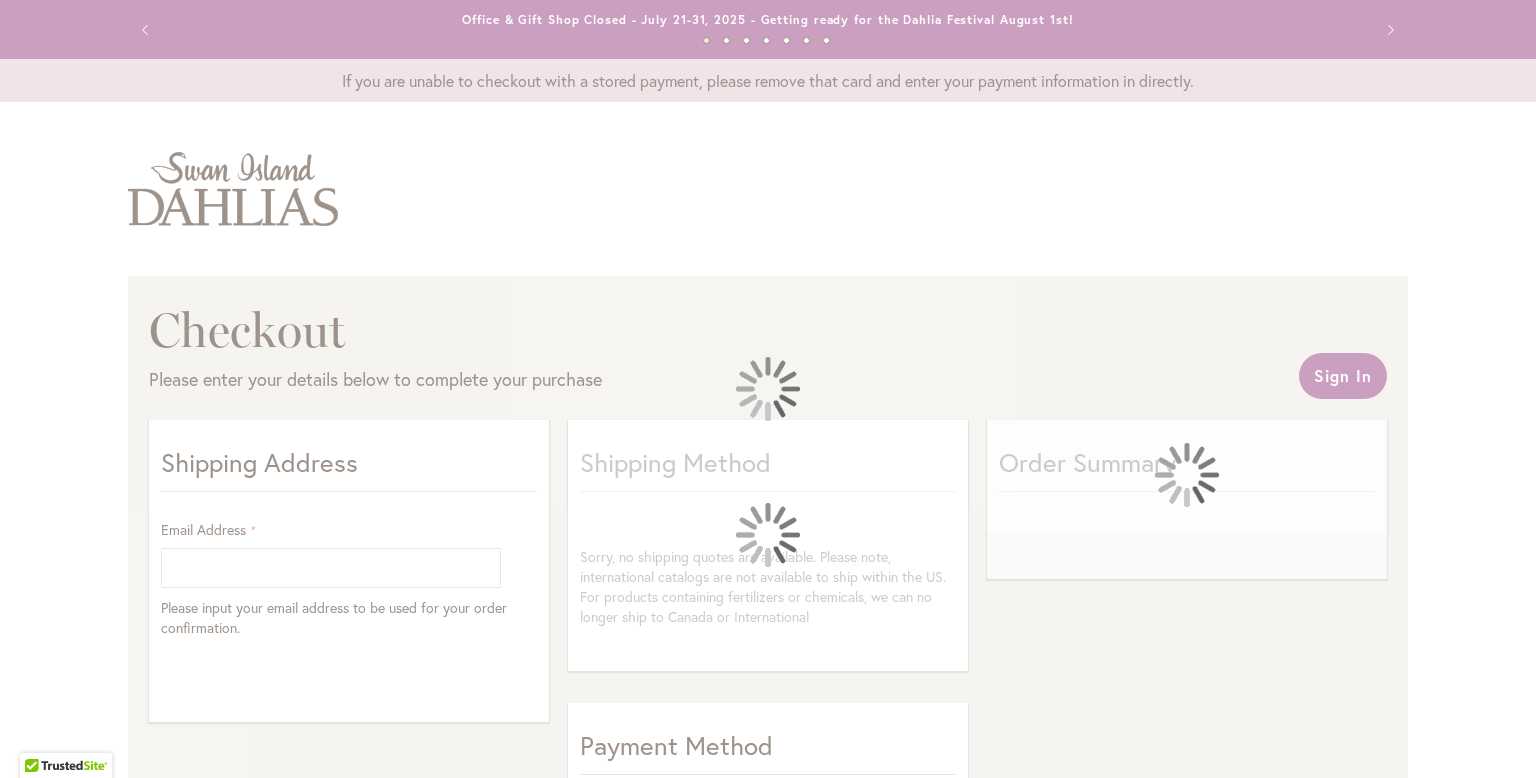 select on "**" 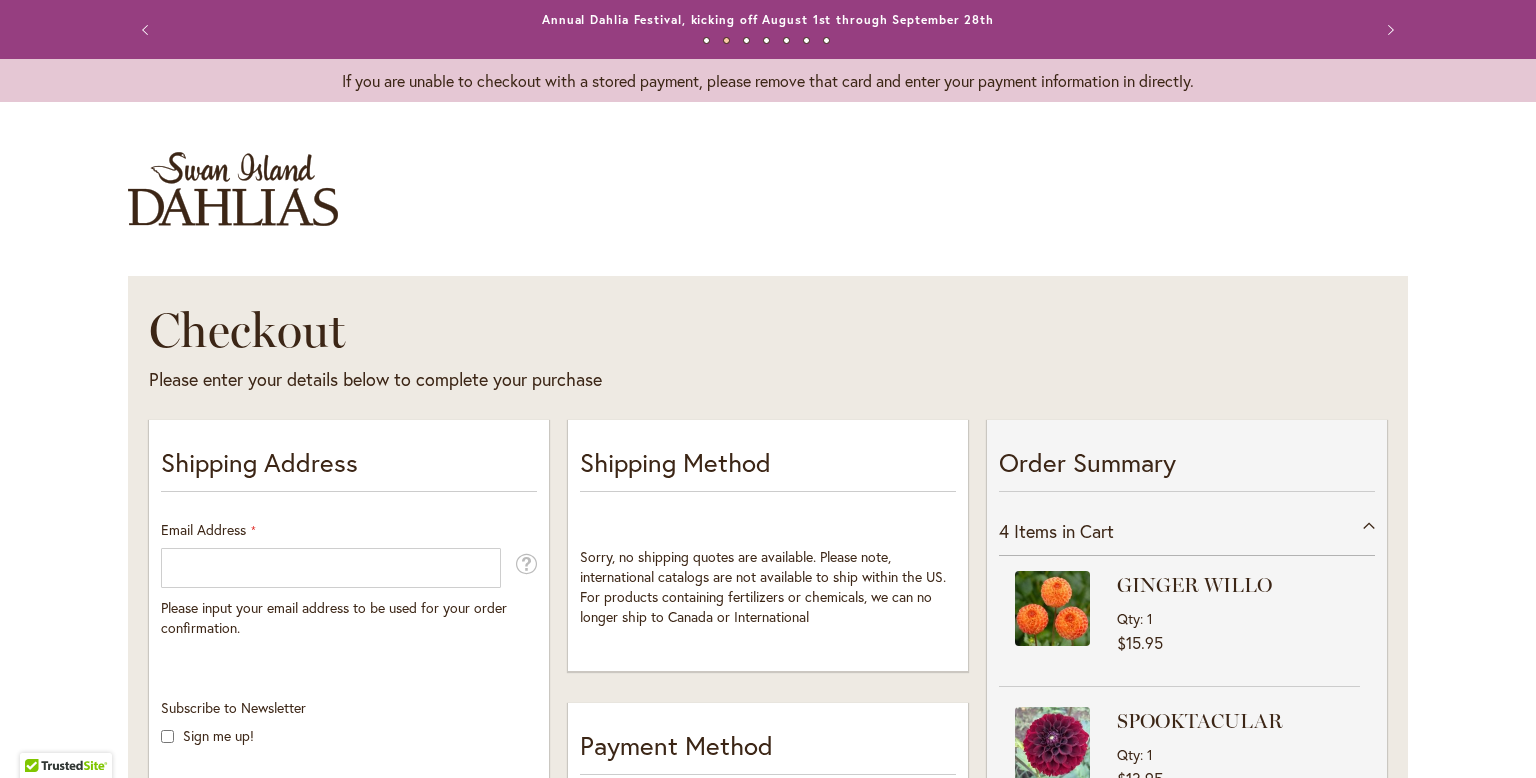click at bounding box center (0, 778) 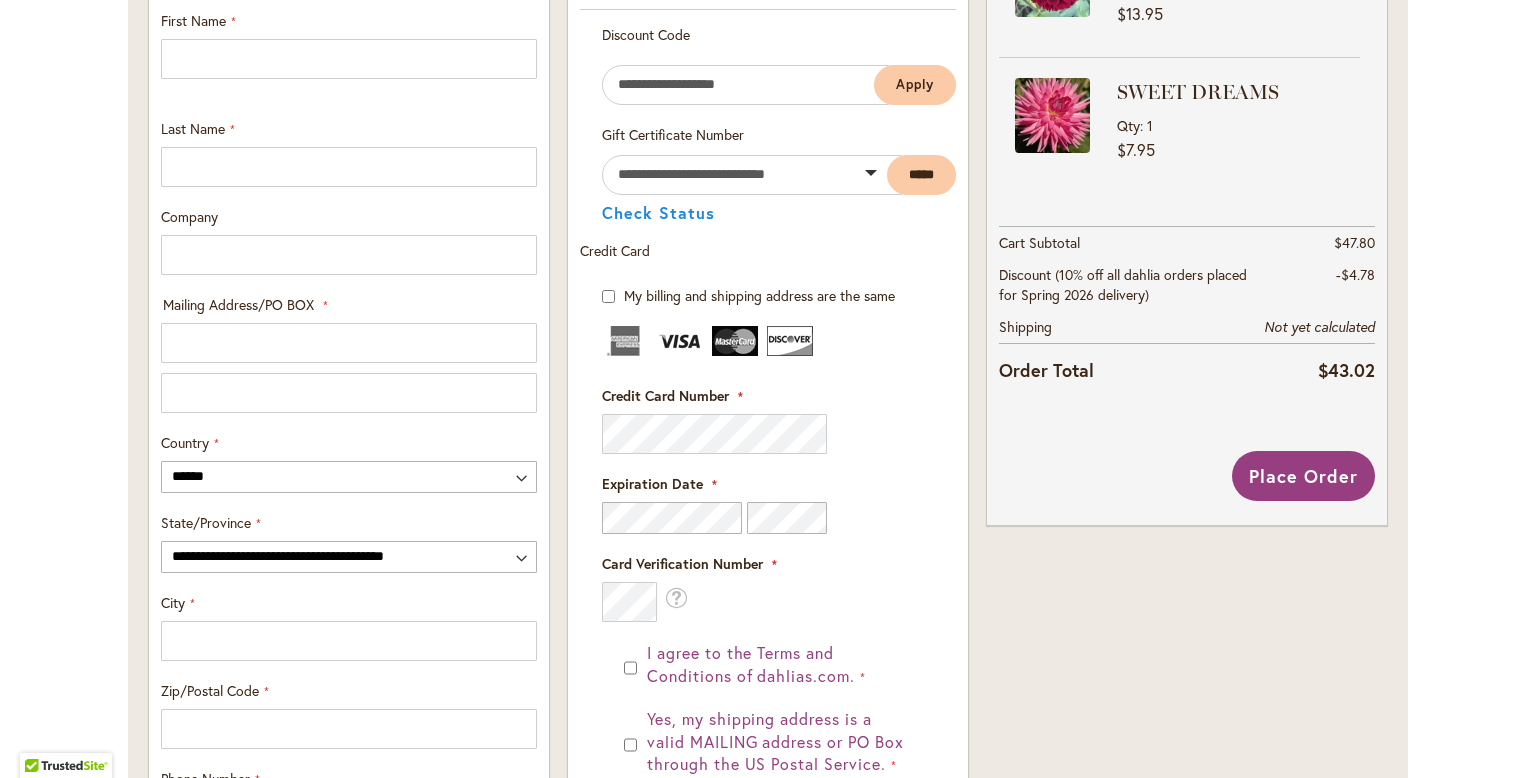 scroll, scrollTop: 768, scrollLeft: 0, axis: vertical 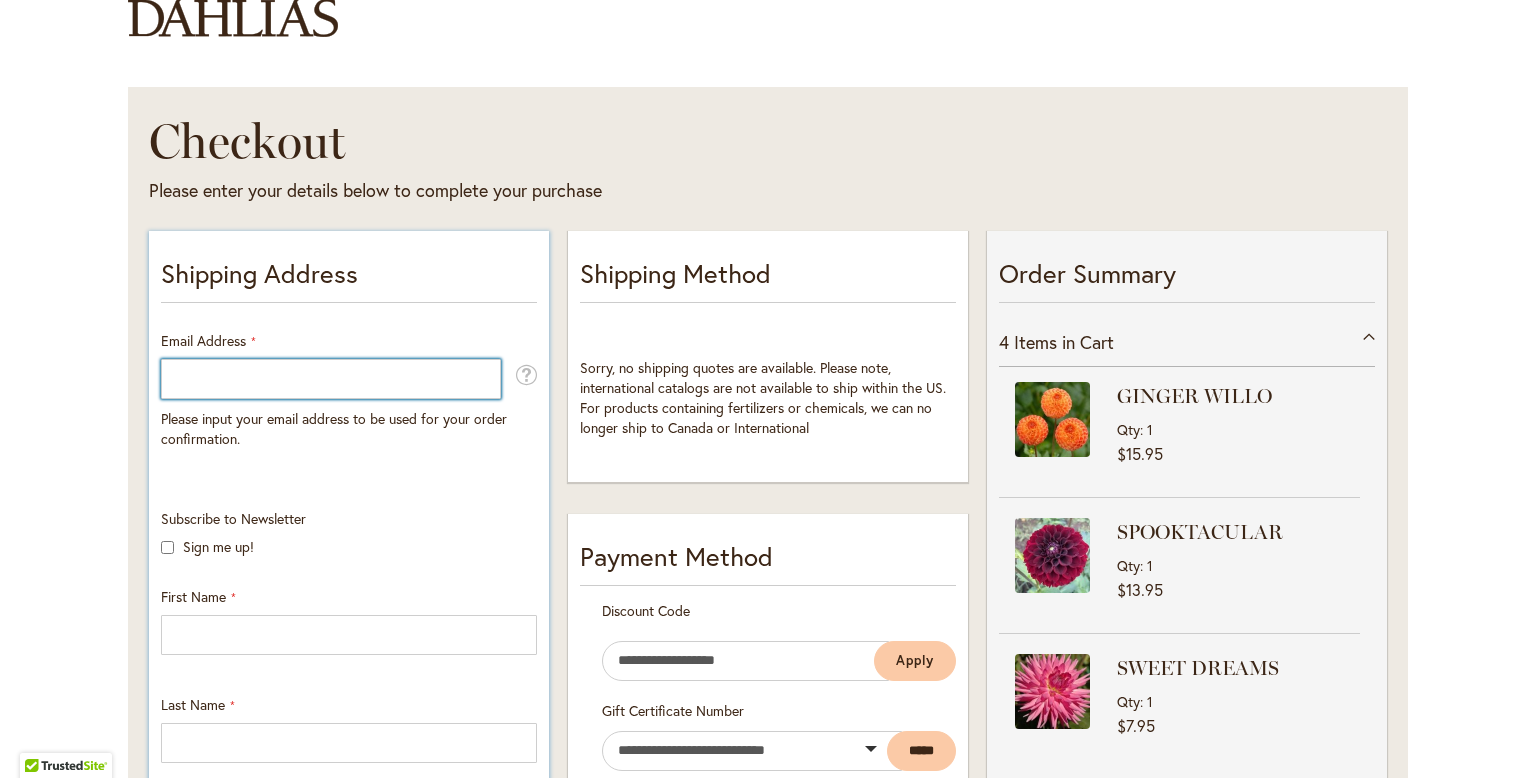 click on "Email Address" at bounding box center (331, 379) 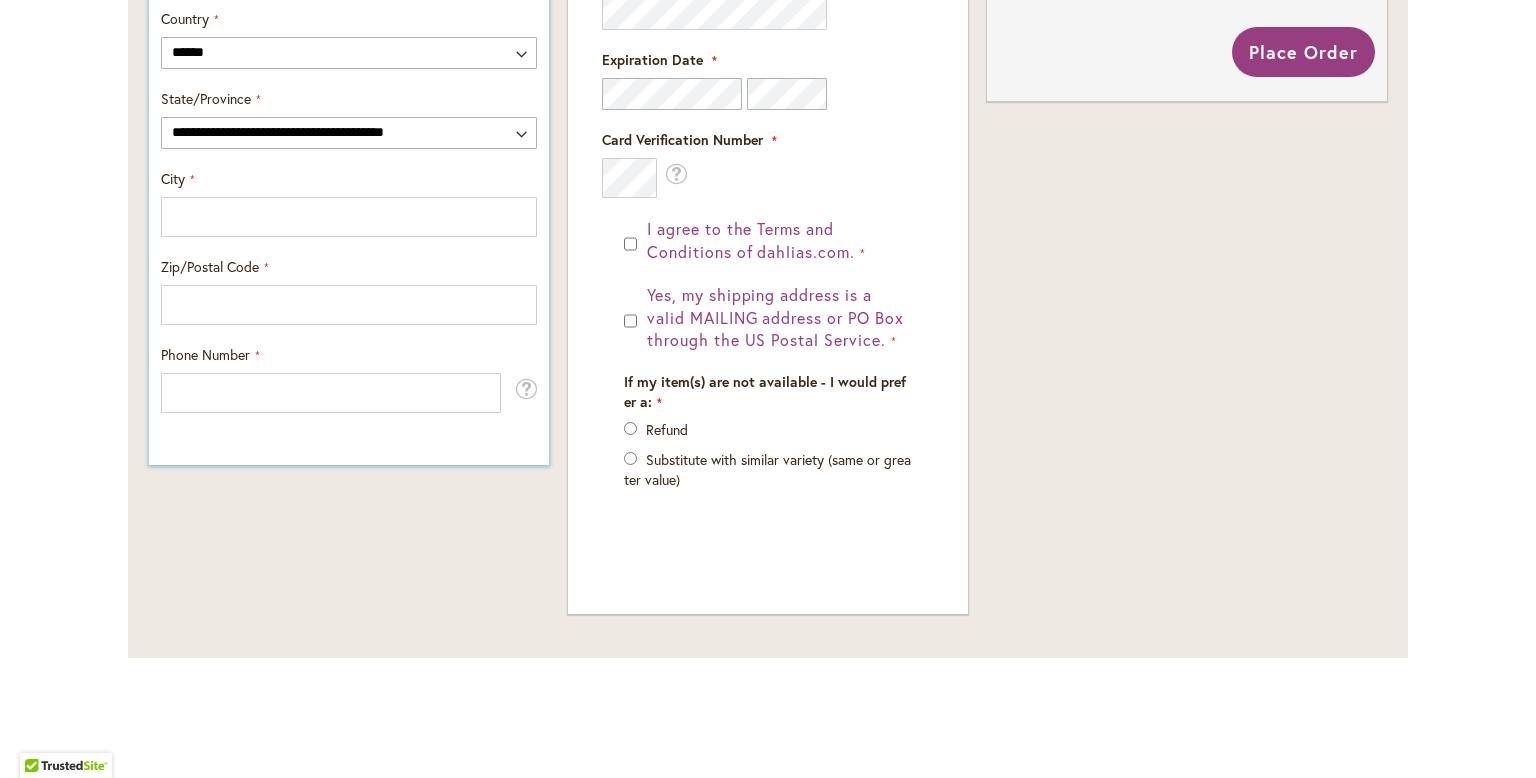 scroll, scrollTop: 558, scrollLeft: 0, axis: vertical 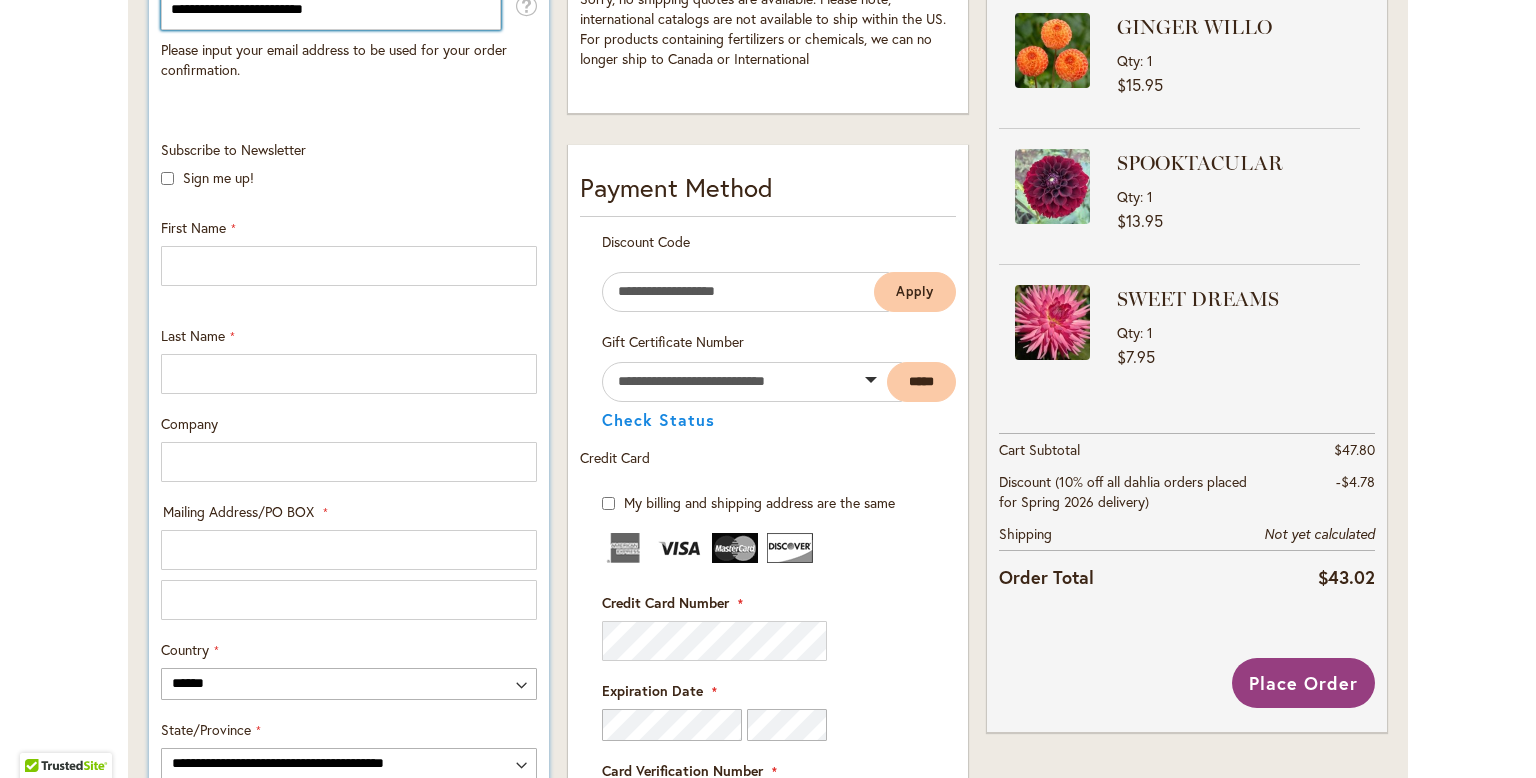 type on "**********" 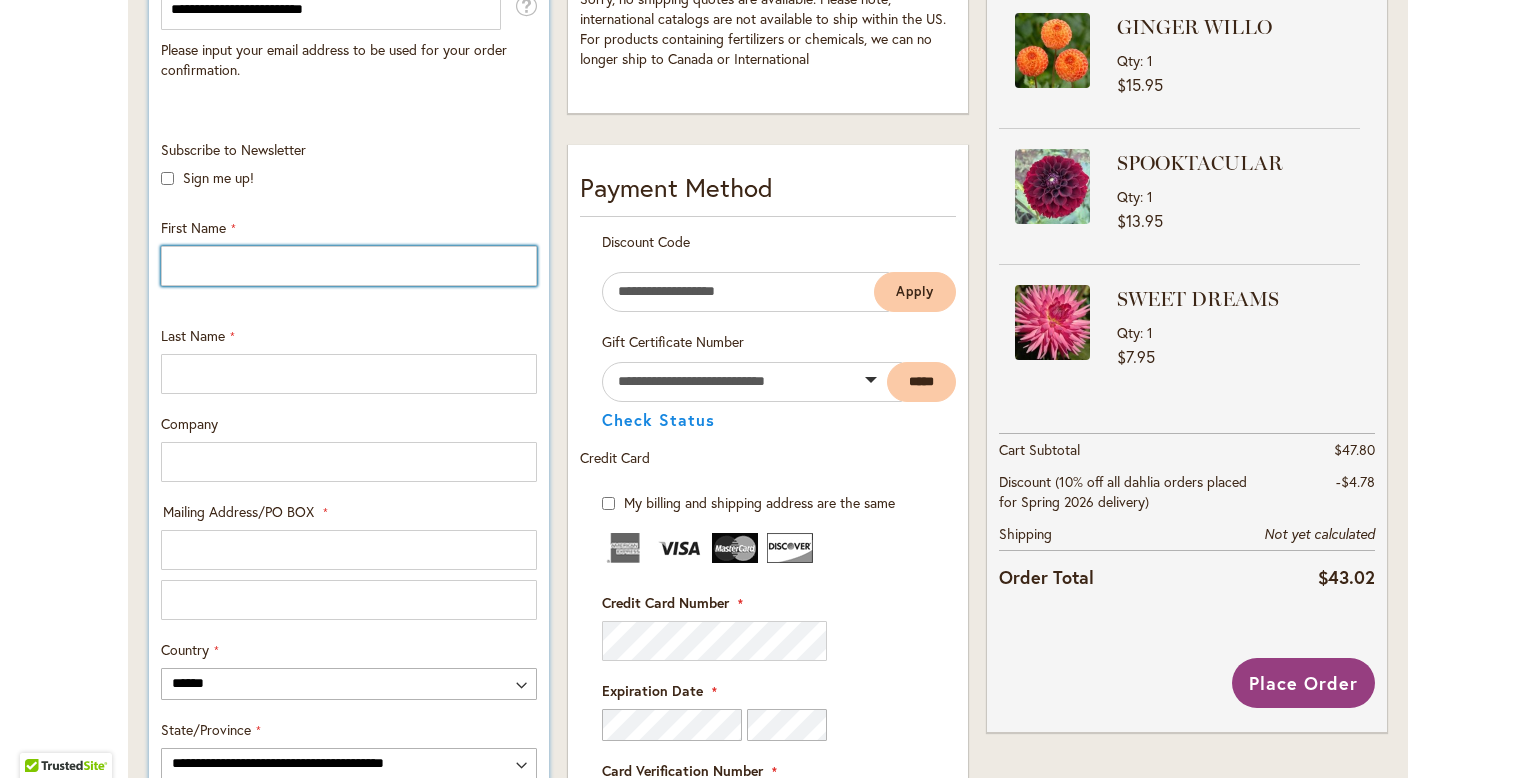 click on "First Name" at bounding box center (349, 266) 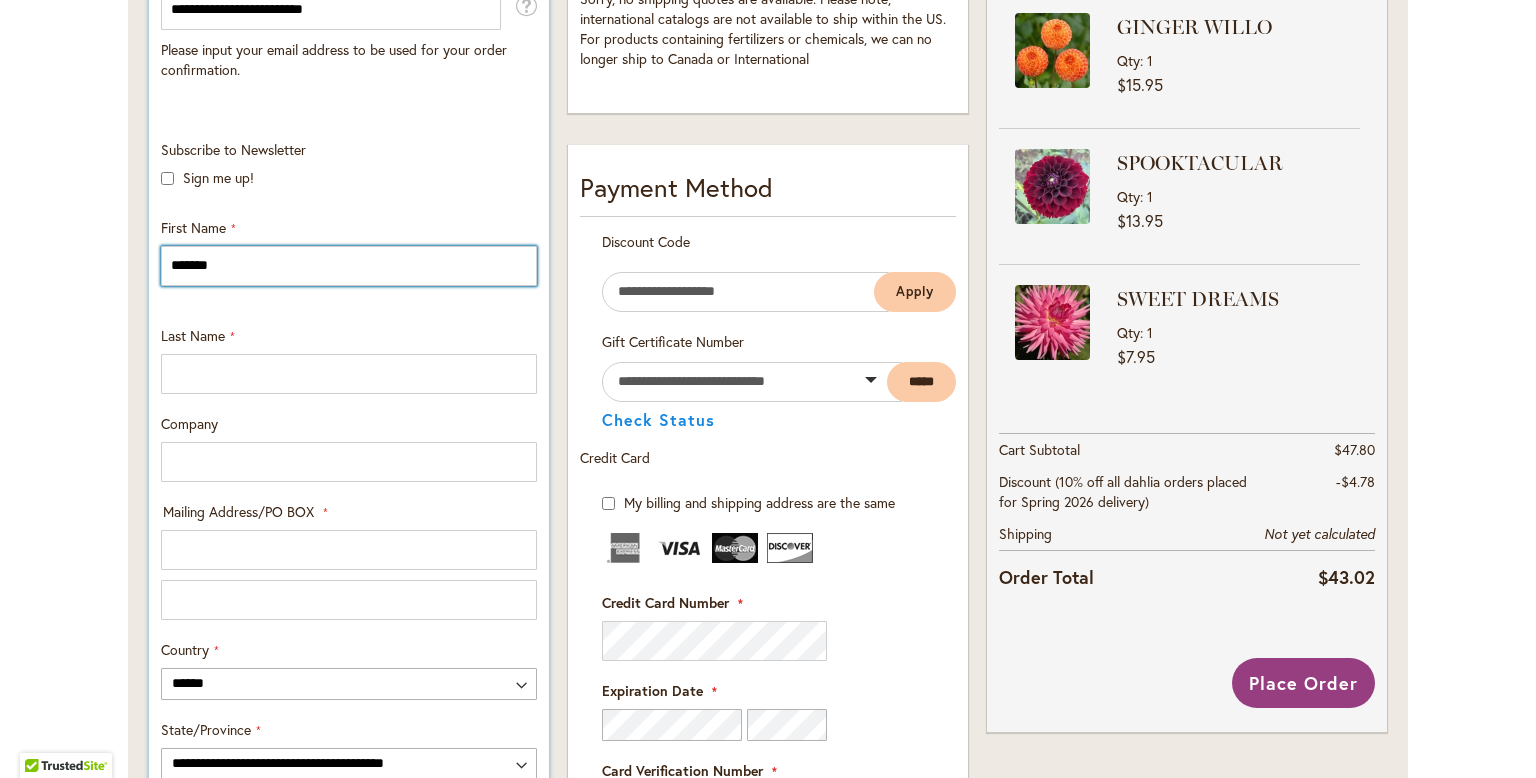 type on "*******" 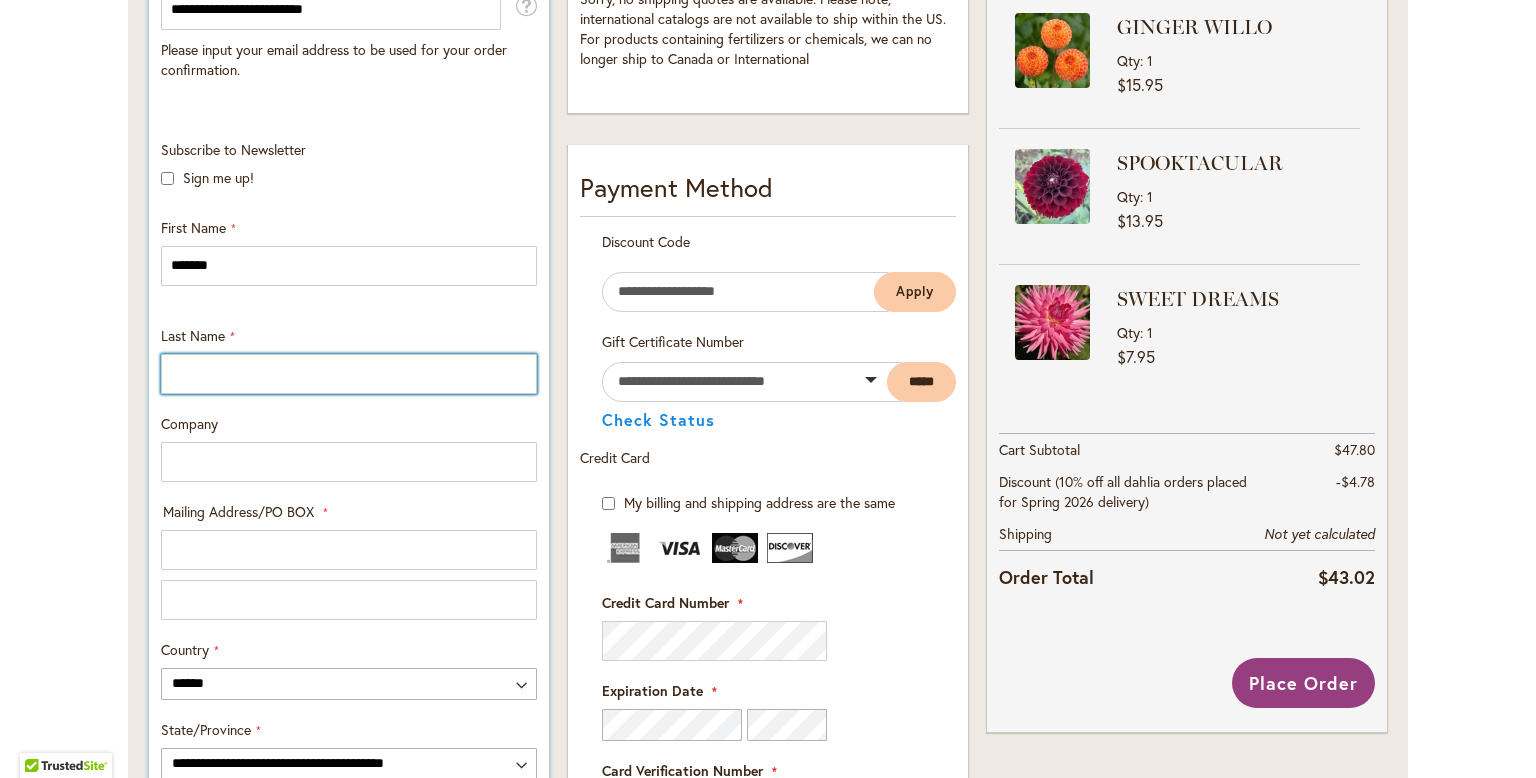 click on "Last Name" at bounding box center (349, 374) 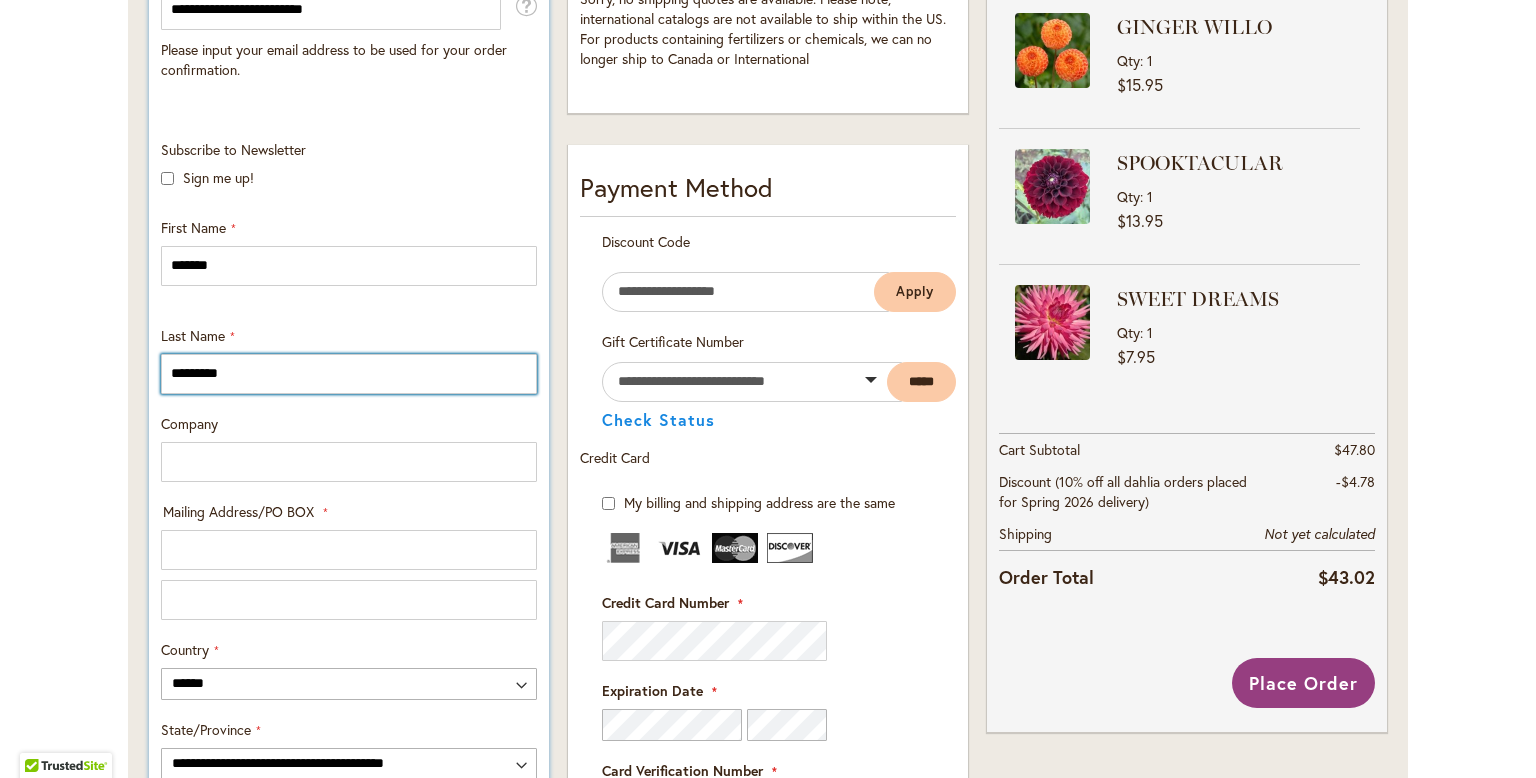 type on "*********" 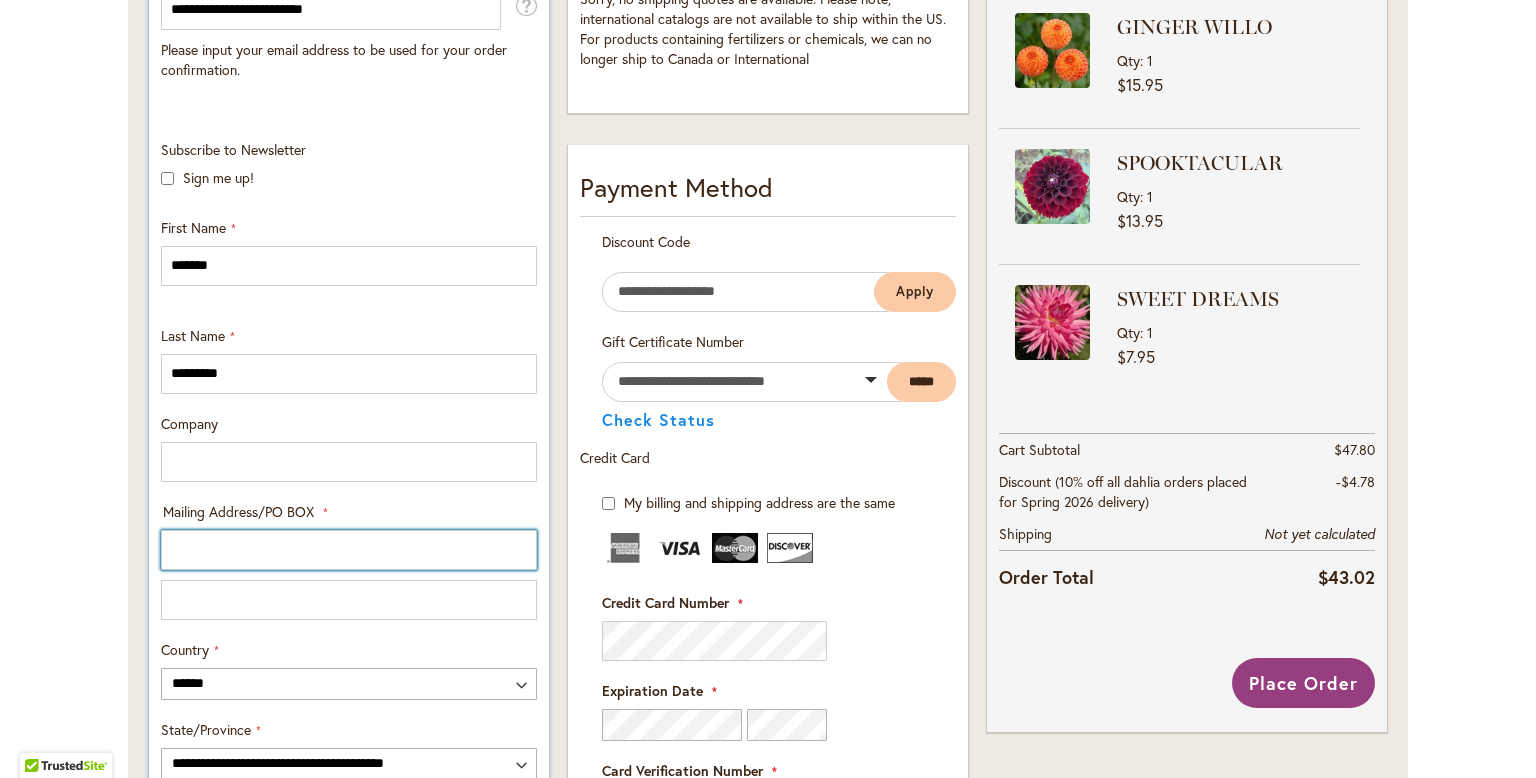 click on "Mailing Address/PO BOX: Line 1" at bounding box center (349, 550) 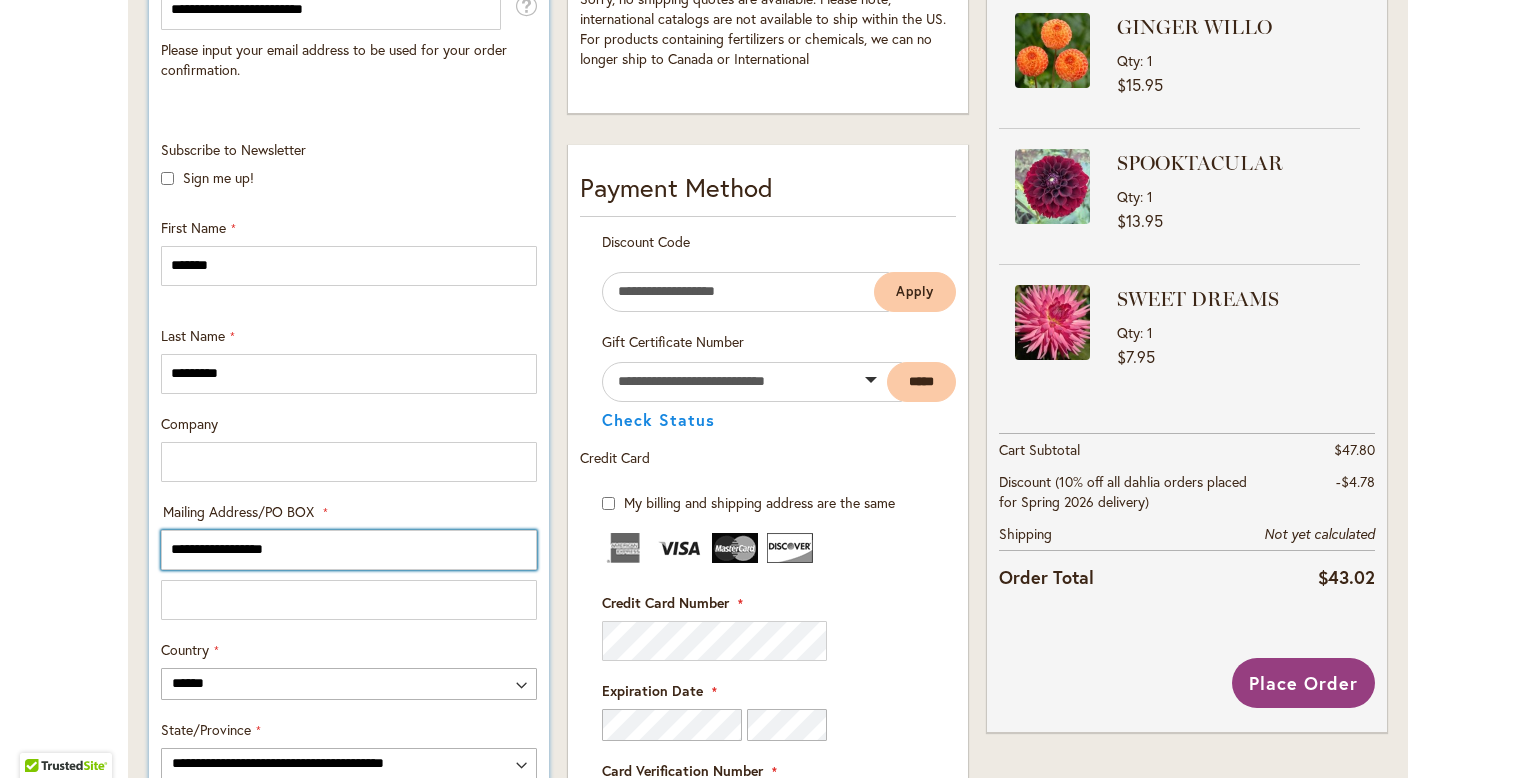 type on "**********" 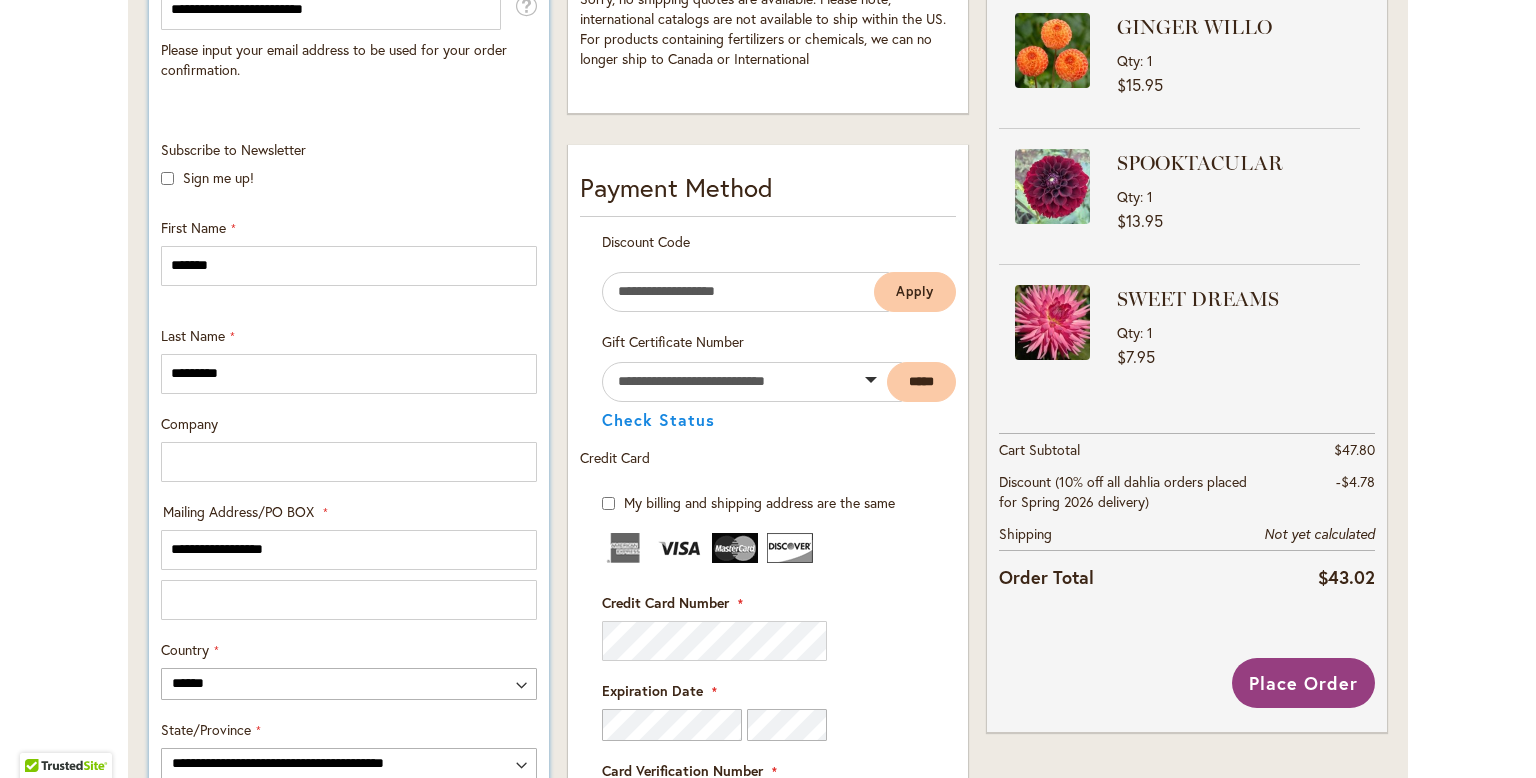 click on "**********" at bounding box center (349, 561) 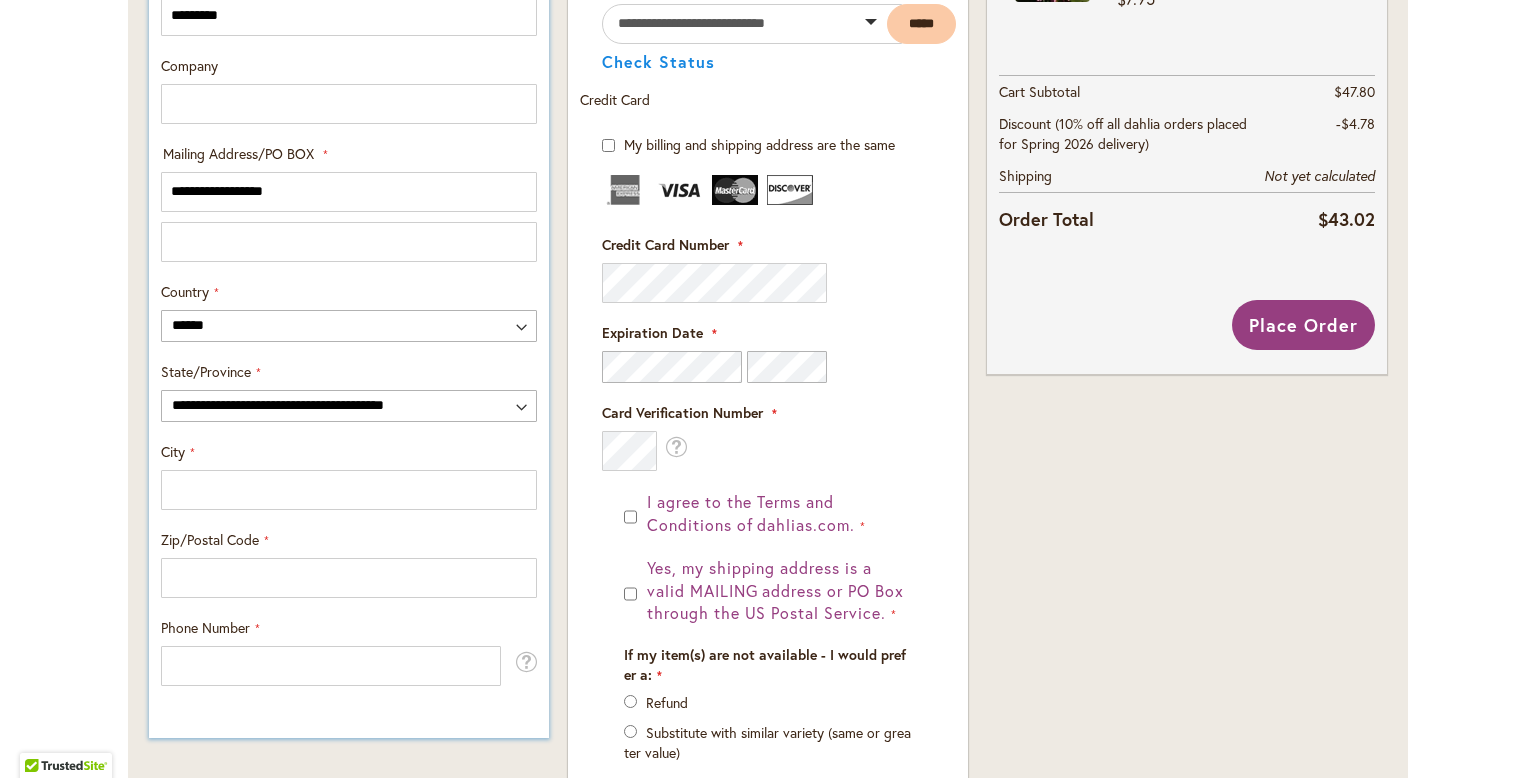 scroll, scrollTop: 918, scrollLeft: 0, axis: vertical 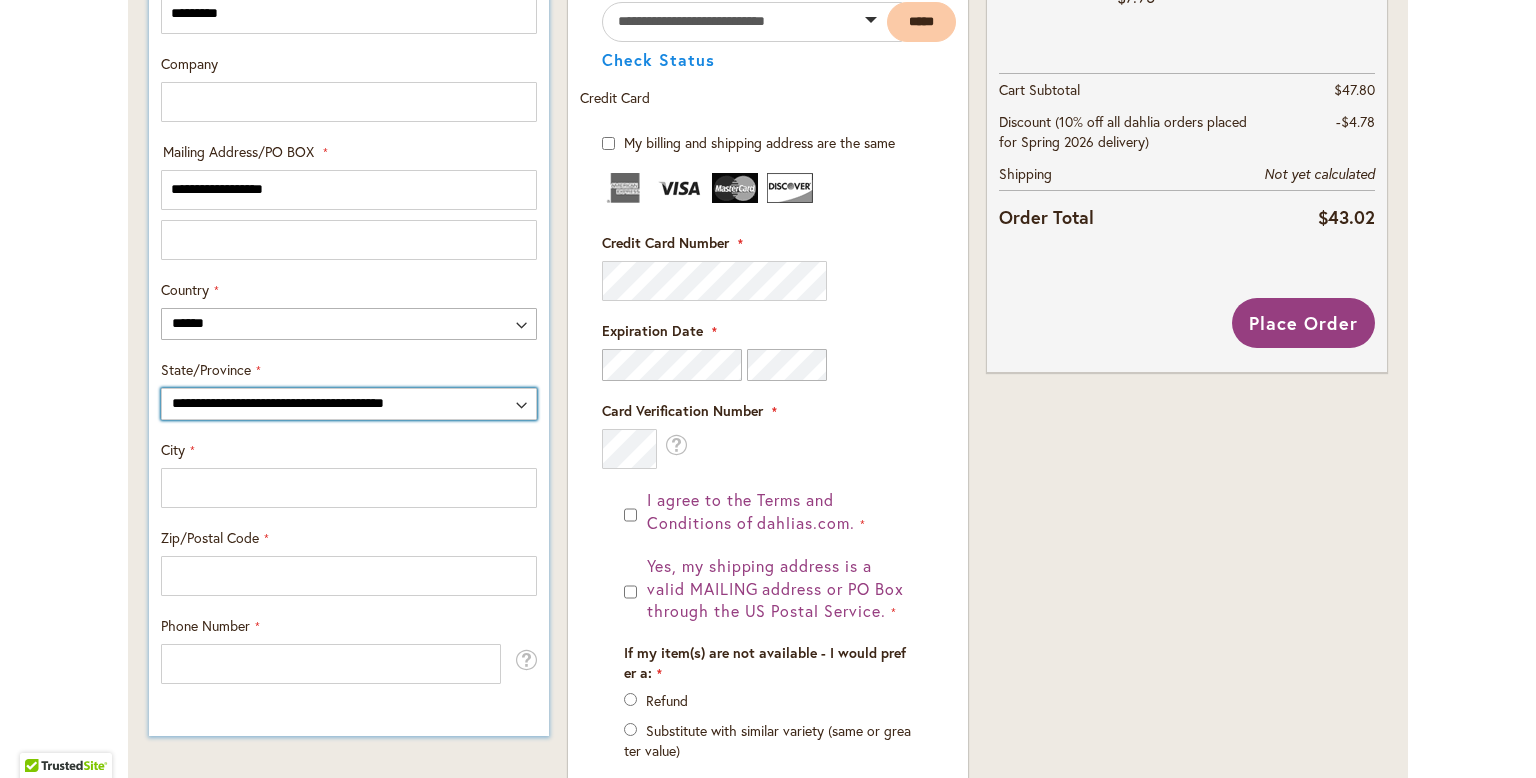 click on "**********" at bounding box center [349, 404] 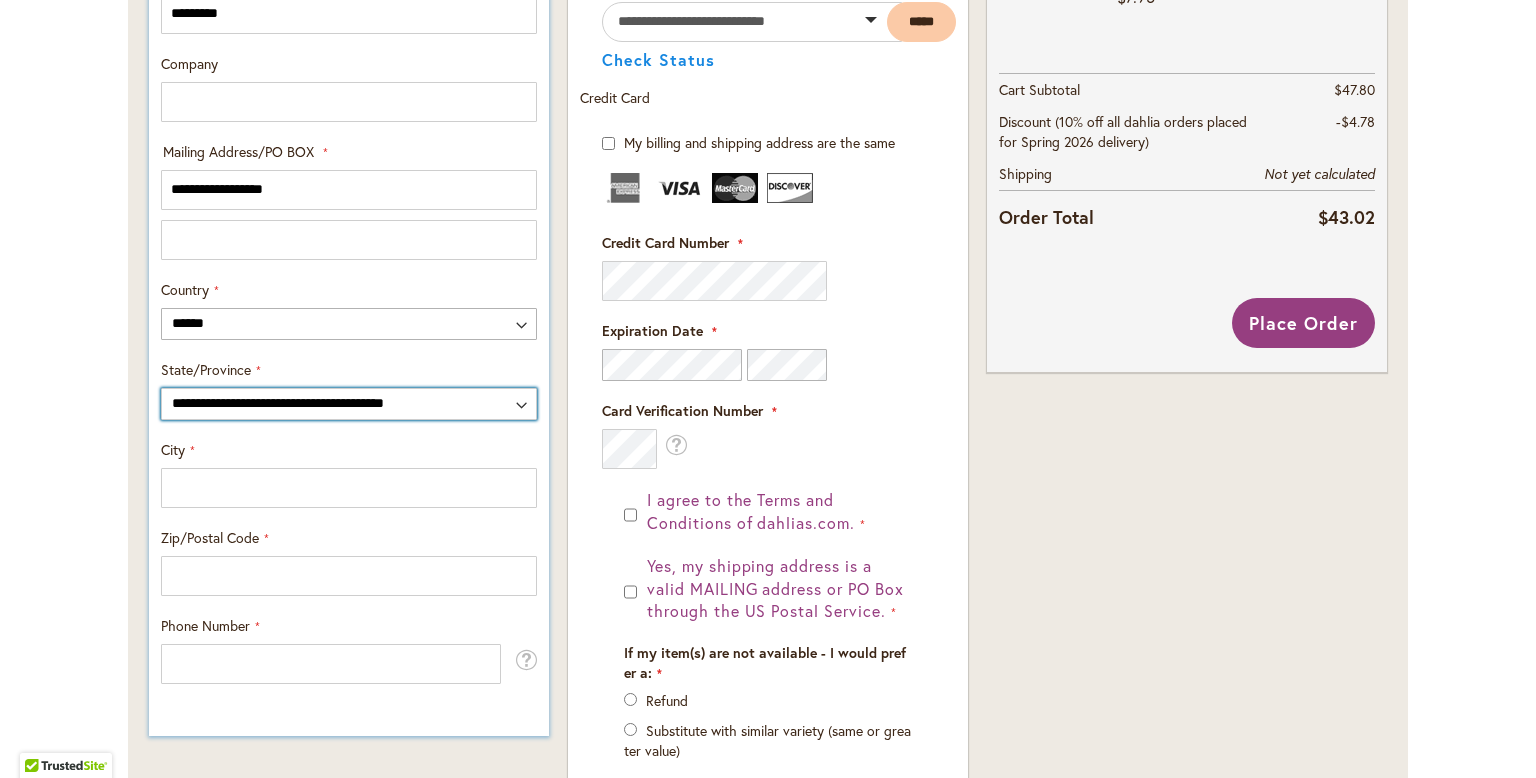 select on "**" 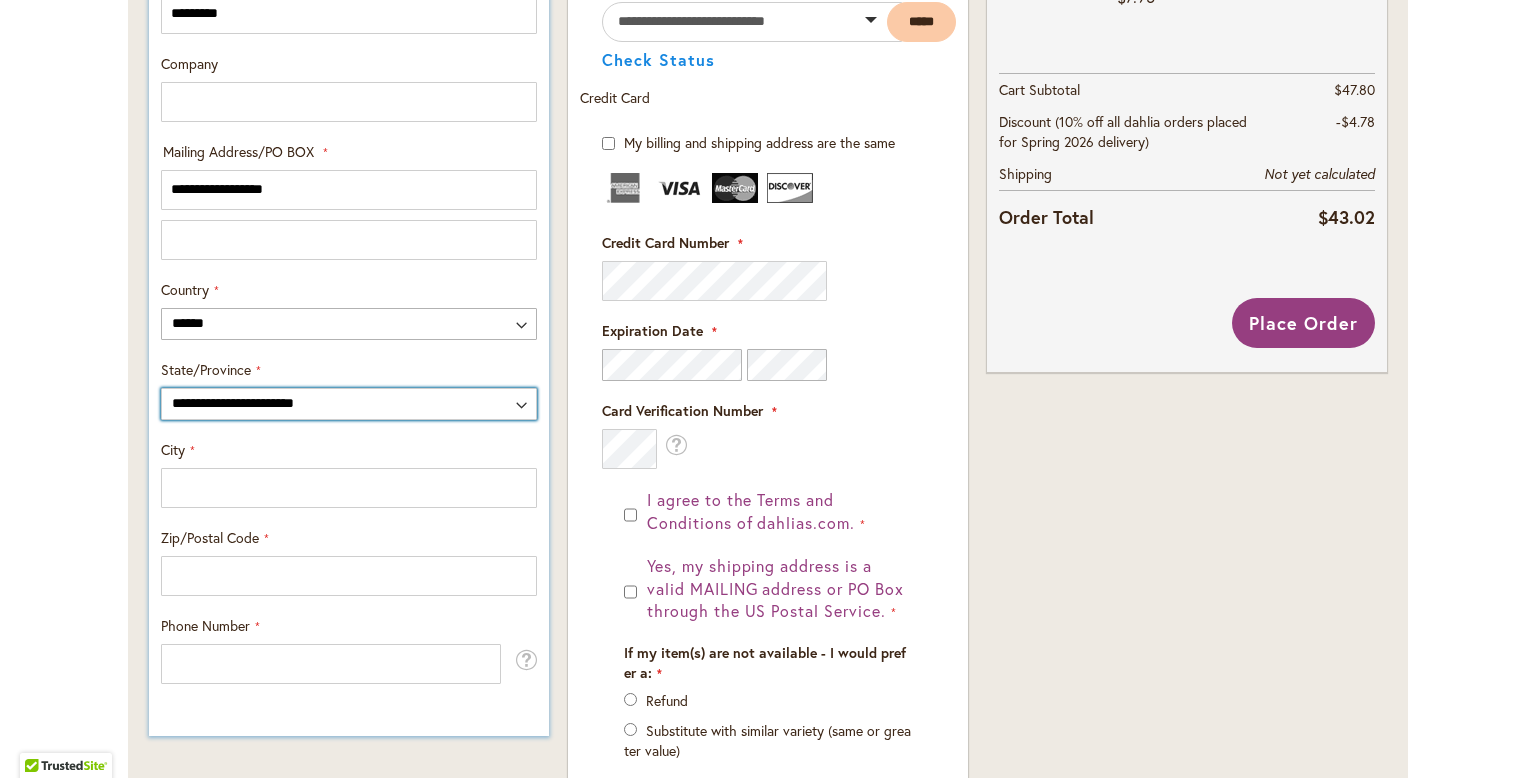 click on "**********" at bounding box center (349, 404) 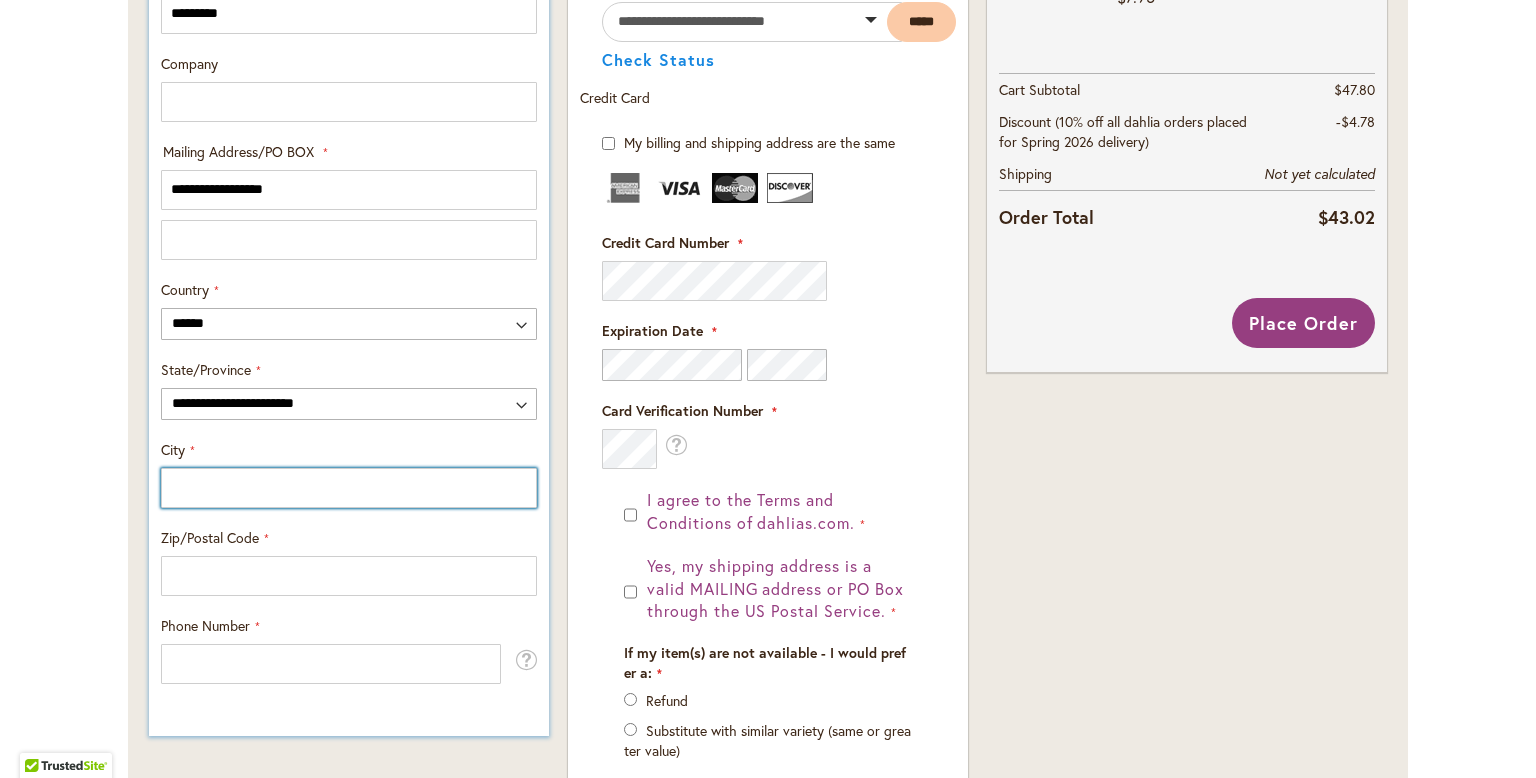 click on "City" at bounding box center (349, 488) 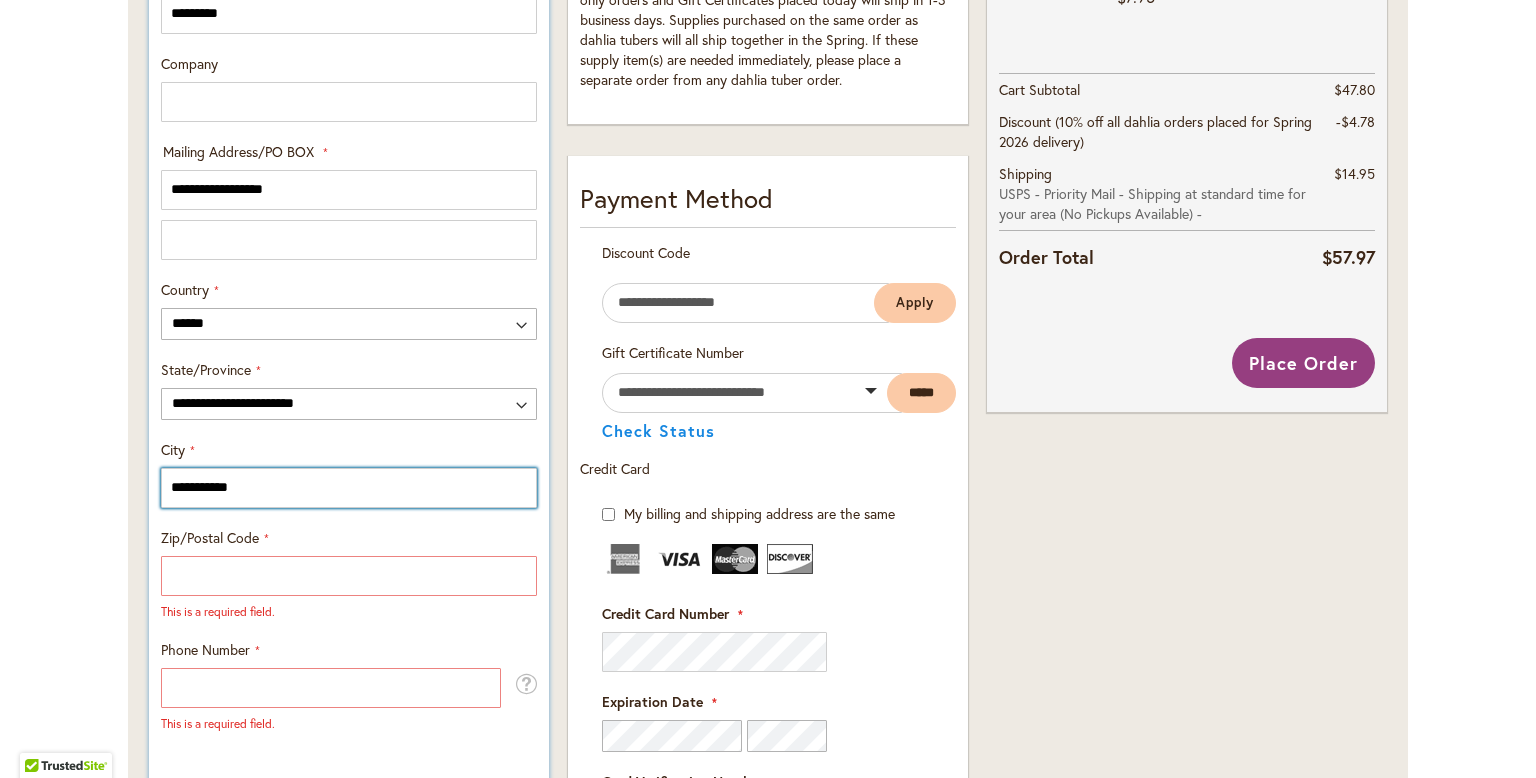 type on "**********" 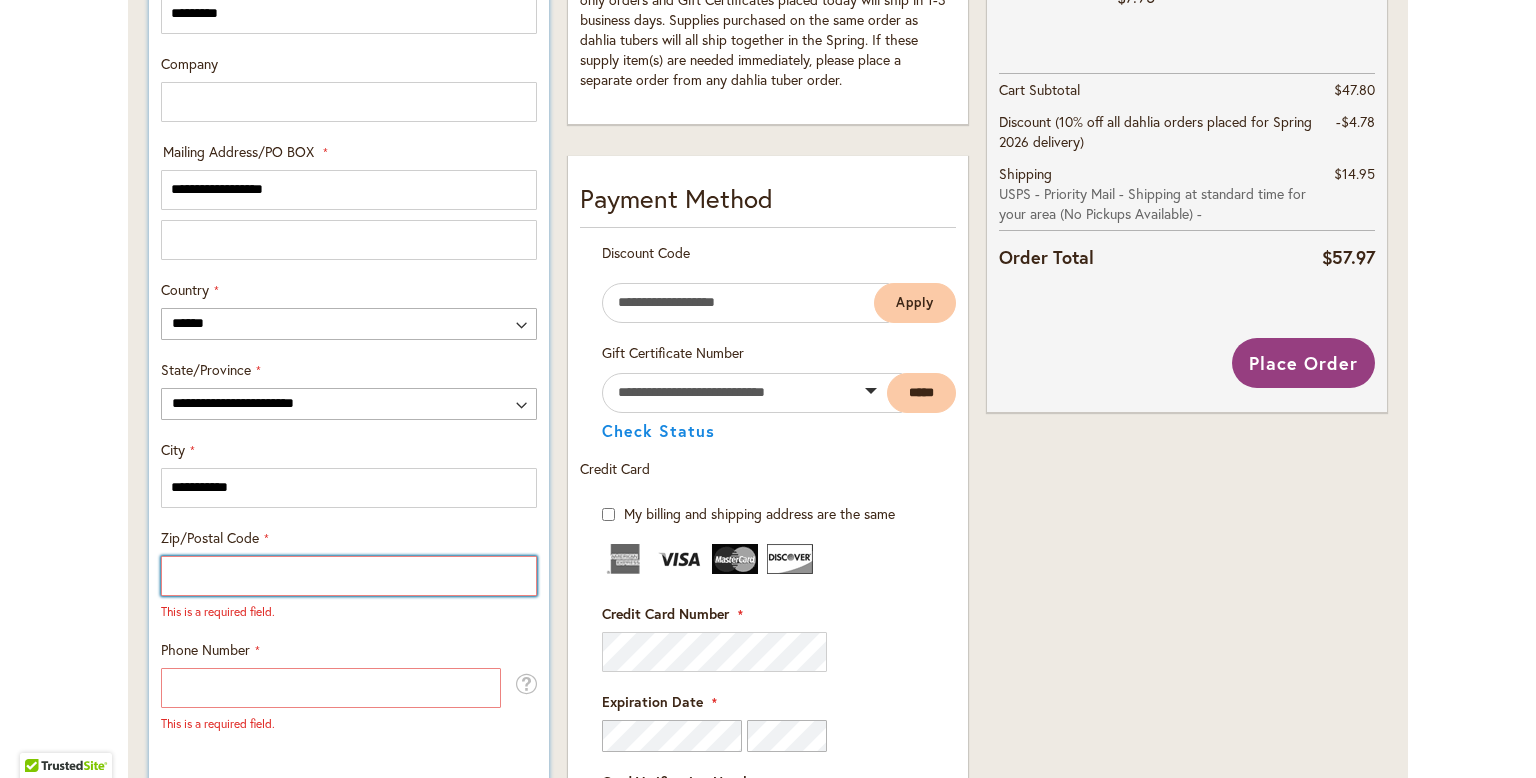 click on "Zip/Postal Code" at bounding box center (349, 576) 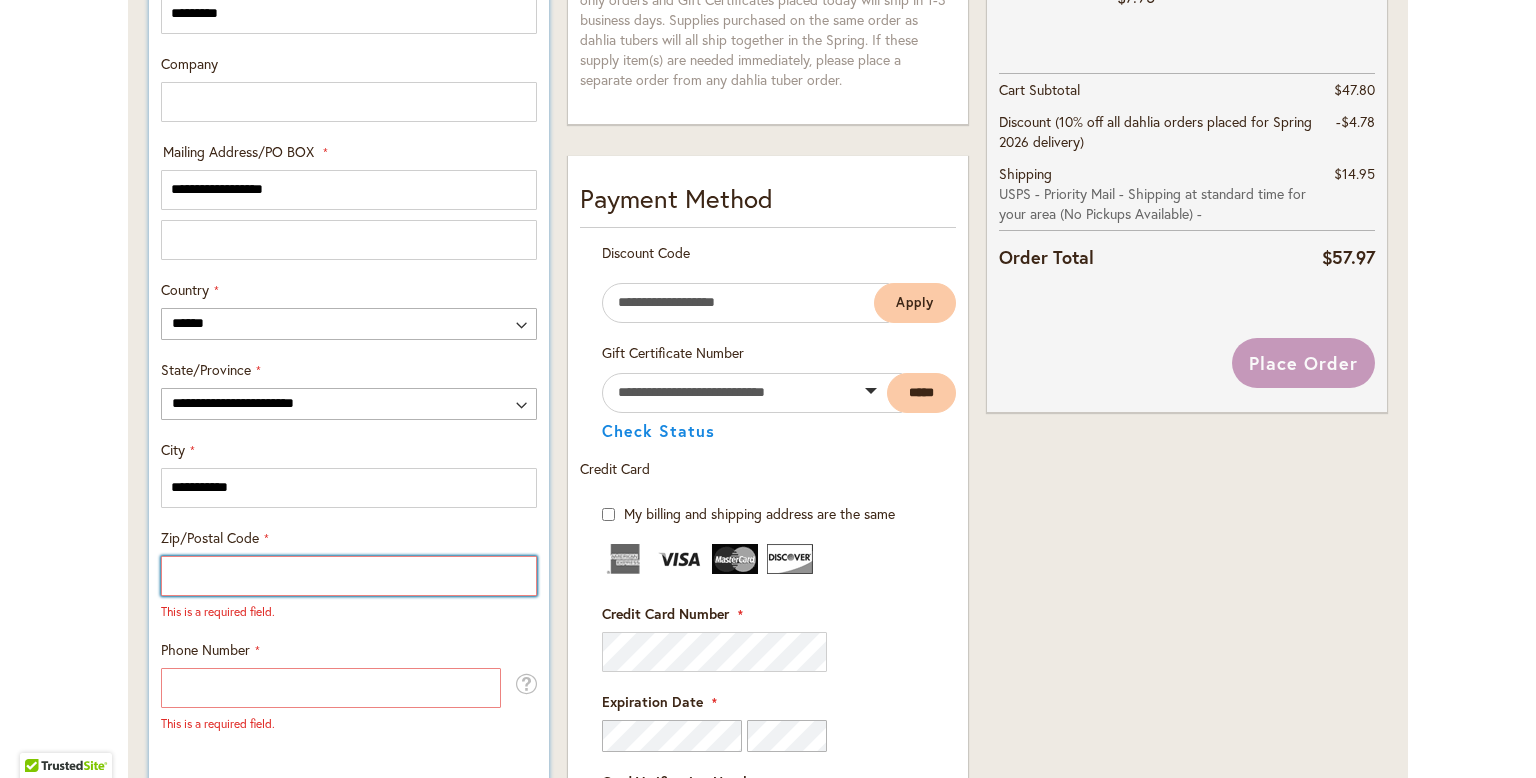 click on "Zip/Postal Code" at bounding box center (349, 576) 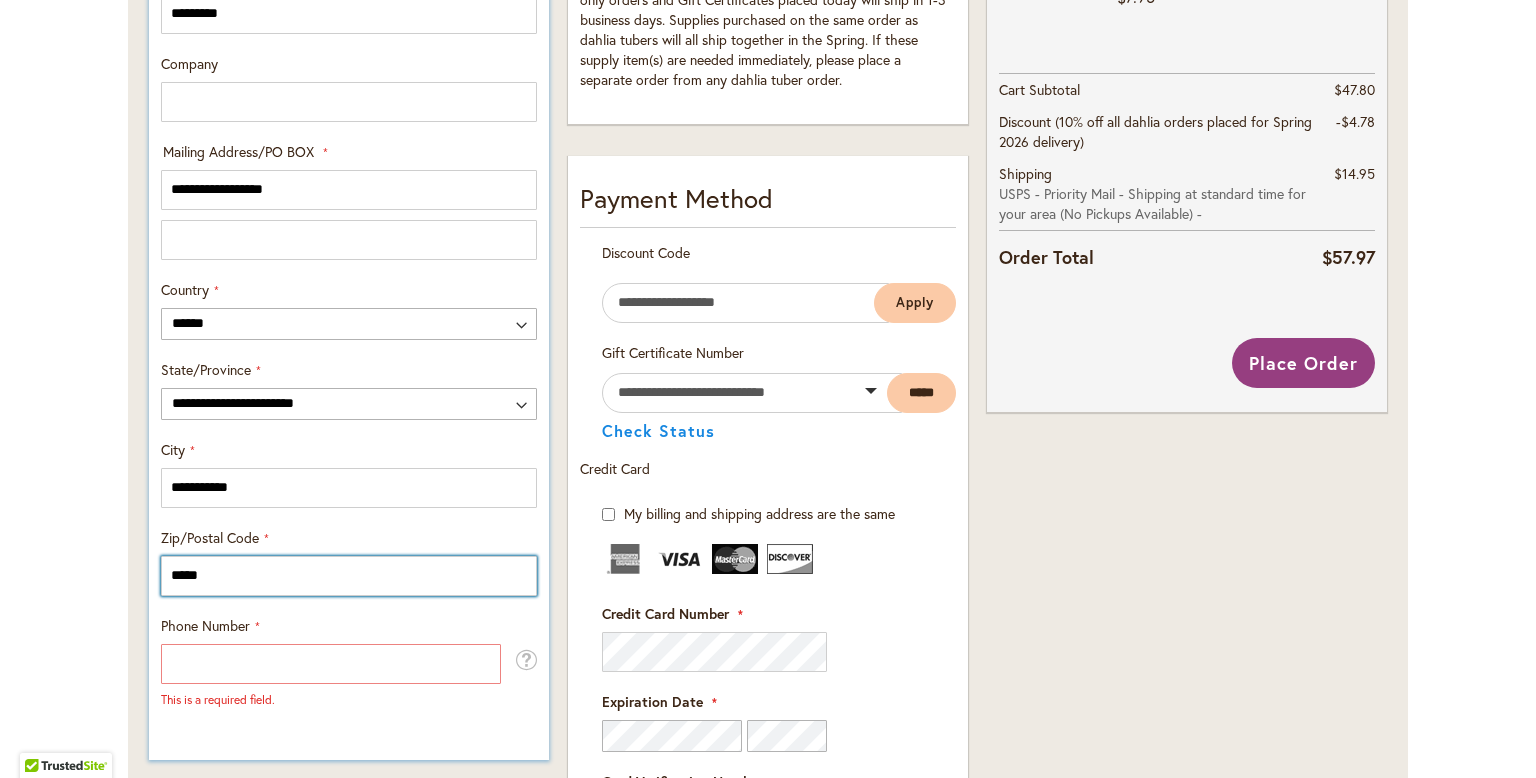 type on "*****" 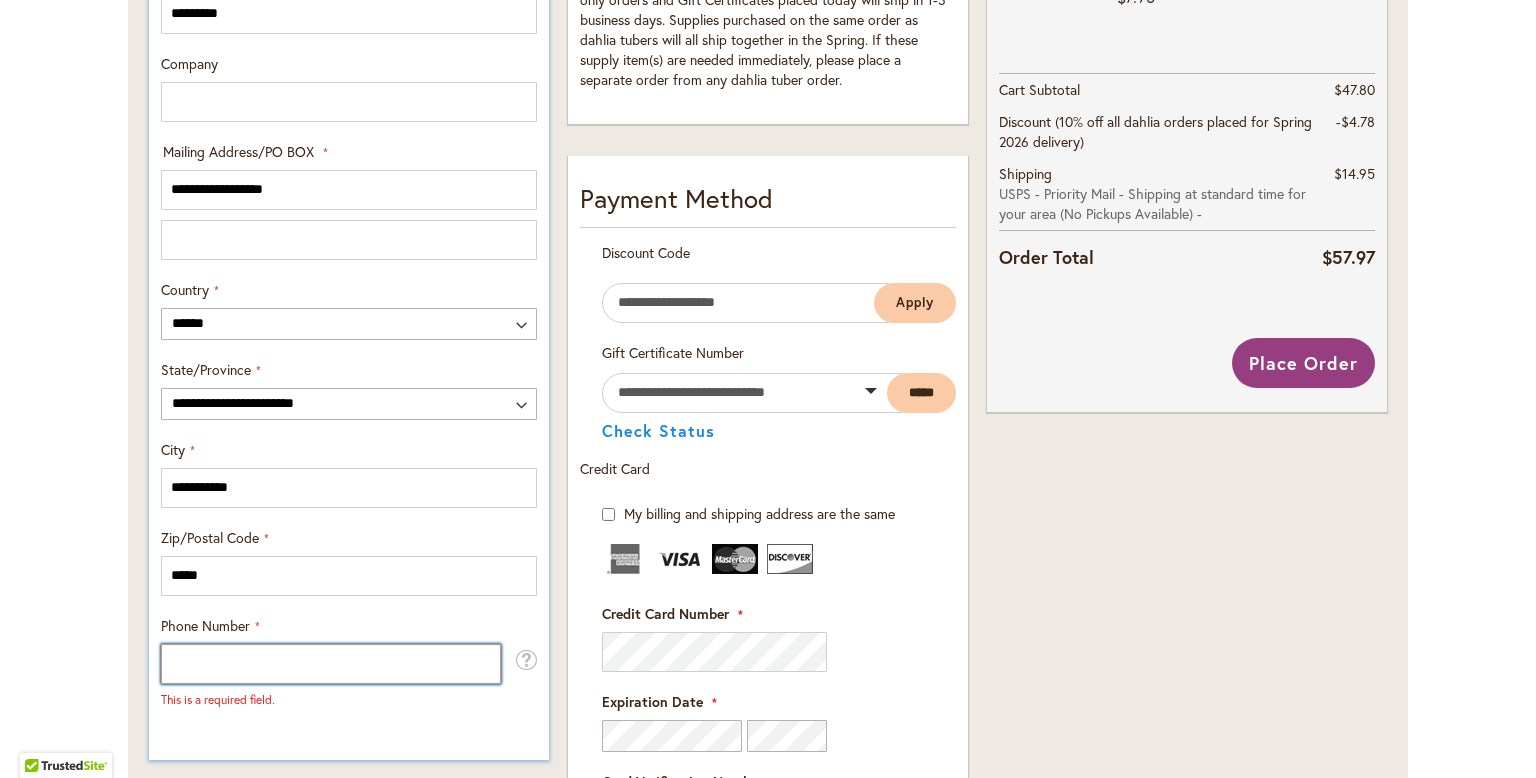 click on "Phone Number" at bounding box center [331, 664] 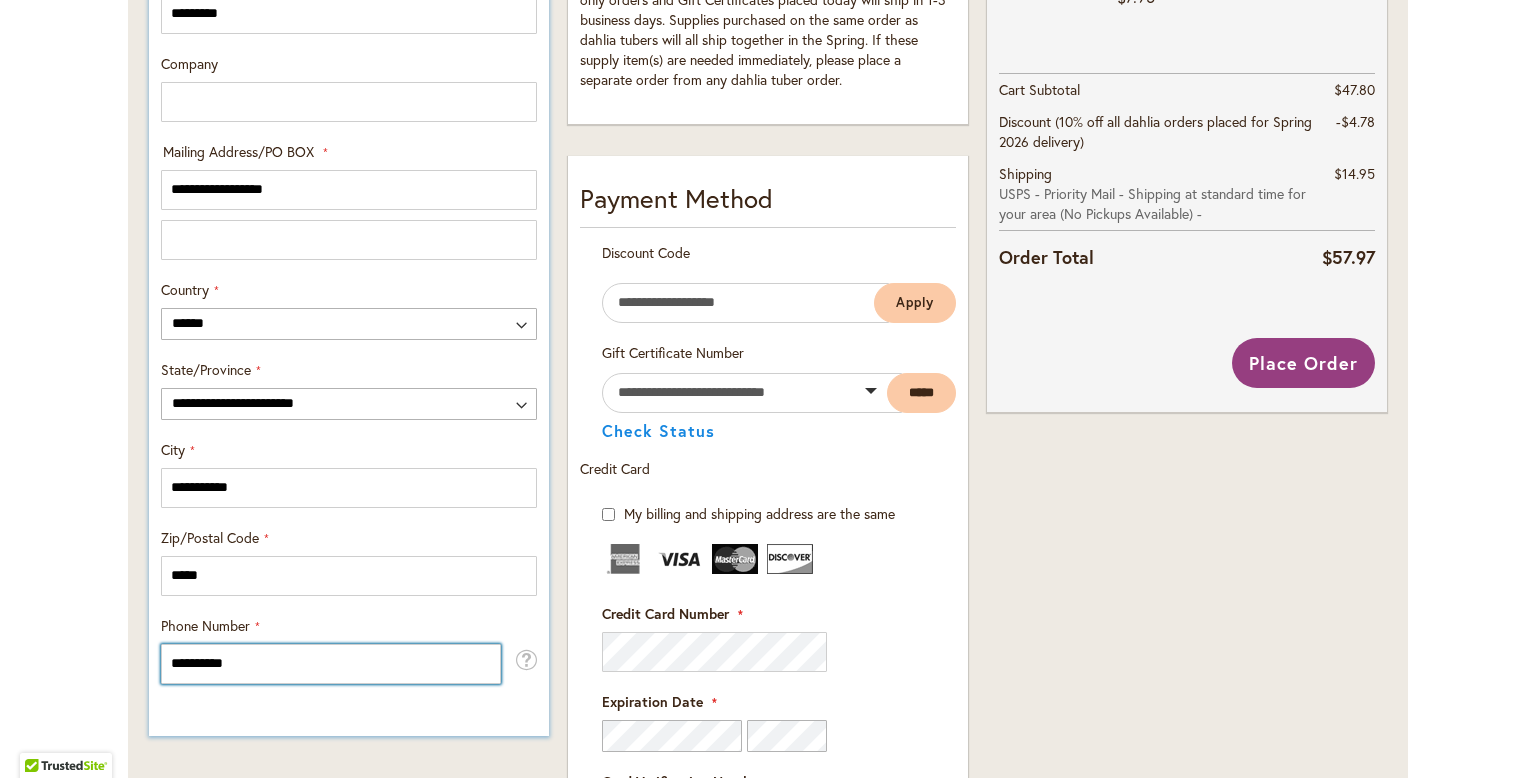 type on "**********" 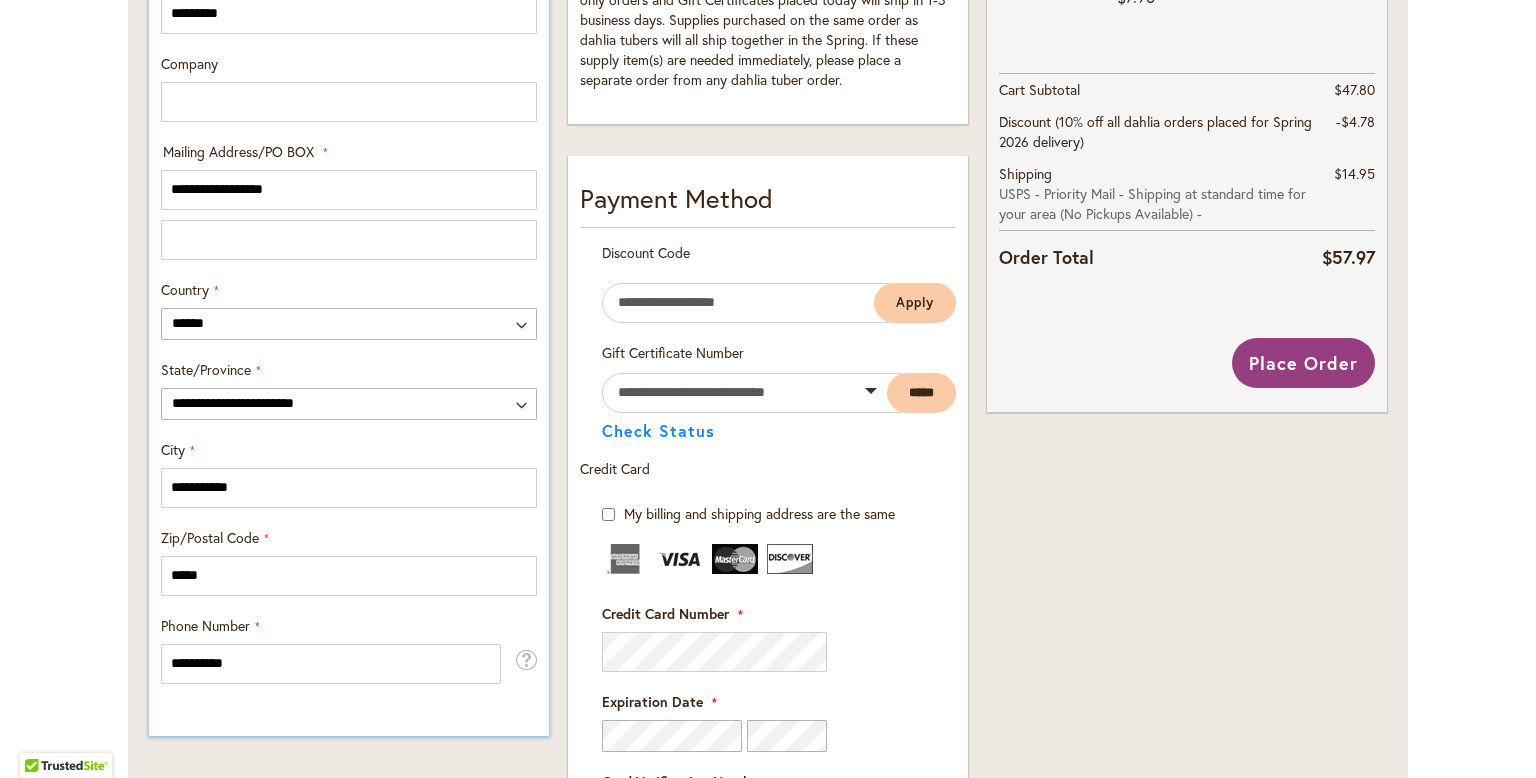 click on "**********" at bounding box center (349, 119) 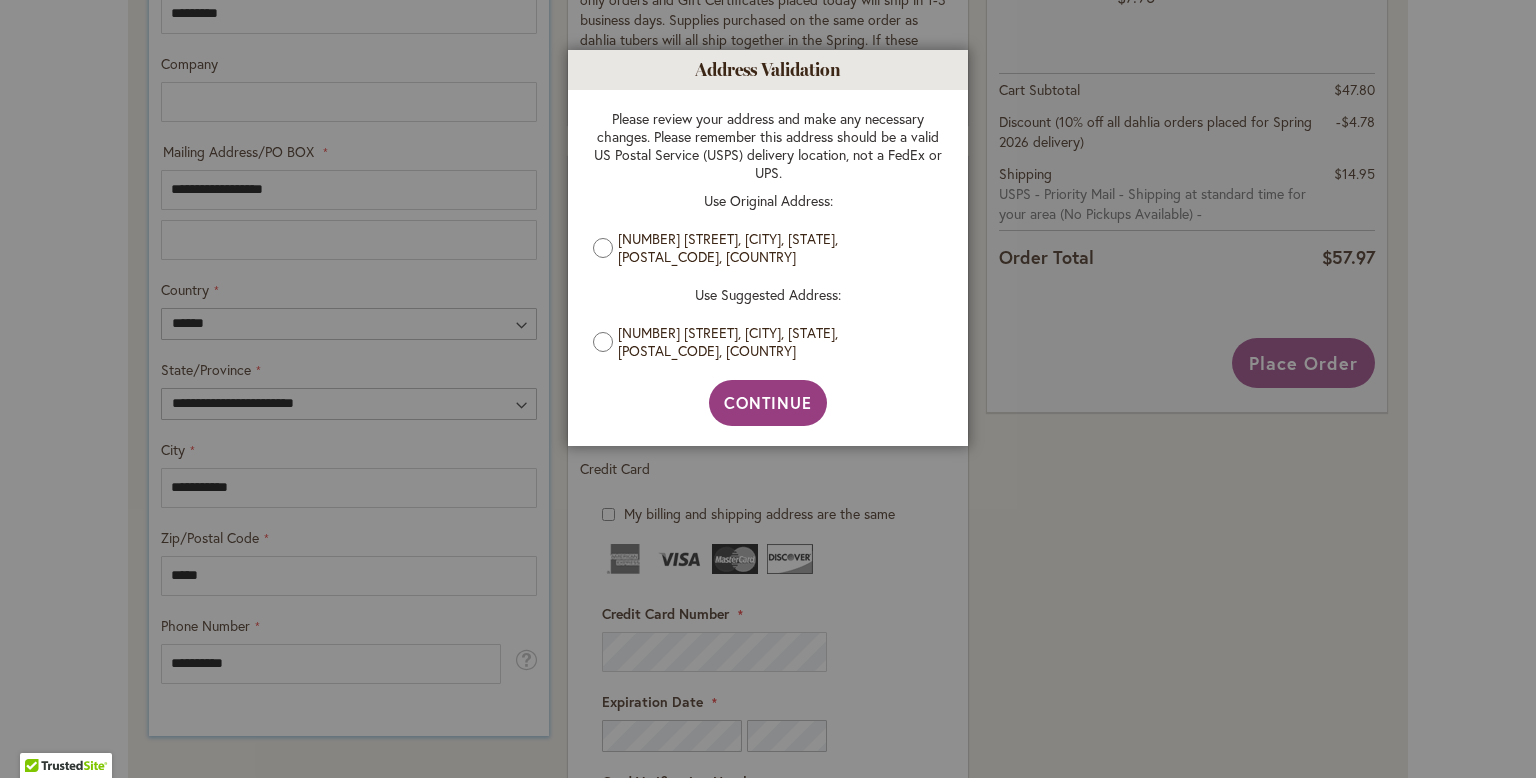 click at bounding box center (768, 389) 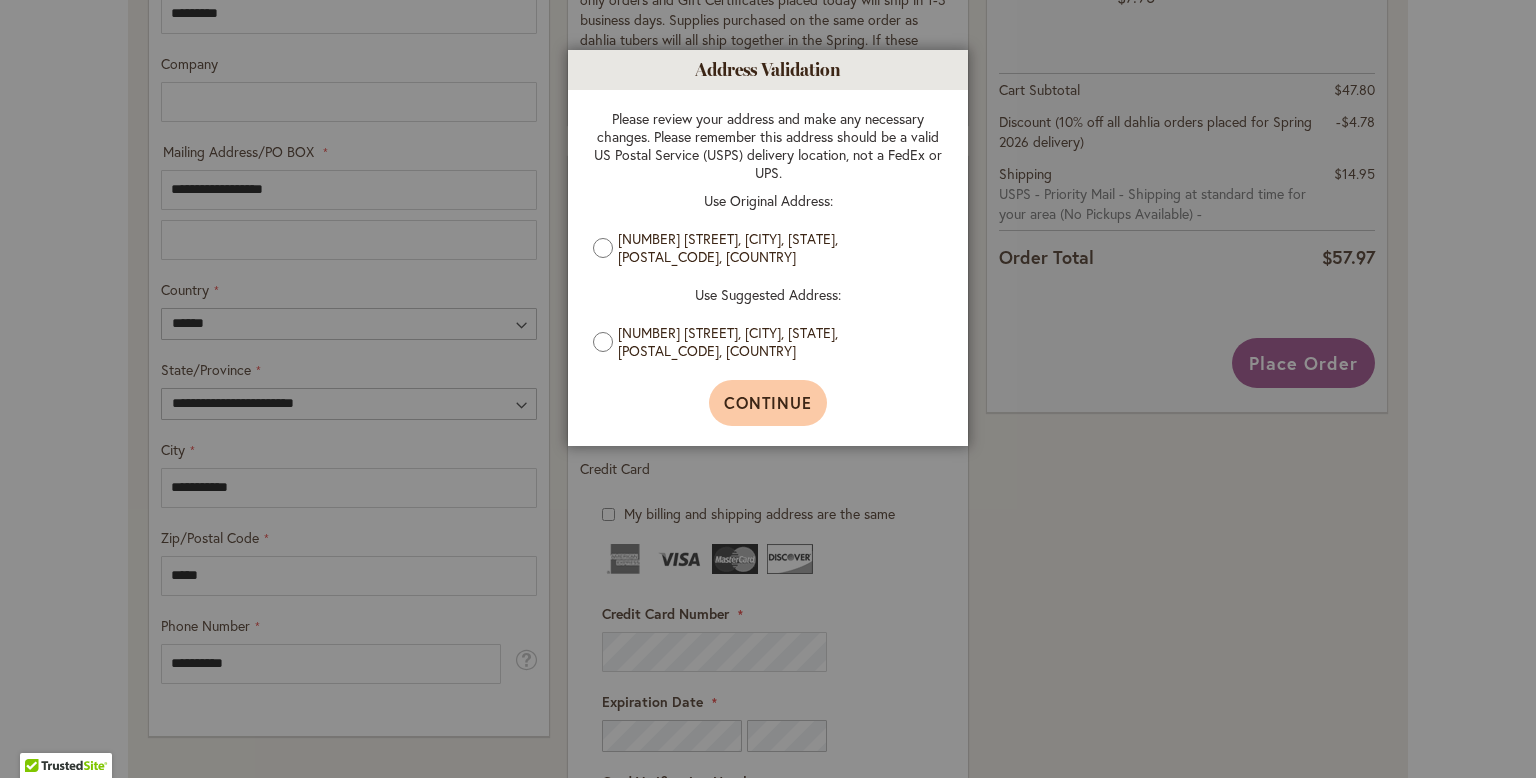 click on "Continue" at bounding box center (768, 403) 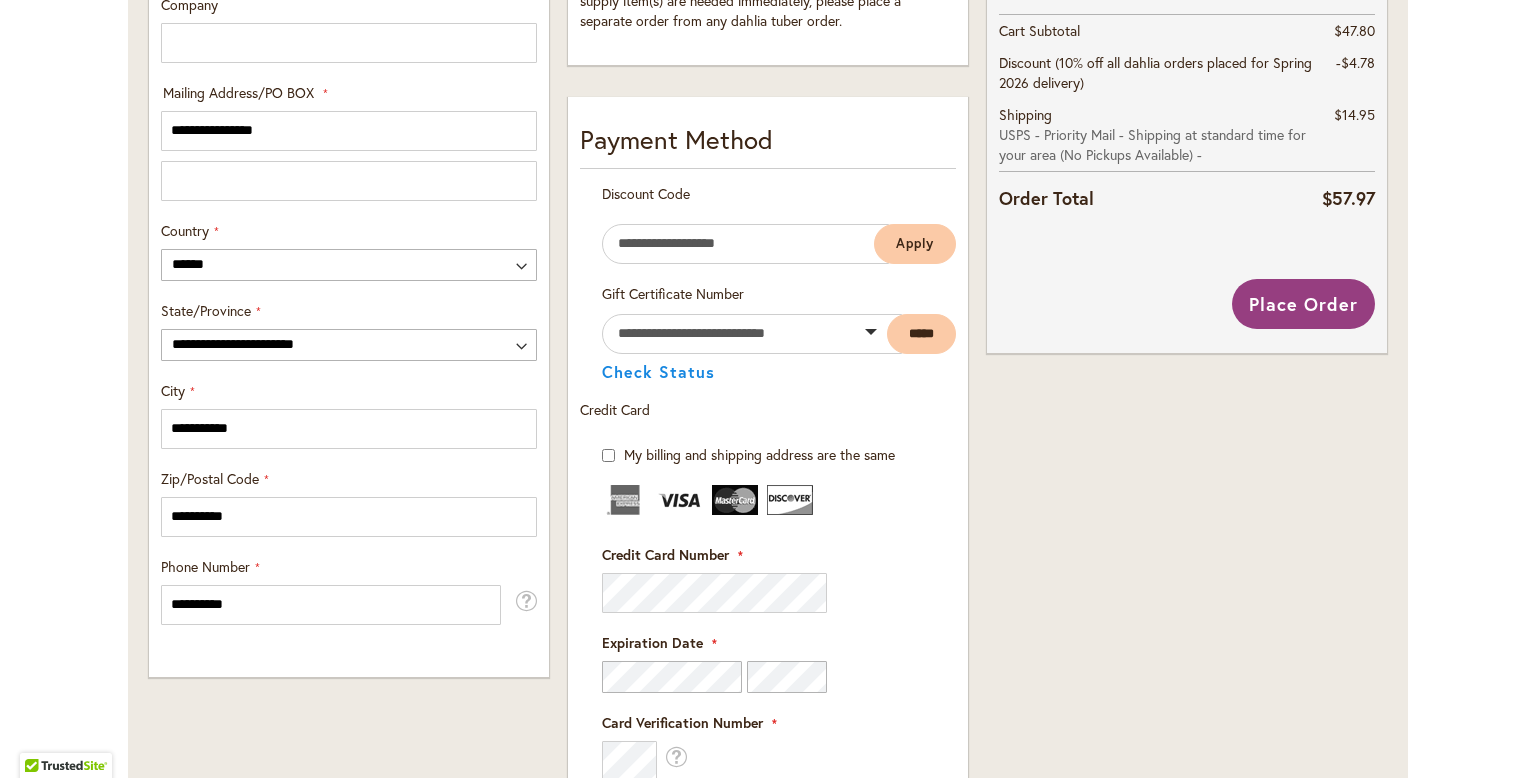 scroll, scrollTop: 953, scrollLeft: 0, axis: vertical 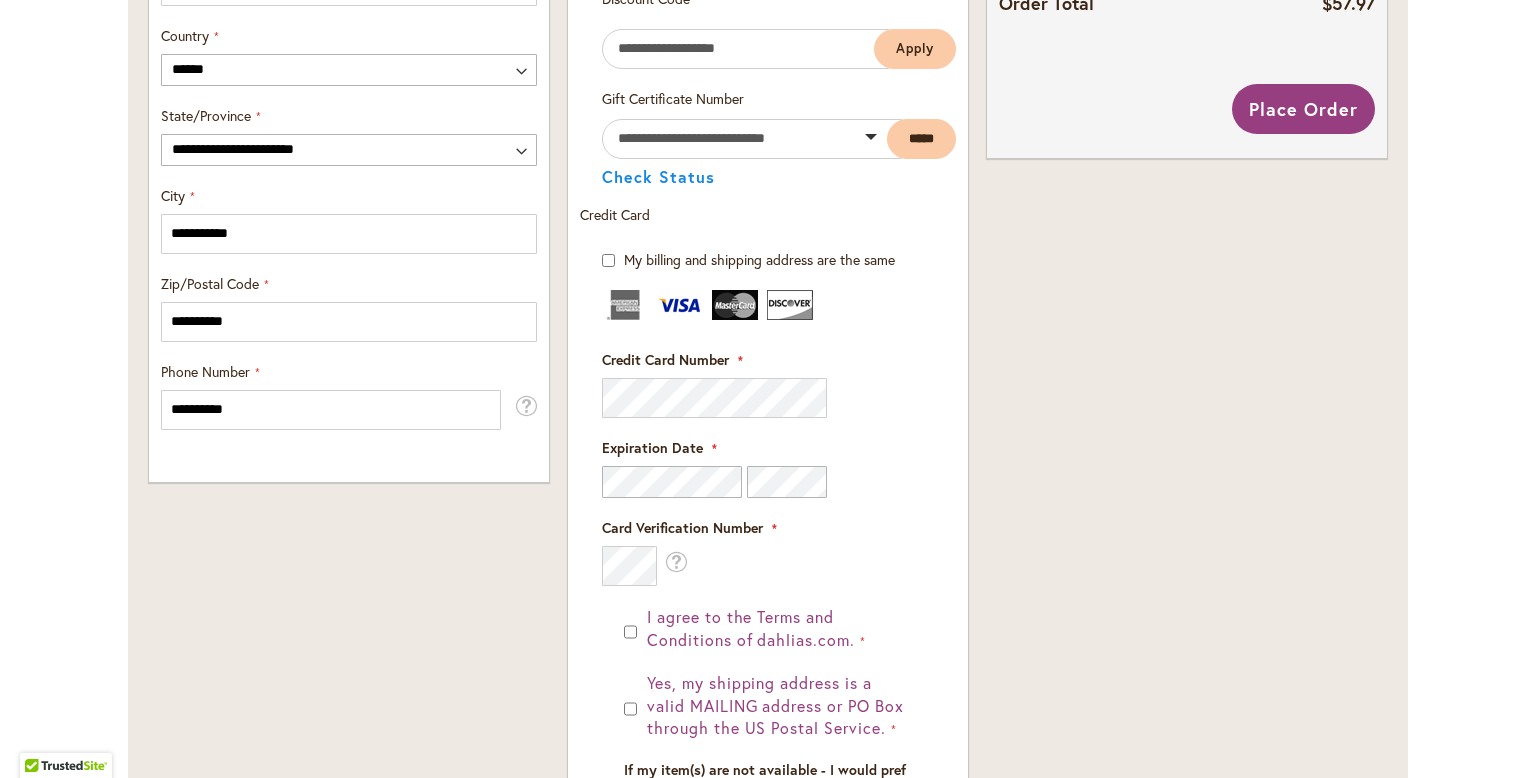 click on "Order Summary
4
Items in Cart
GINGER WILLO
Qty
1
$15.95
Qty" at bounding box center (1187, 138) 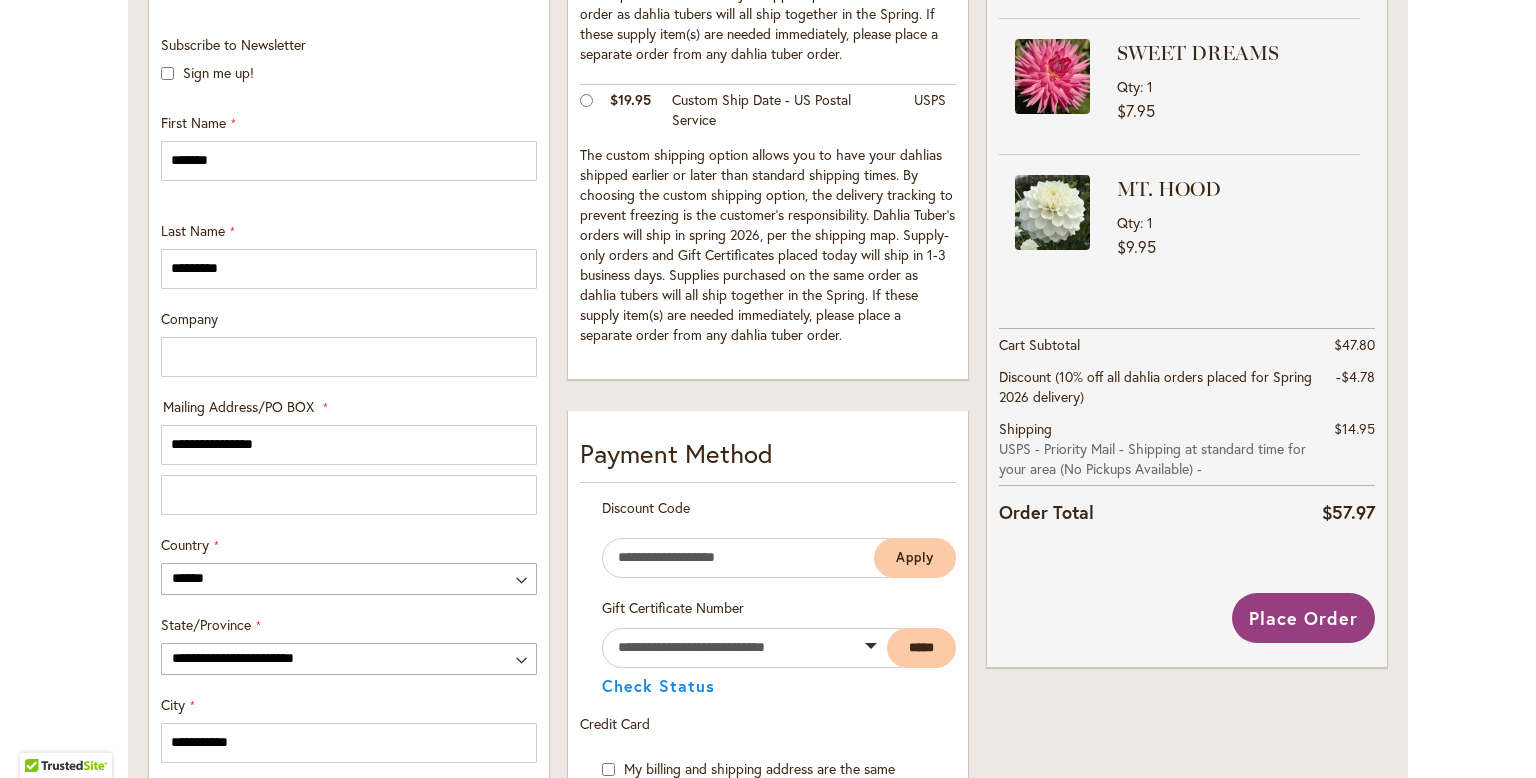scroll, scrollTop: 681, scrollLeft: 0, axis: vertical 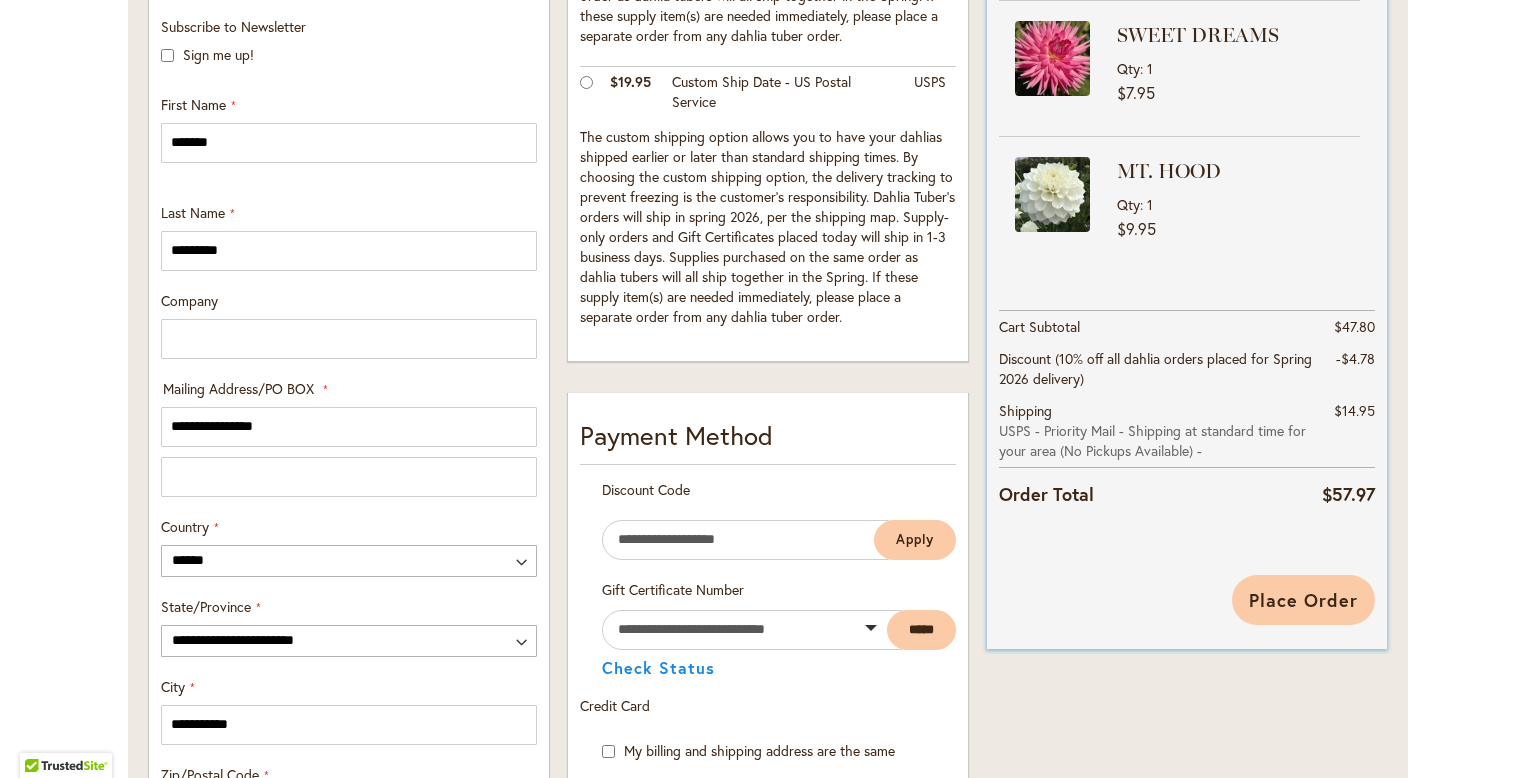 click on "Place Order" at bounding box center (1303, 600) 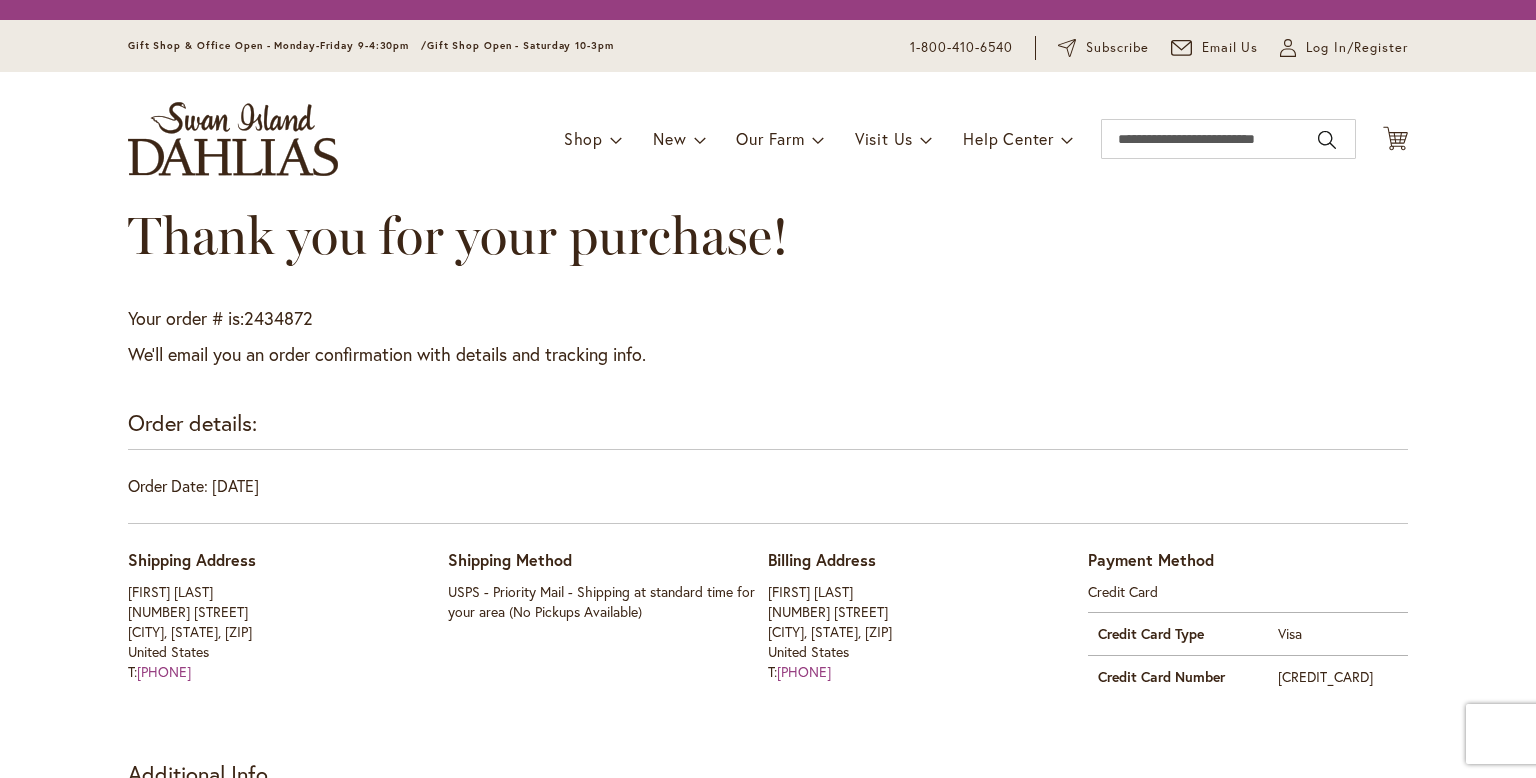 scroll, scrollTop: 0, scrollLeft: 0, axis: both 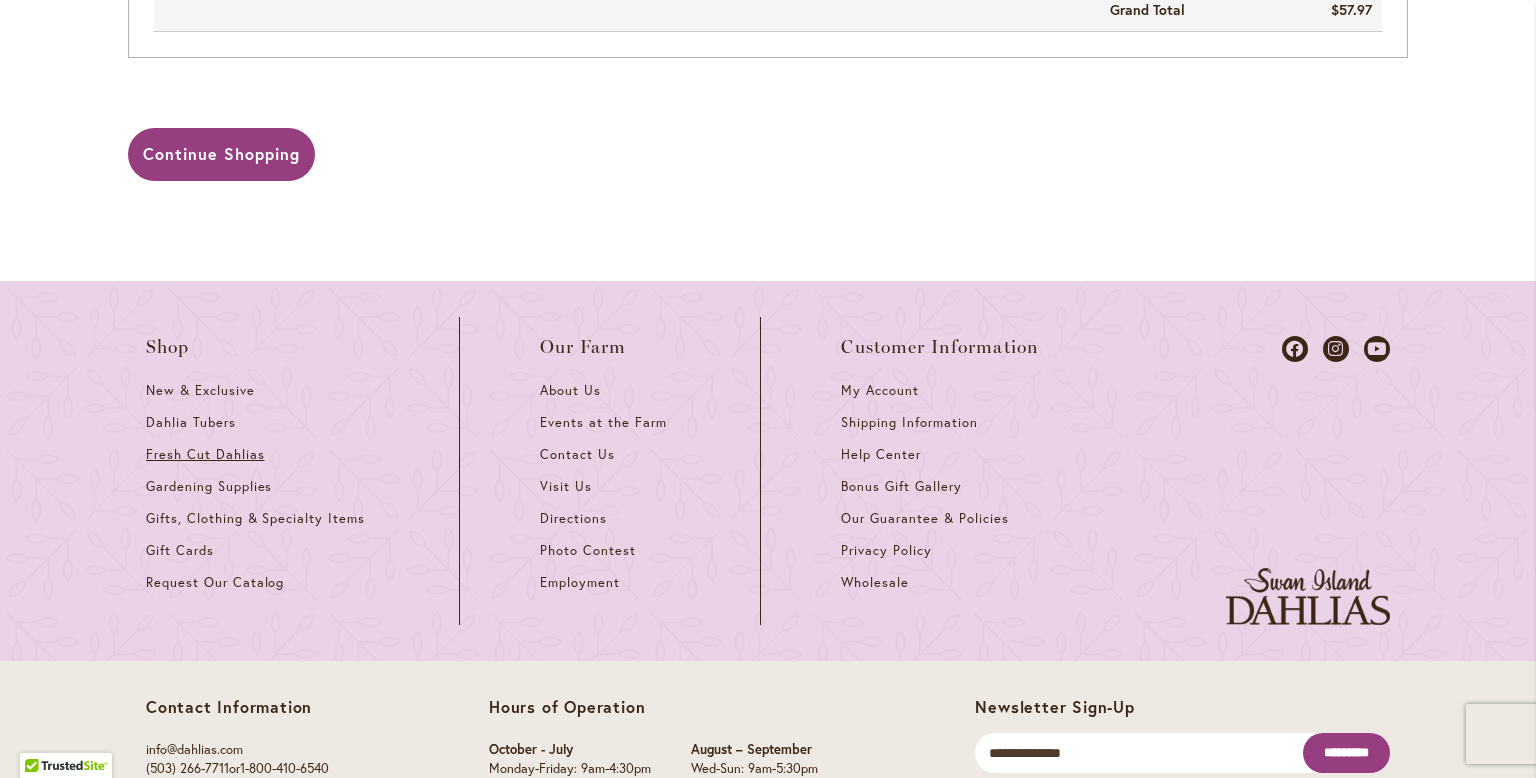 click on "Fresh Cut Dahlias" at bounding box center (205, 454) 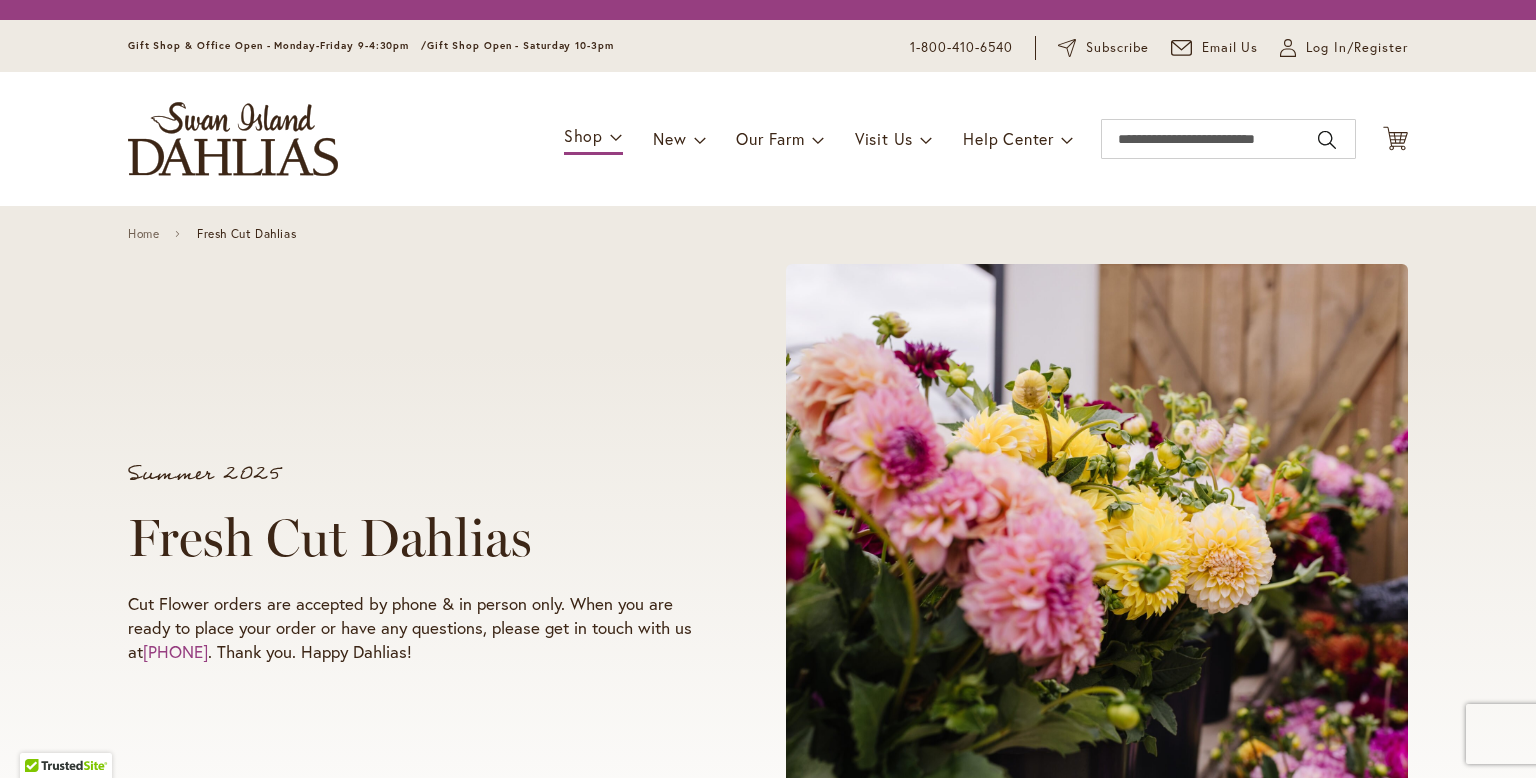 scroll, scrollTop: 0, scrollLeft: 0, axis: both 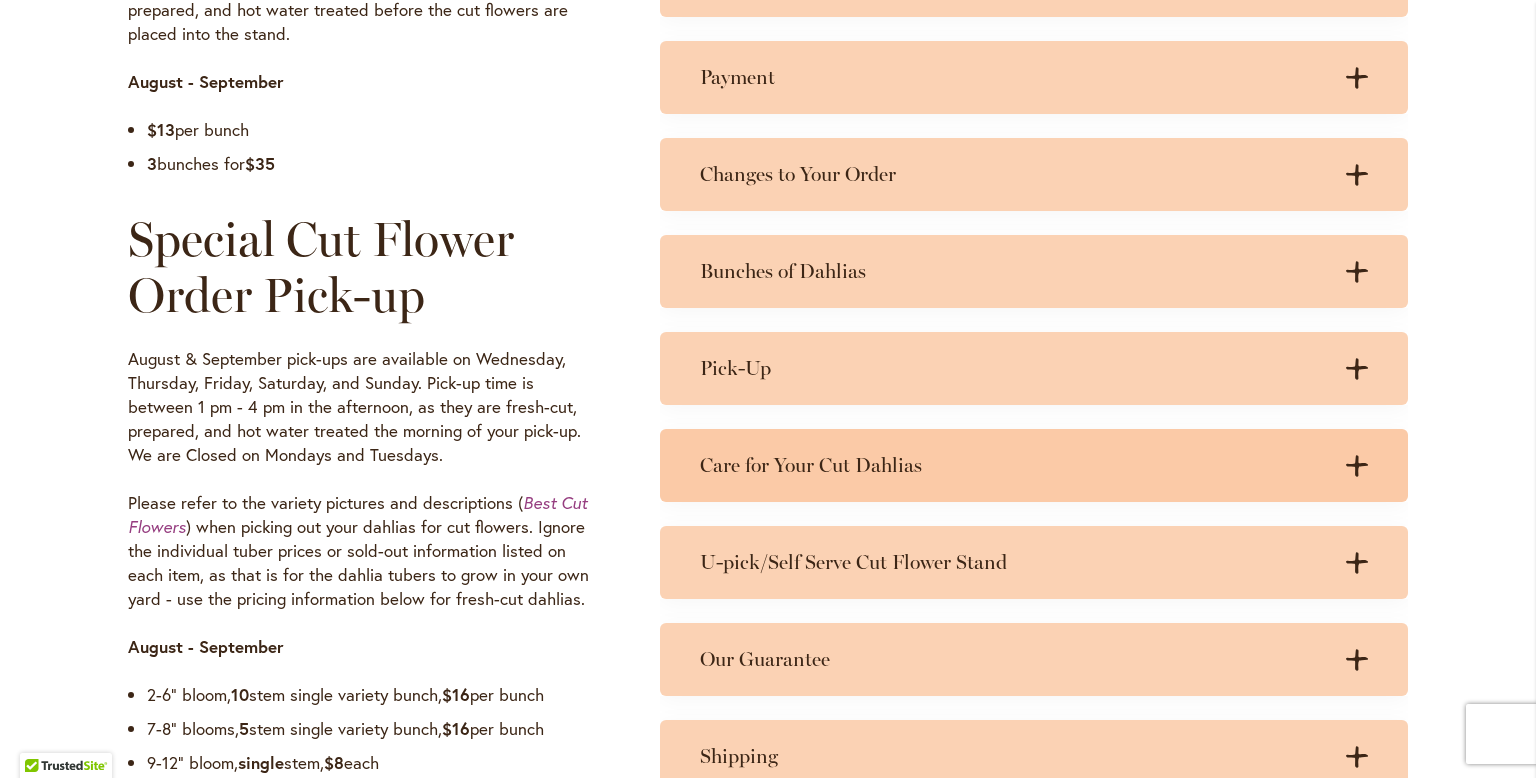 click 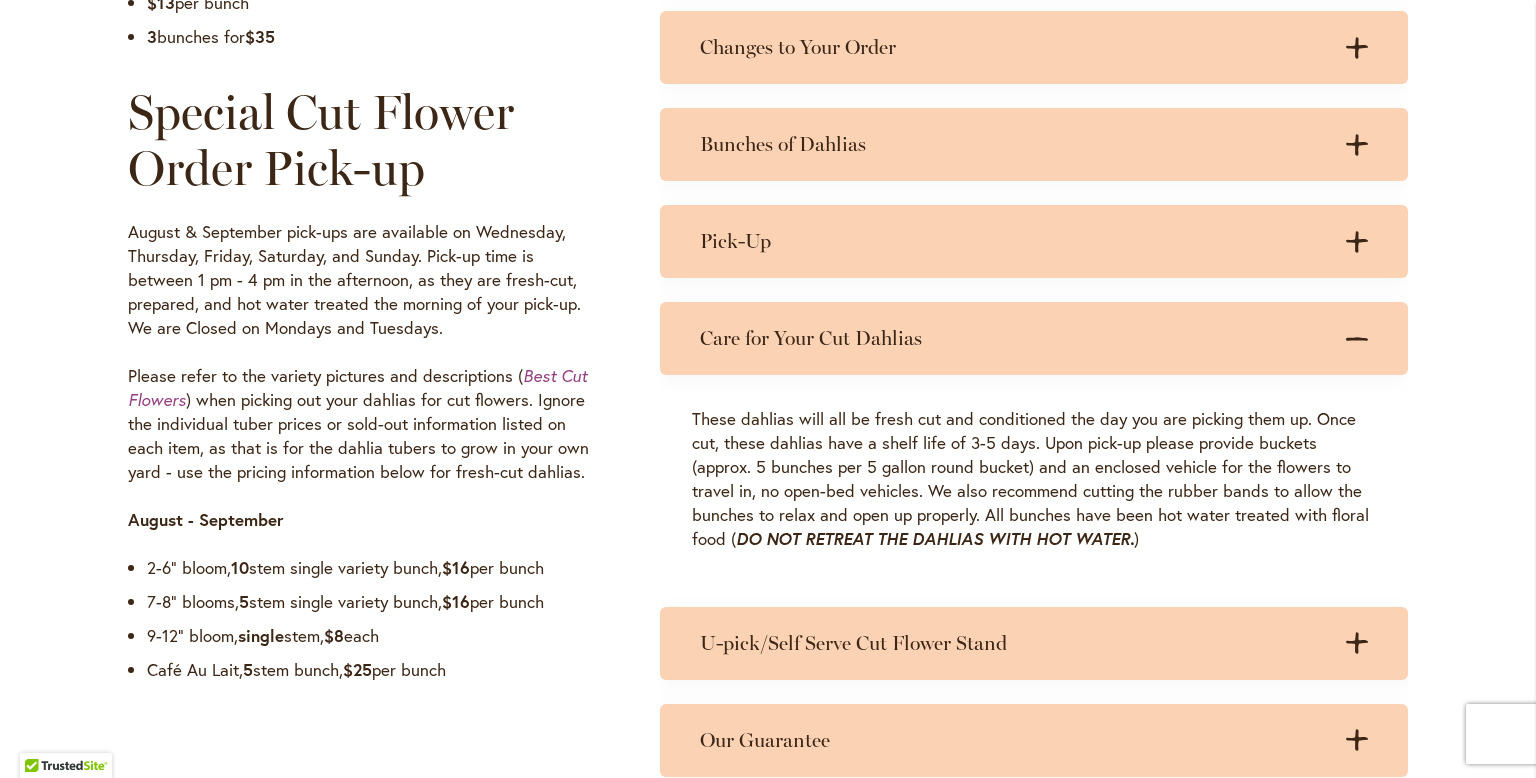 scroll, scrollTop: 1472, scrollLeft: 0, axis: vertical 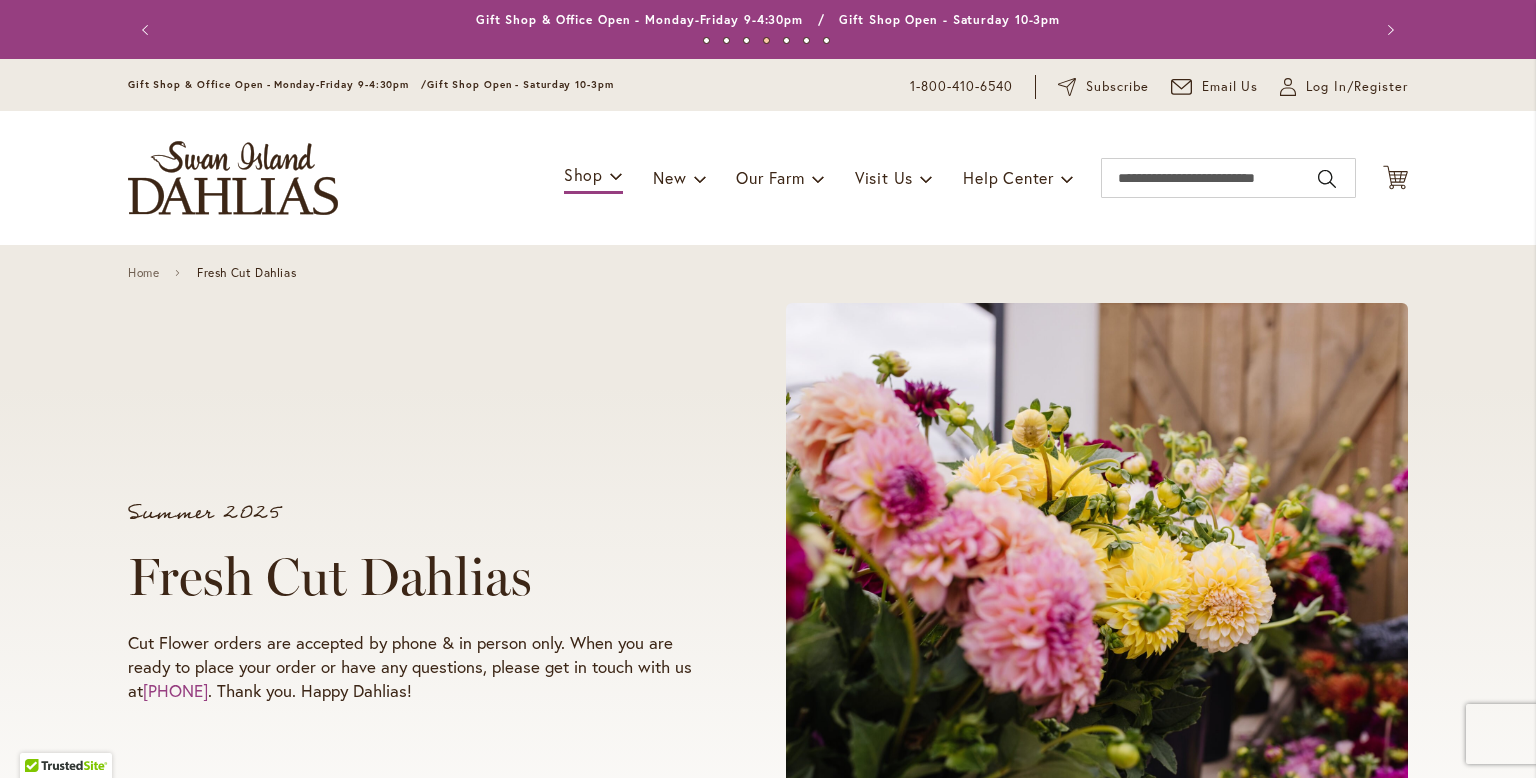 click on "Gift Shop & Office Open - Monday-Friday 9-4:30pm   /   Gift Shop Open - Saturday 10-3pm" at bounding box center (768, 20) 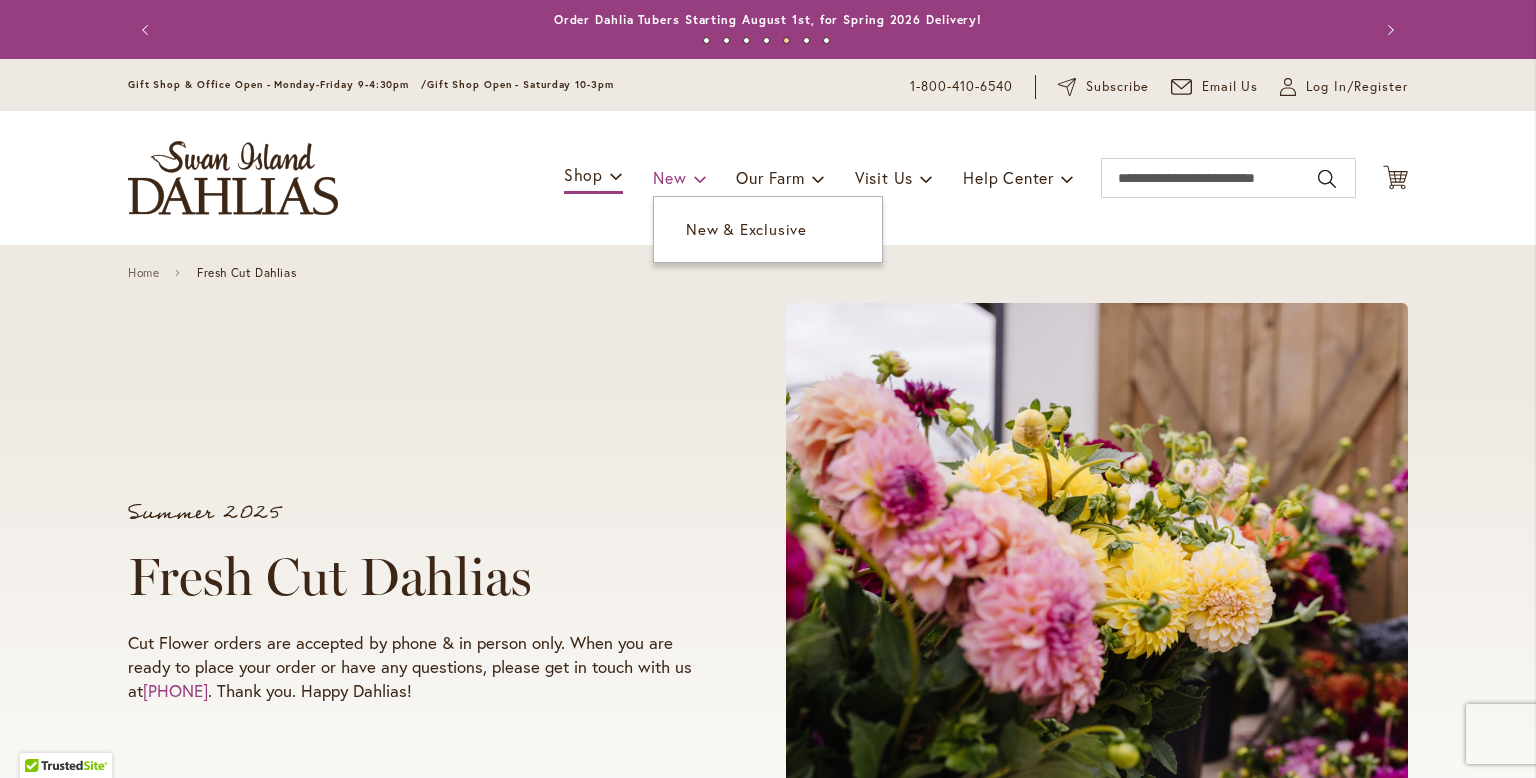click on "New" at bounding box center (669, 177) 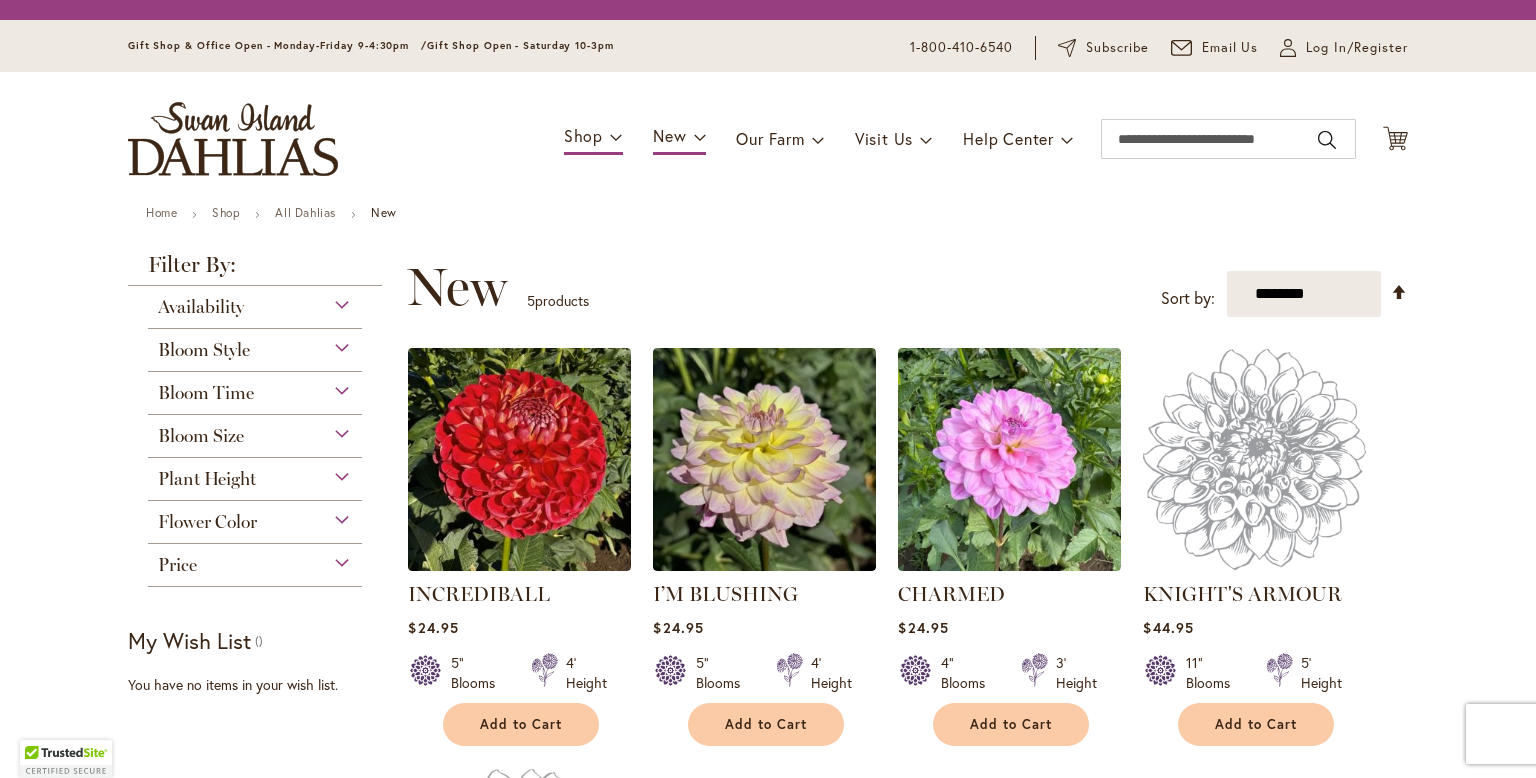 scroll, scrollTop: 0, scrollLeft: 0, axis: both 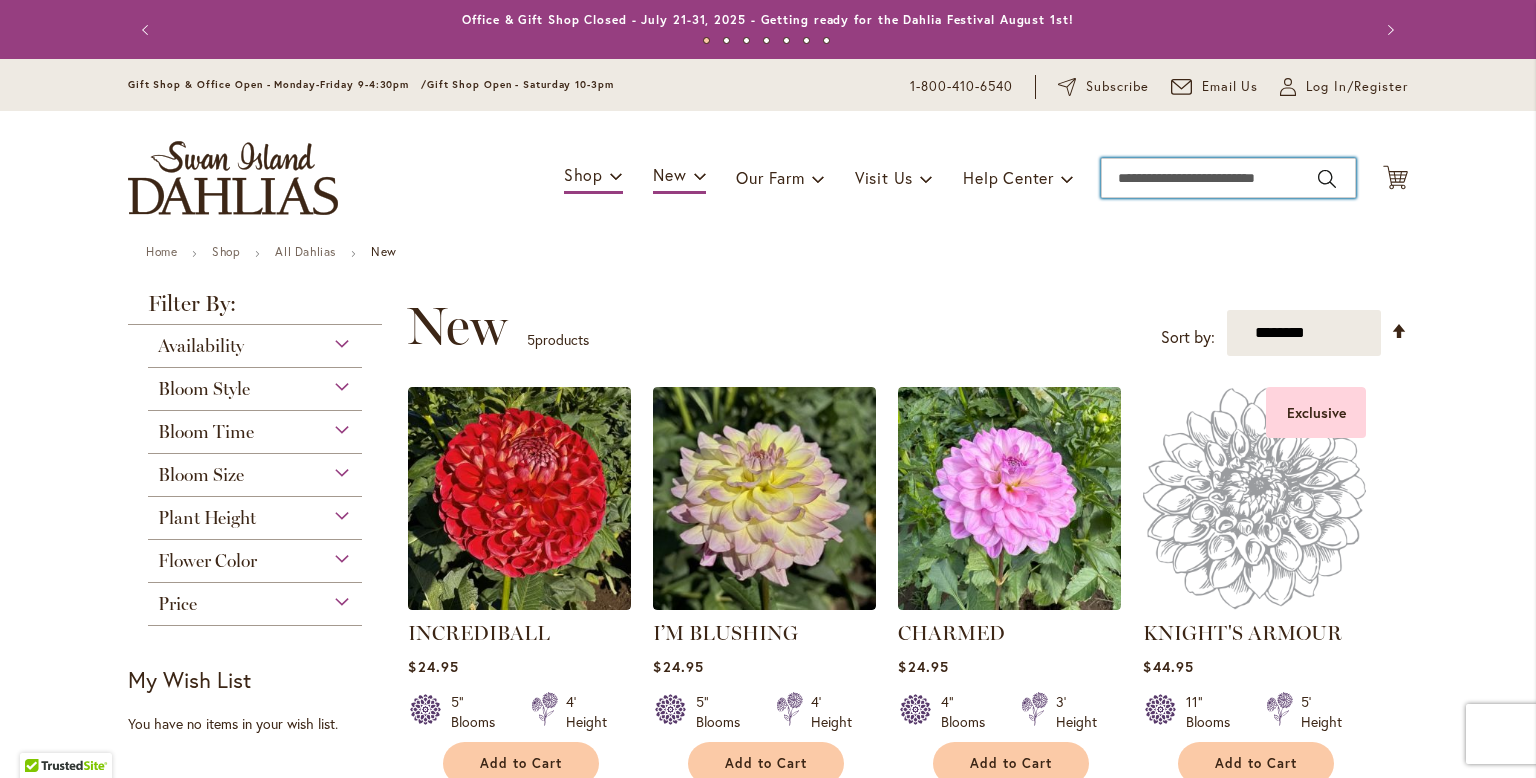 click on "Search" at bounding box center (1228, 178) 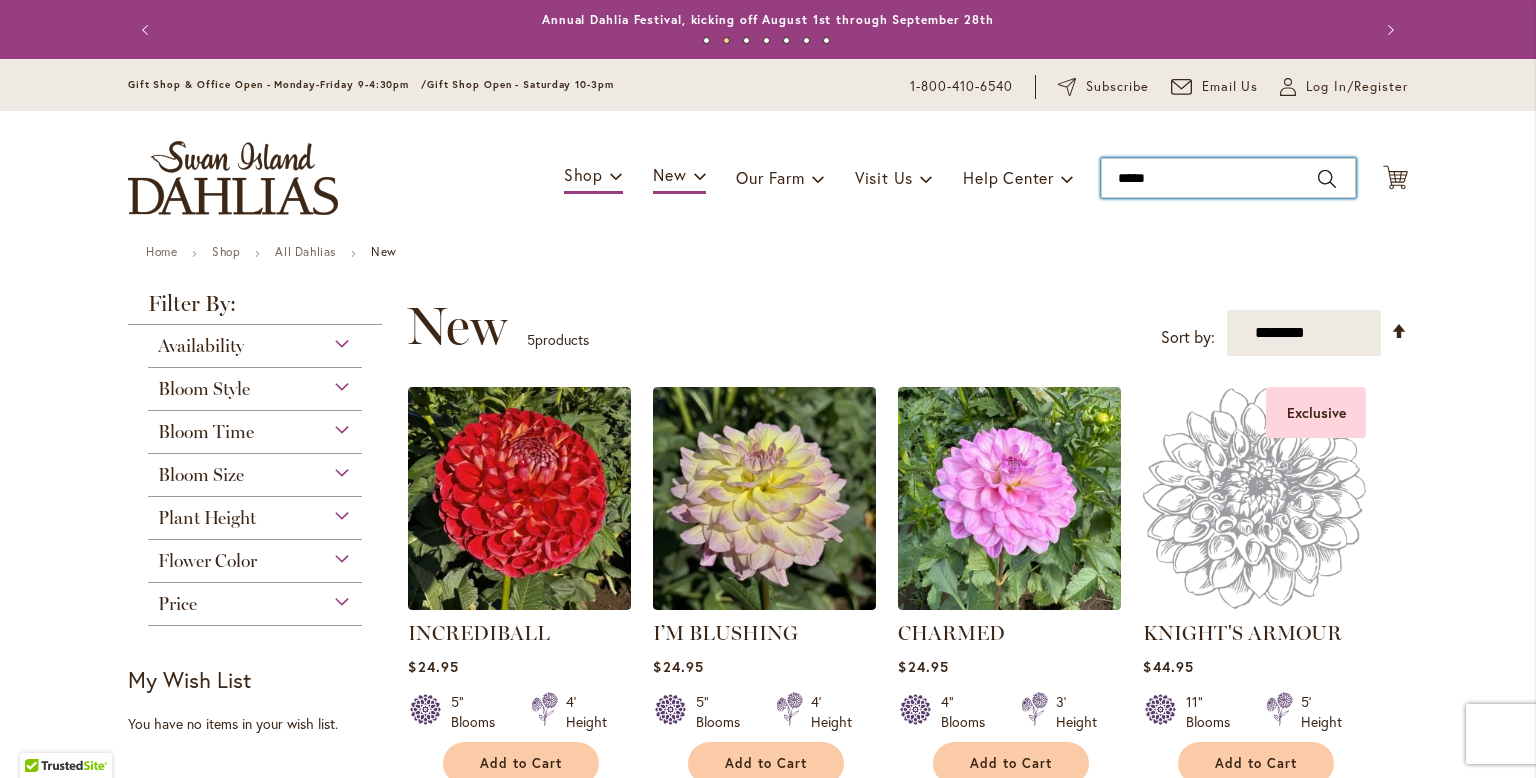 type on "******" 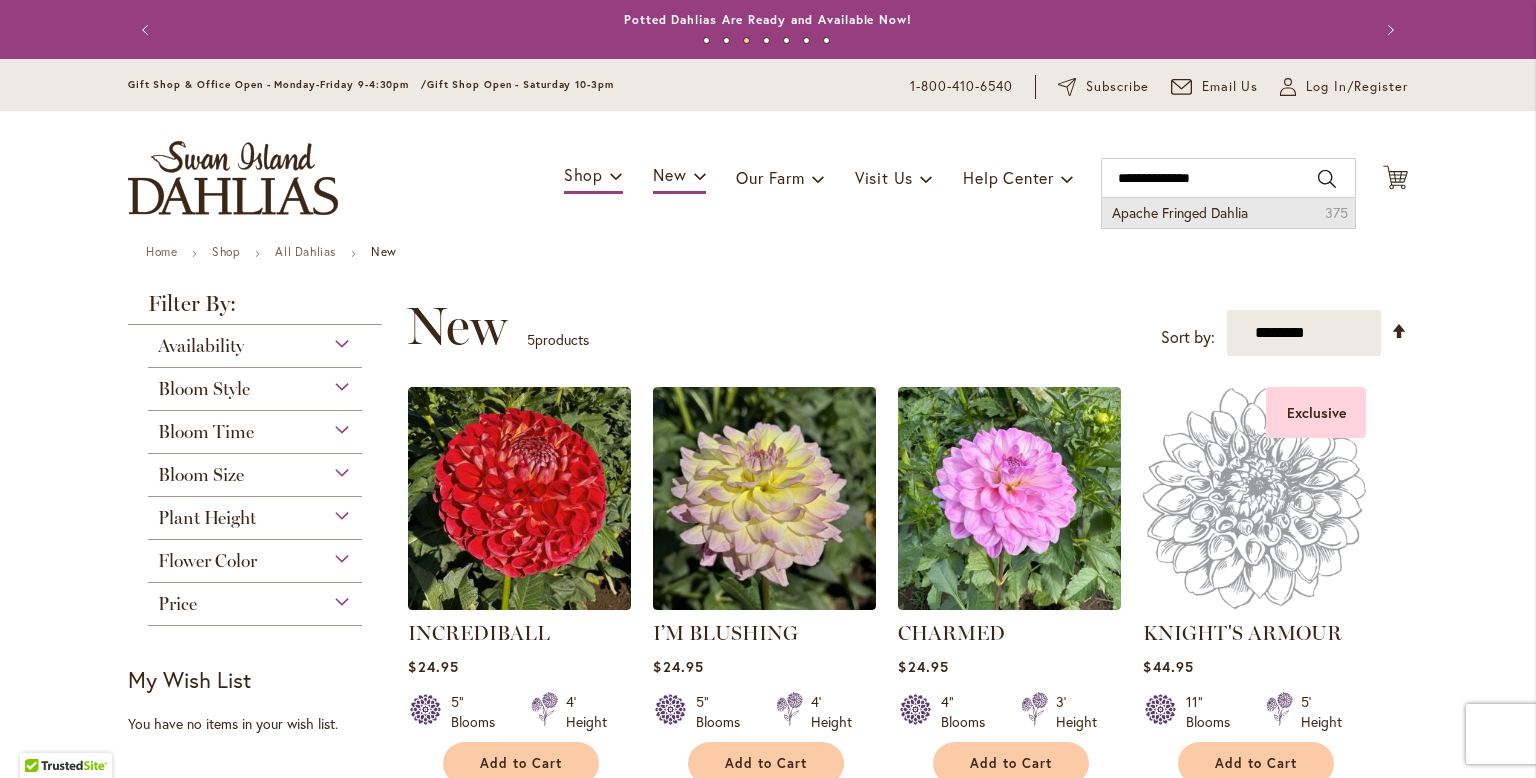 click on "Apache Fringed Dahlia" at bounding box center [1180, 212] 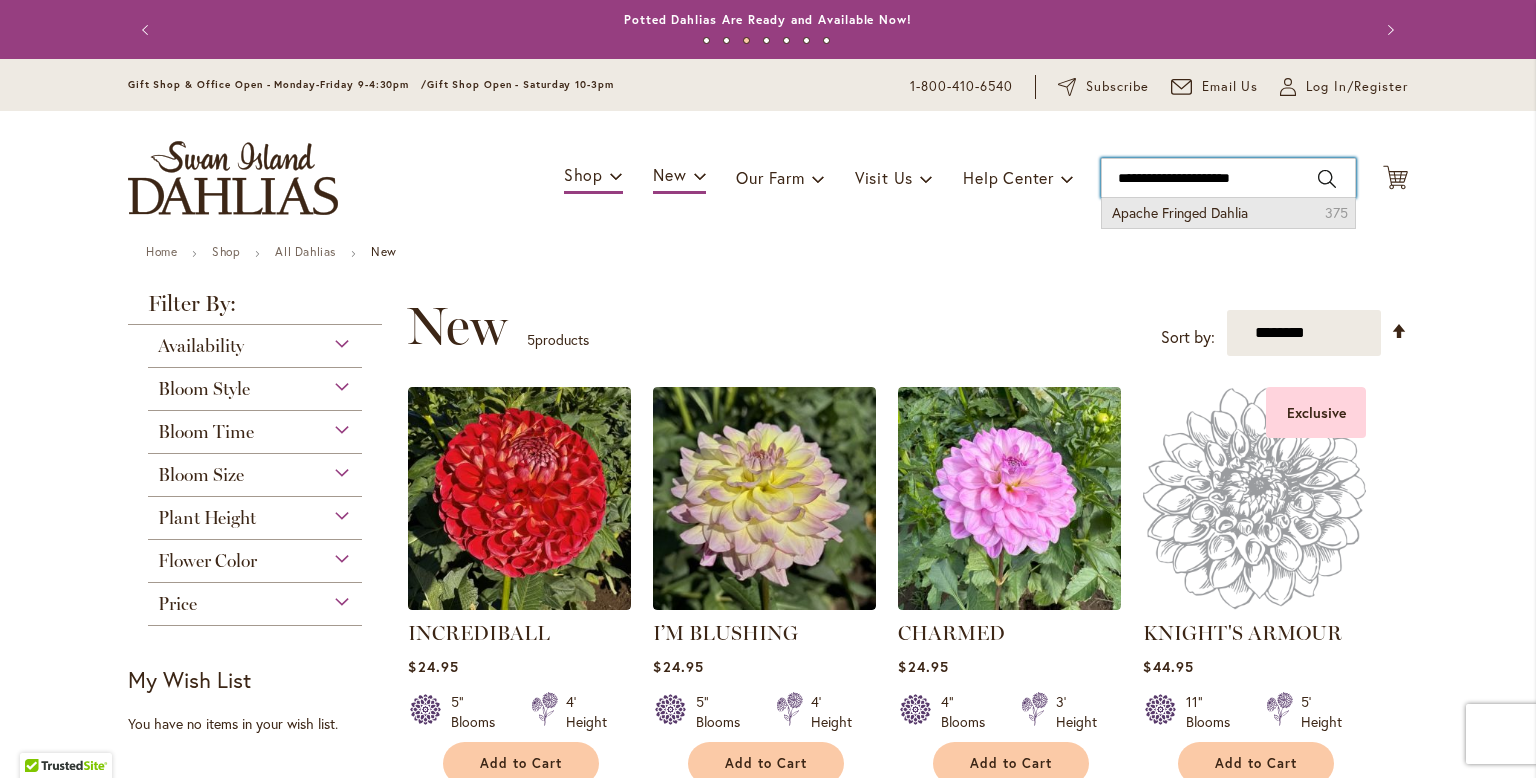type on "**********" 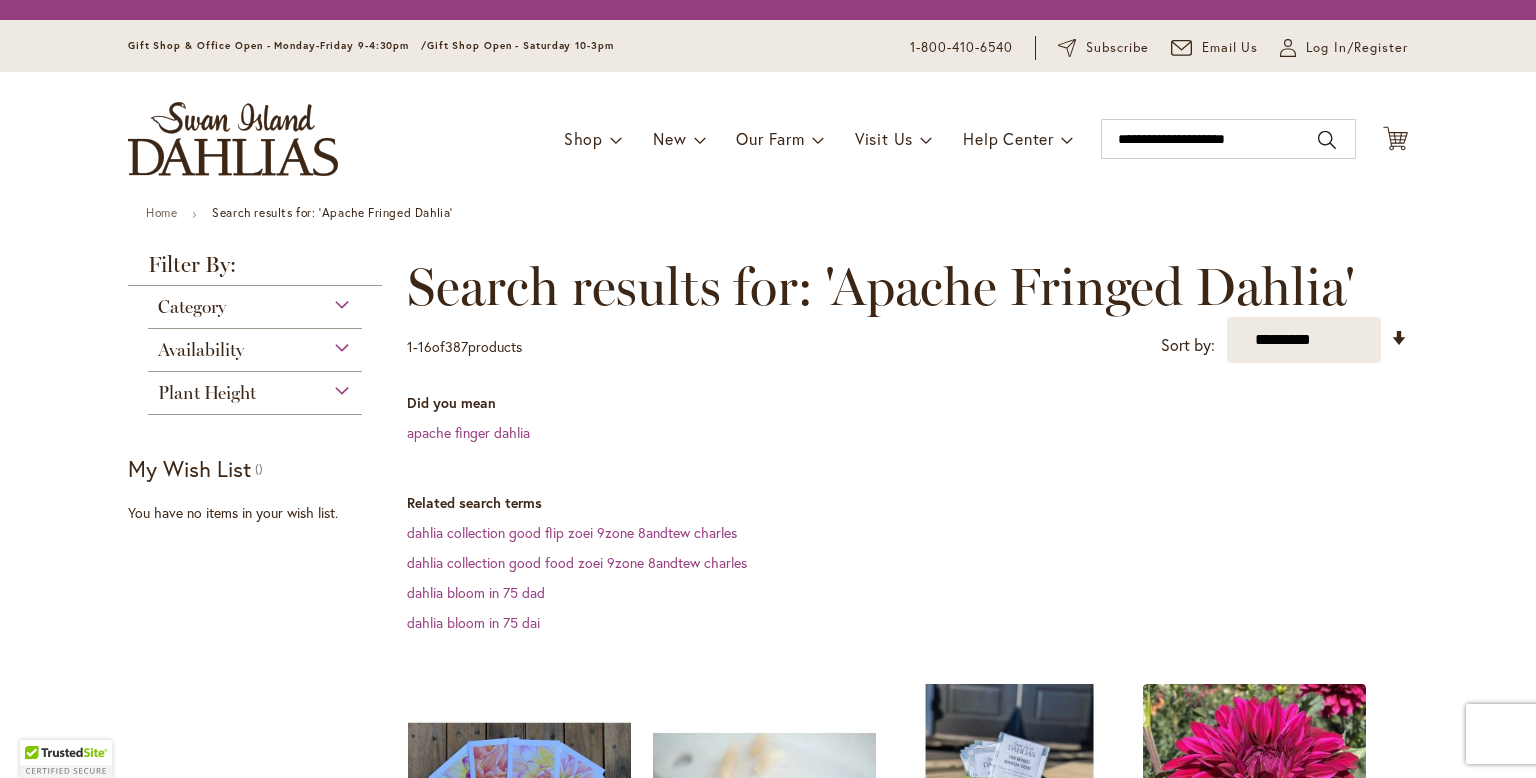 scroll, scrollTop: 0, scrollLeft: 0, axis: both 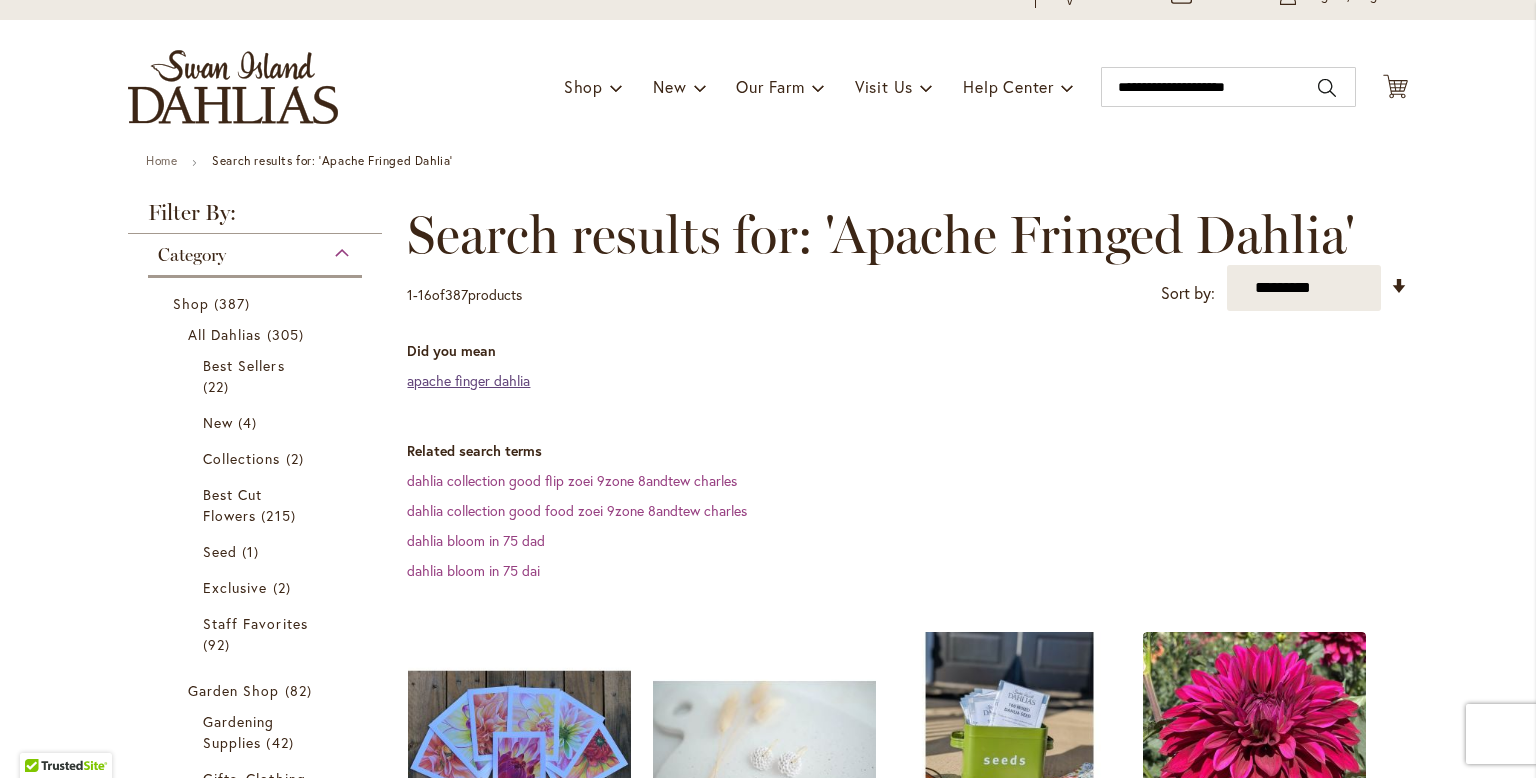 click on "apache finger dahlia" at bounding box center [468, 380] 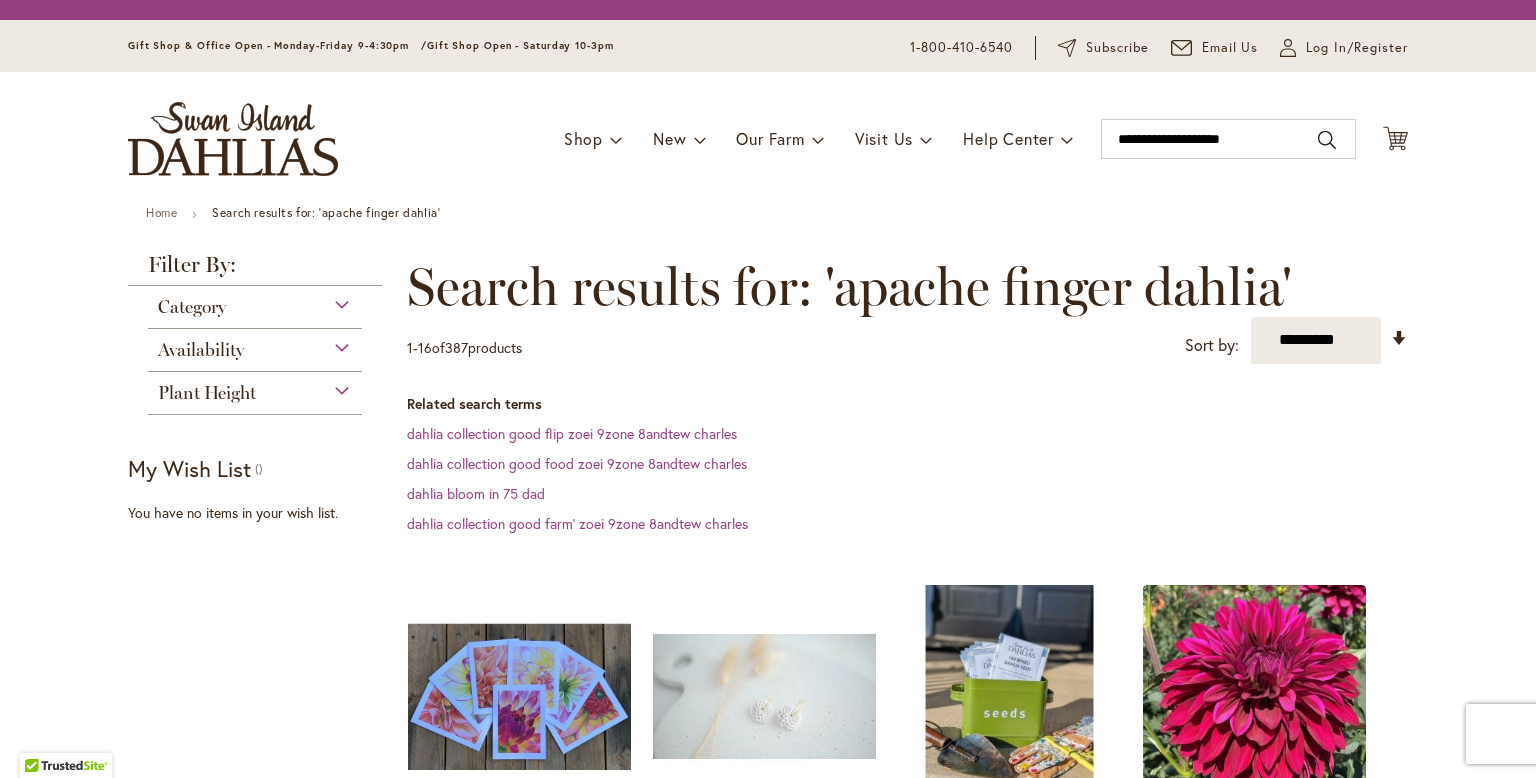 scroll, scrollTop: 0, scrollLeft: 0, axis: both 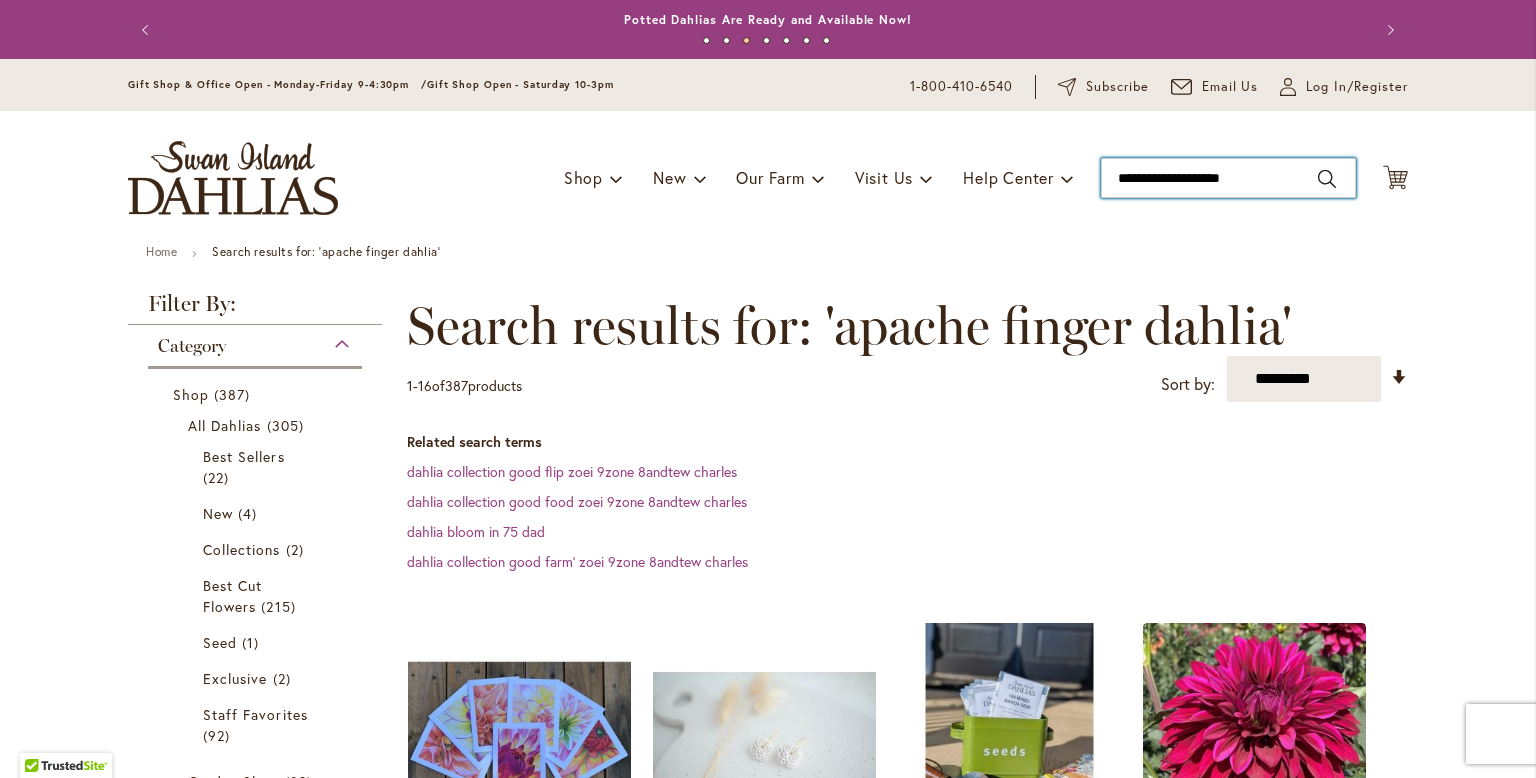 type on "**********" 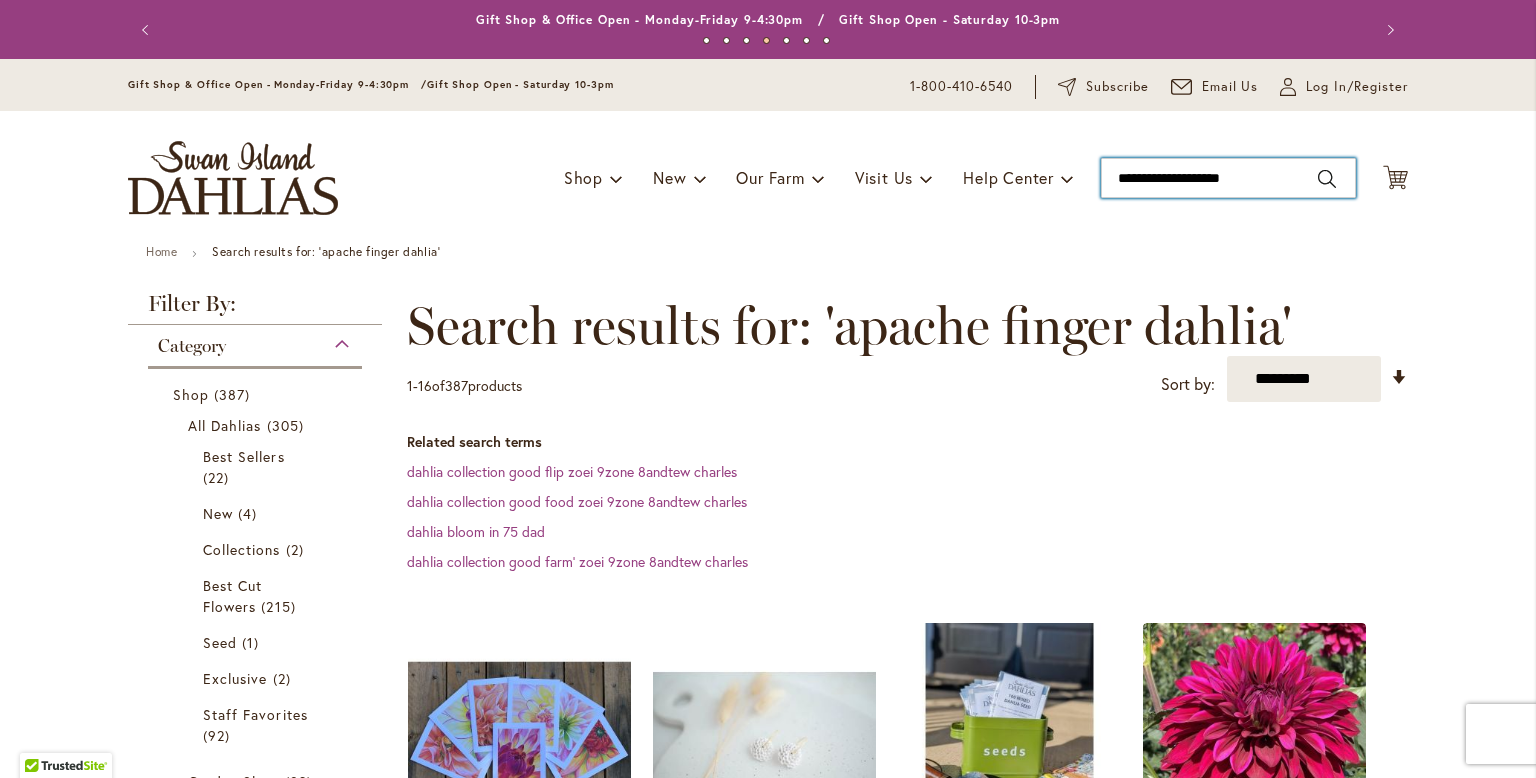 click on "**********" at bounding box center [1228, 178] 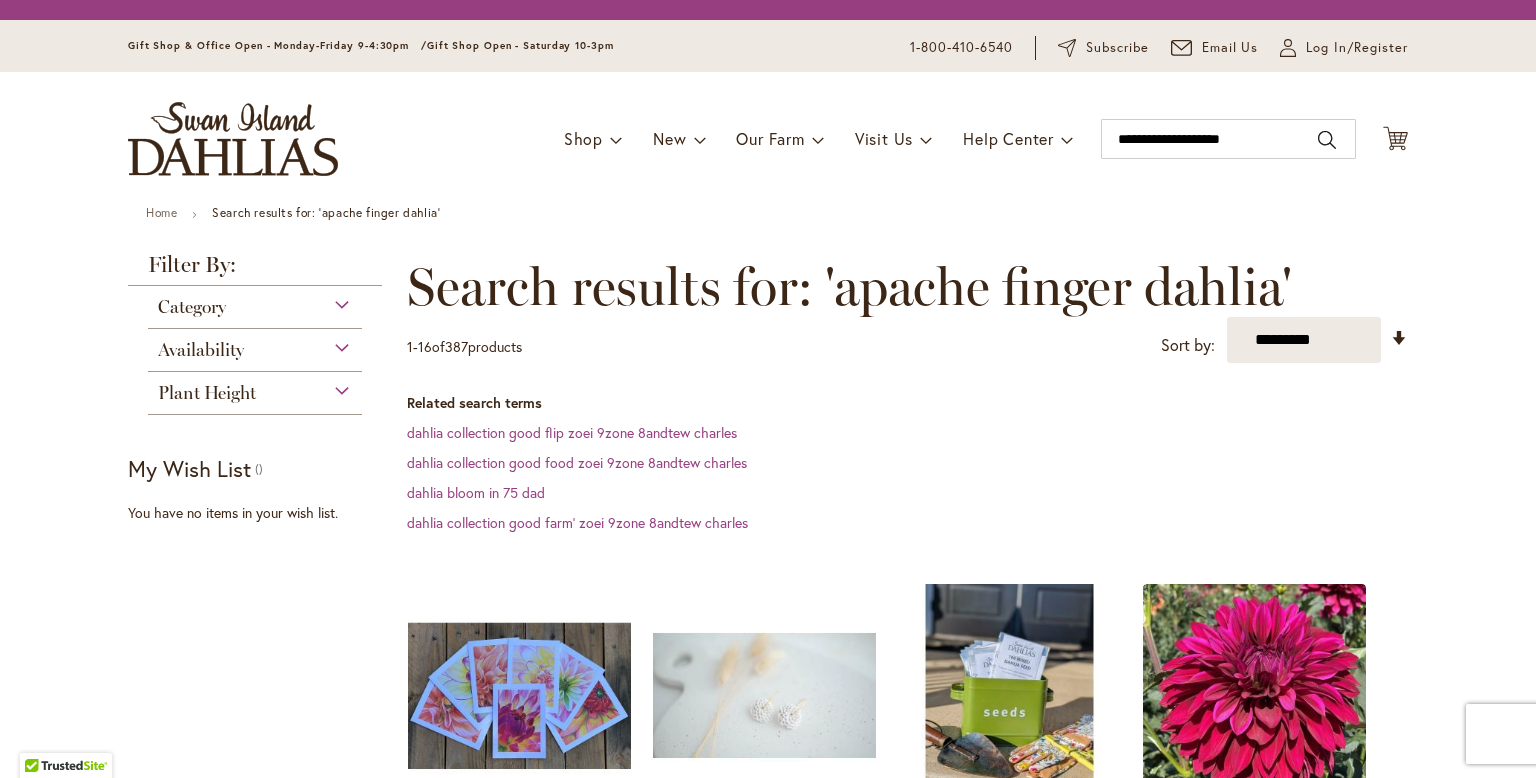 scroll, scrollTop: 0, scrollLeft: 0, axis: both 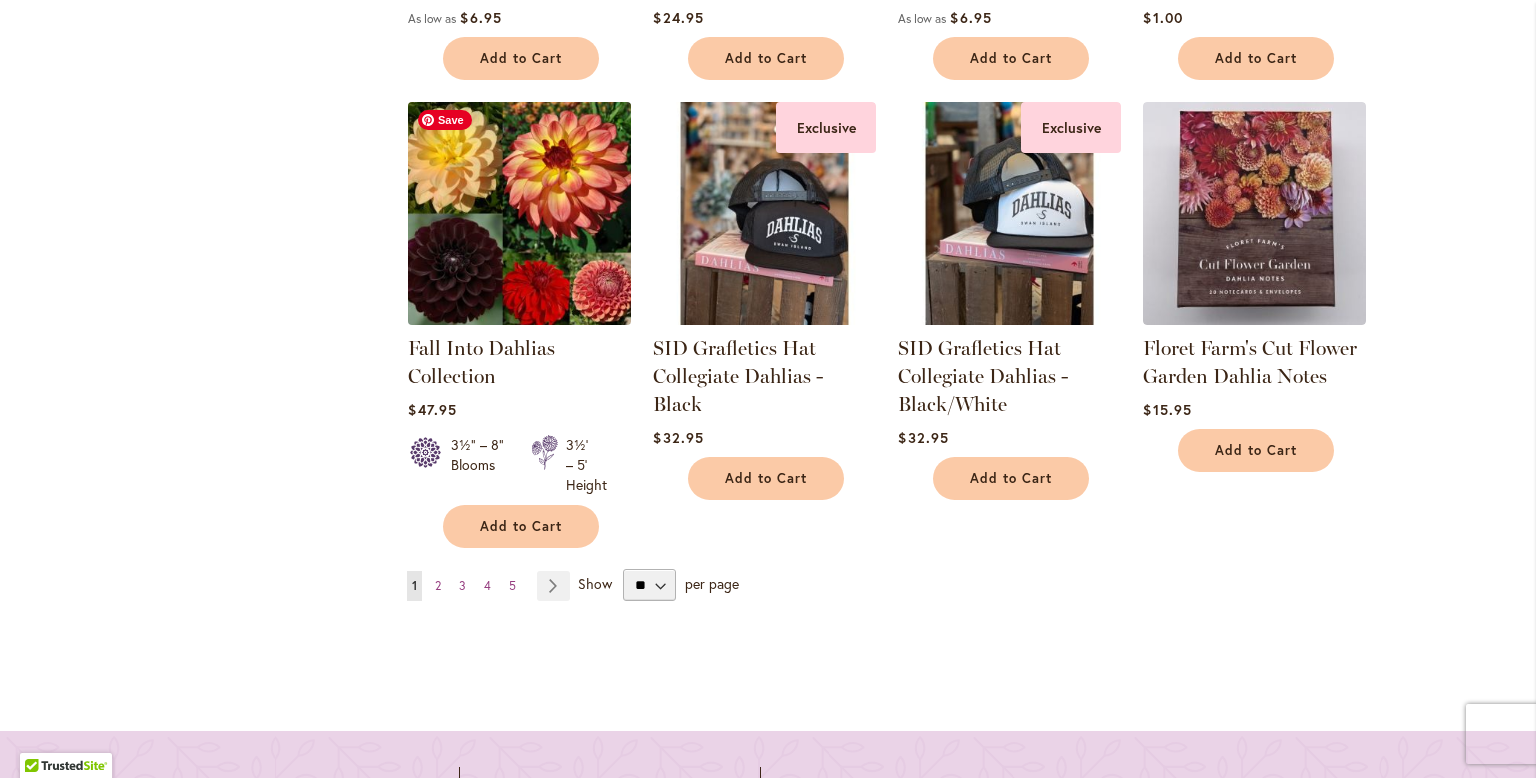 click at bounding box center [520, 214] 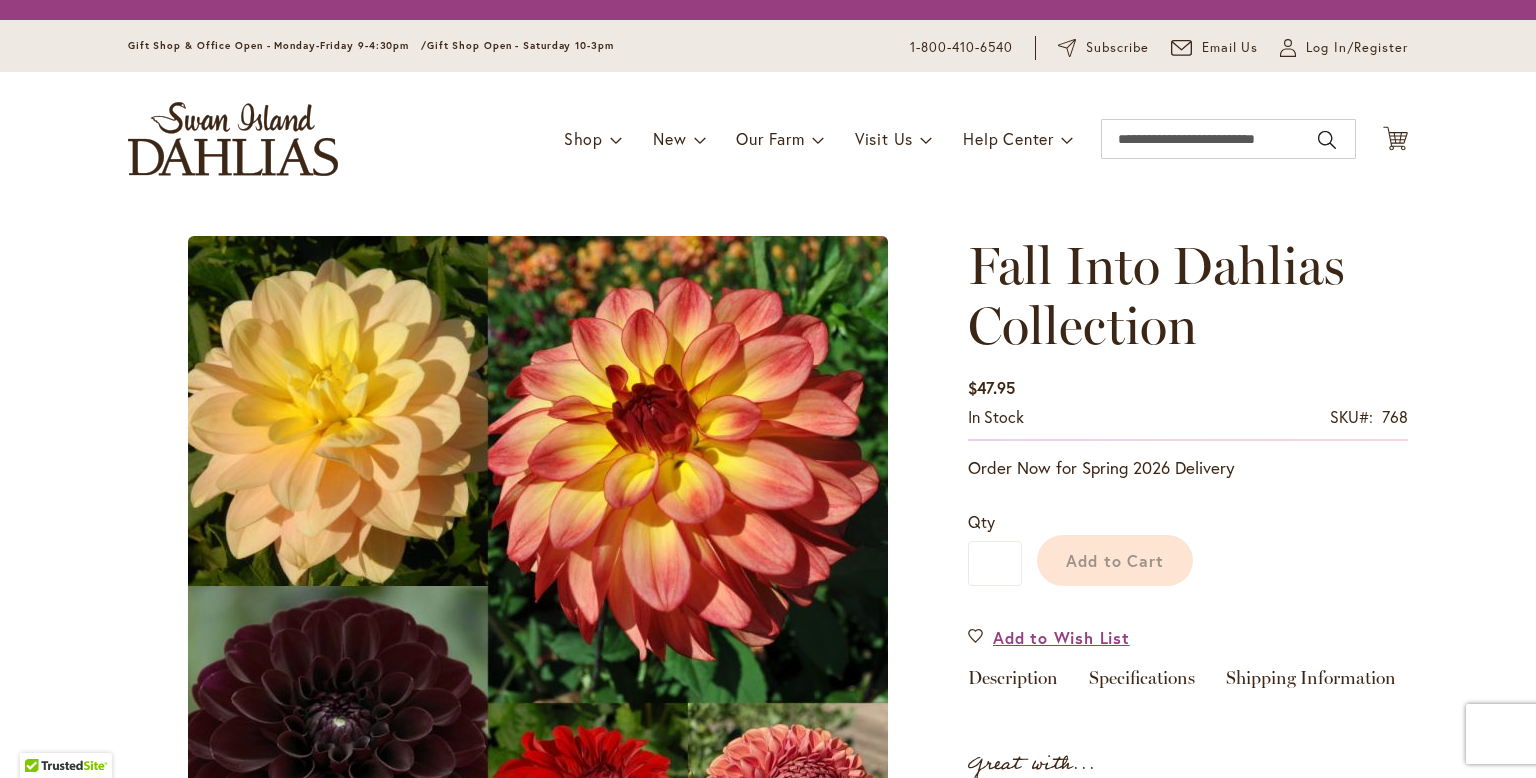 scroll, scrollTop: 0, scrollLeft: 0, axis: both 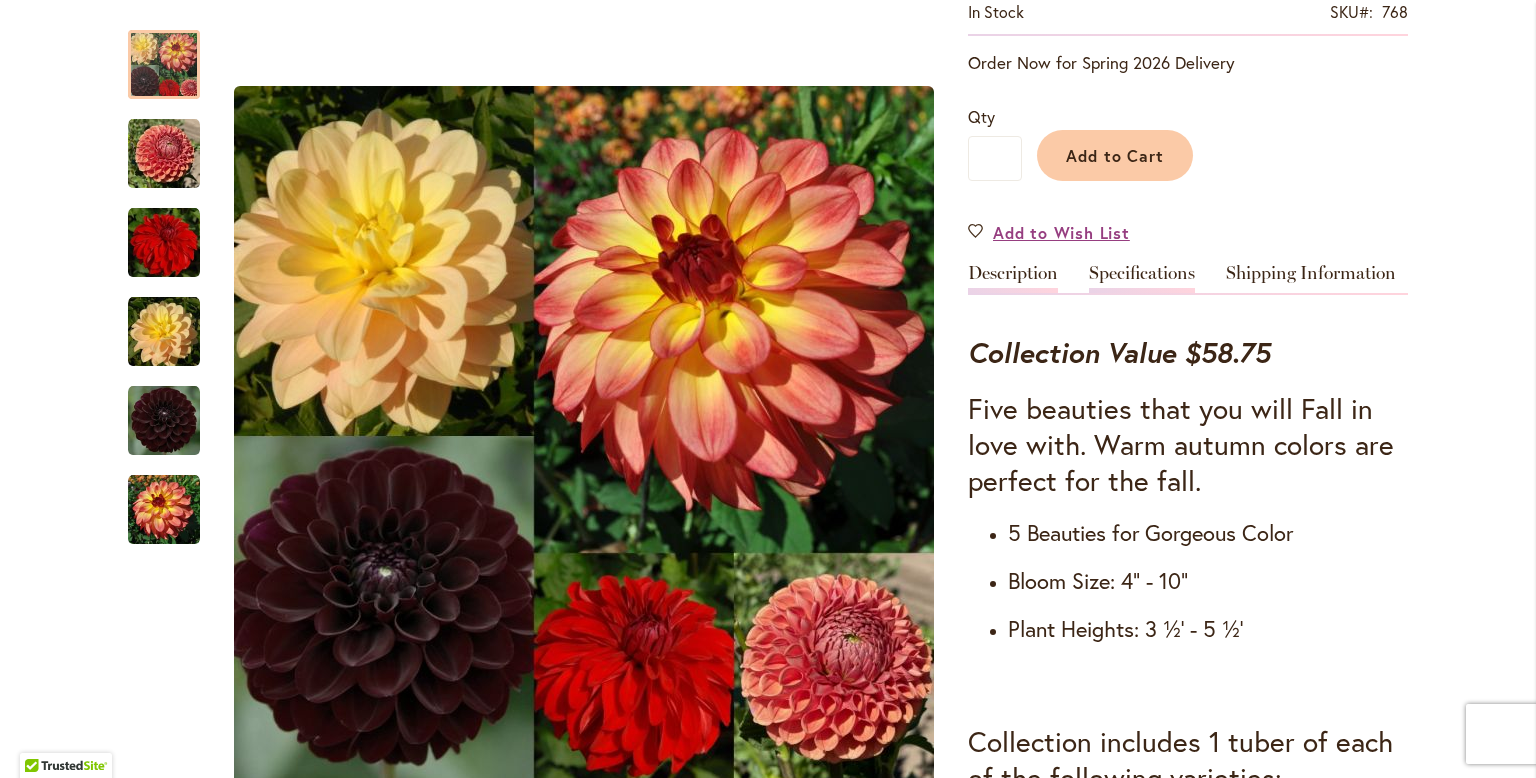 click on "Specifications" at bounding box center (1142, 278) 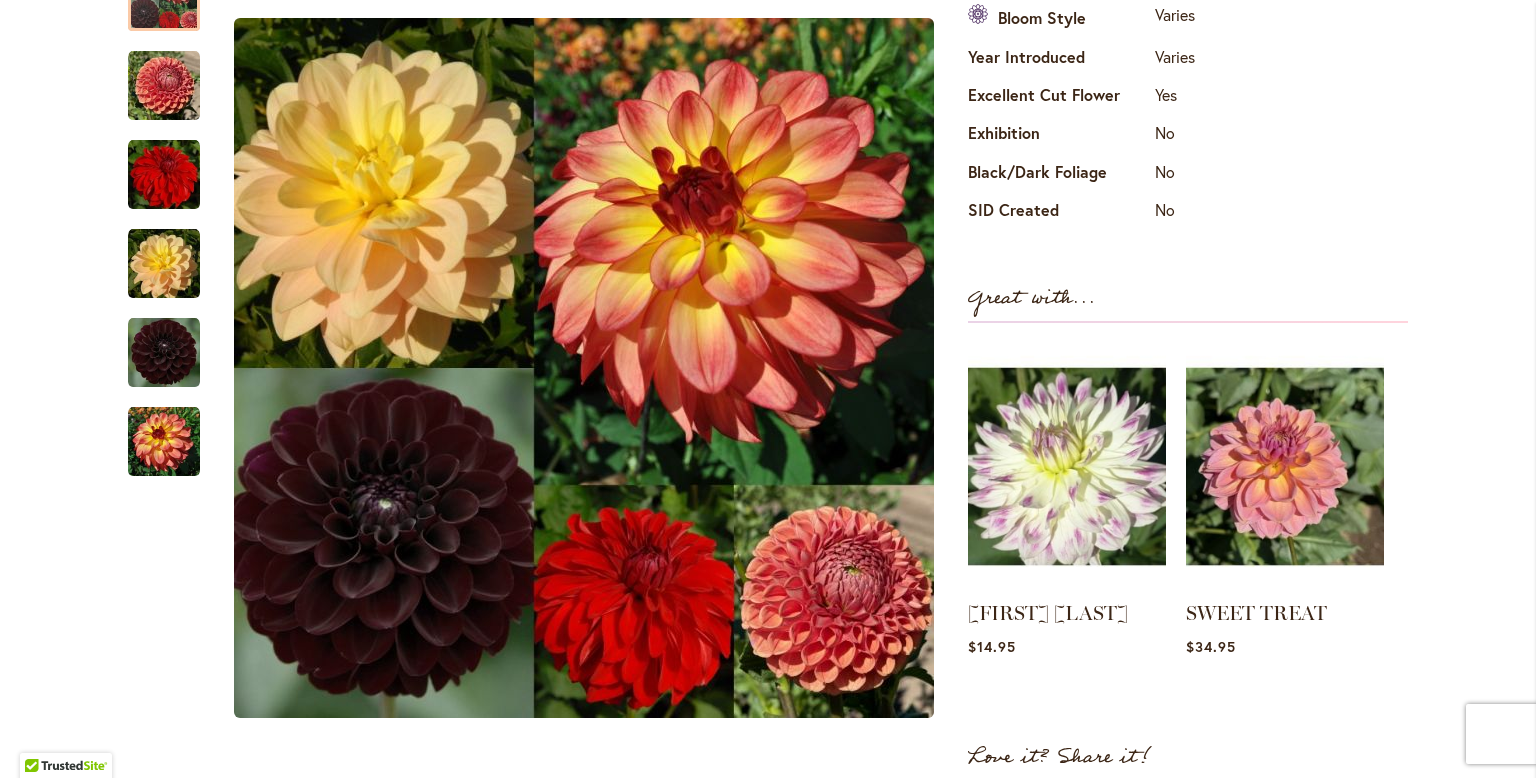 scroll, scrollTop: 909, scrollLeft: 0, axis: vertical 